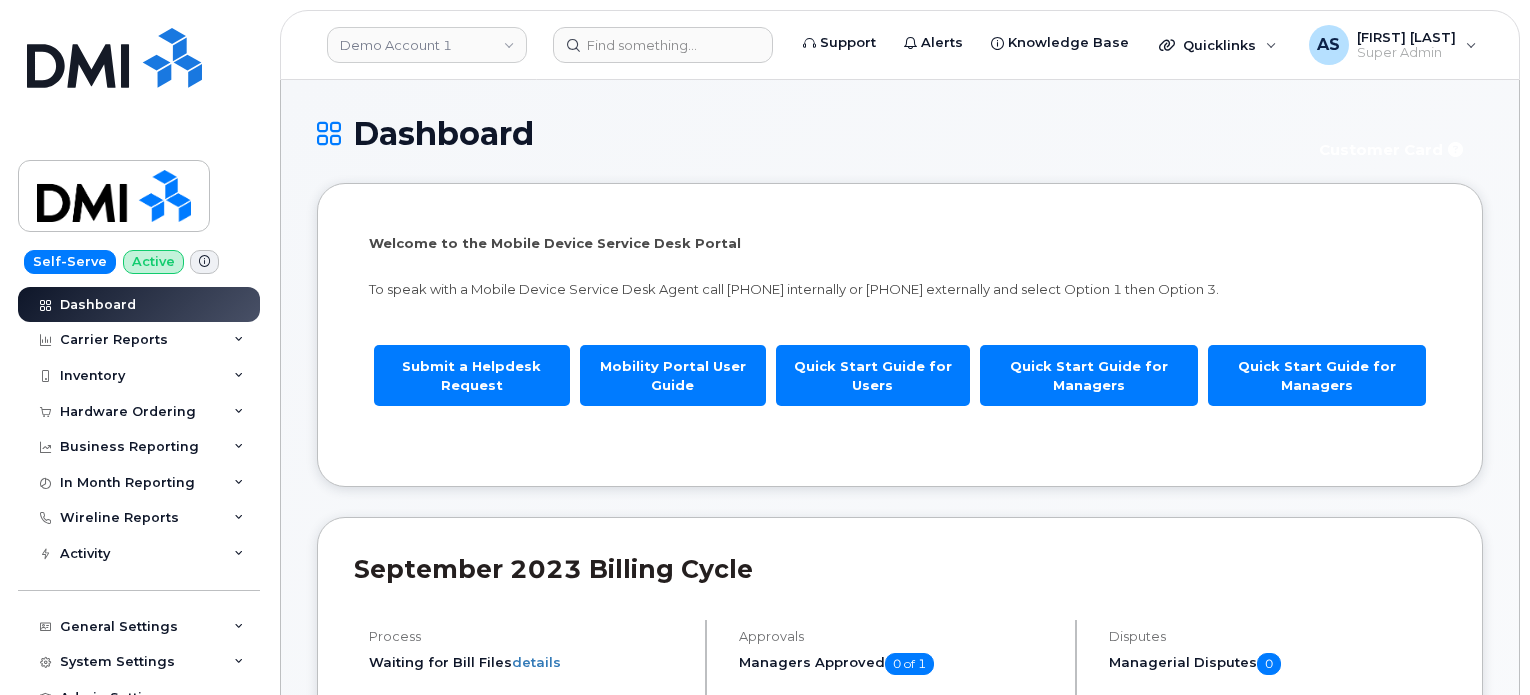 scroll, scrollTop: 0, scrollLeft: 0, axis: both 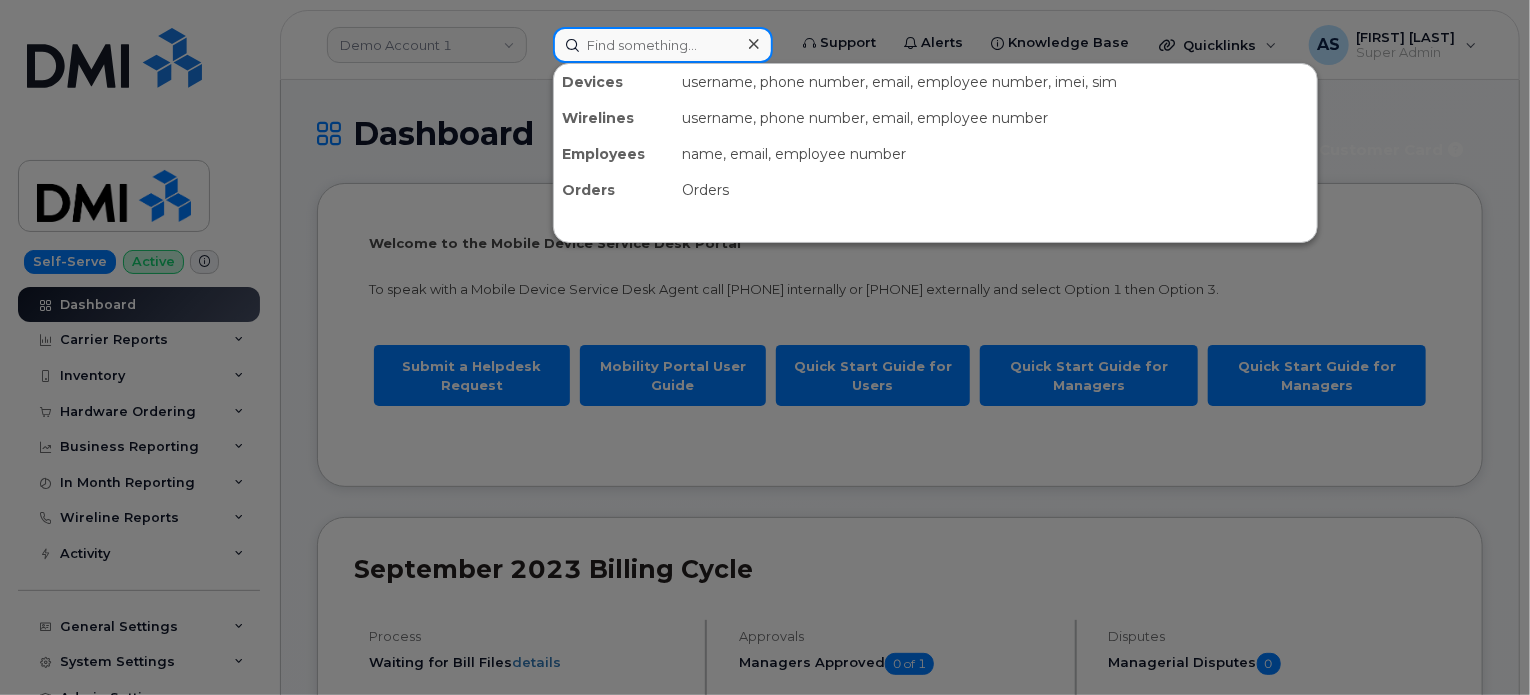click 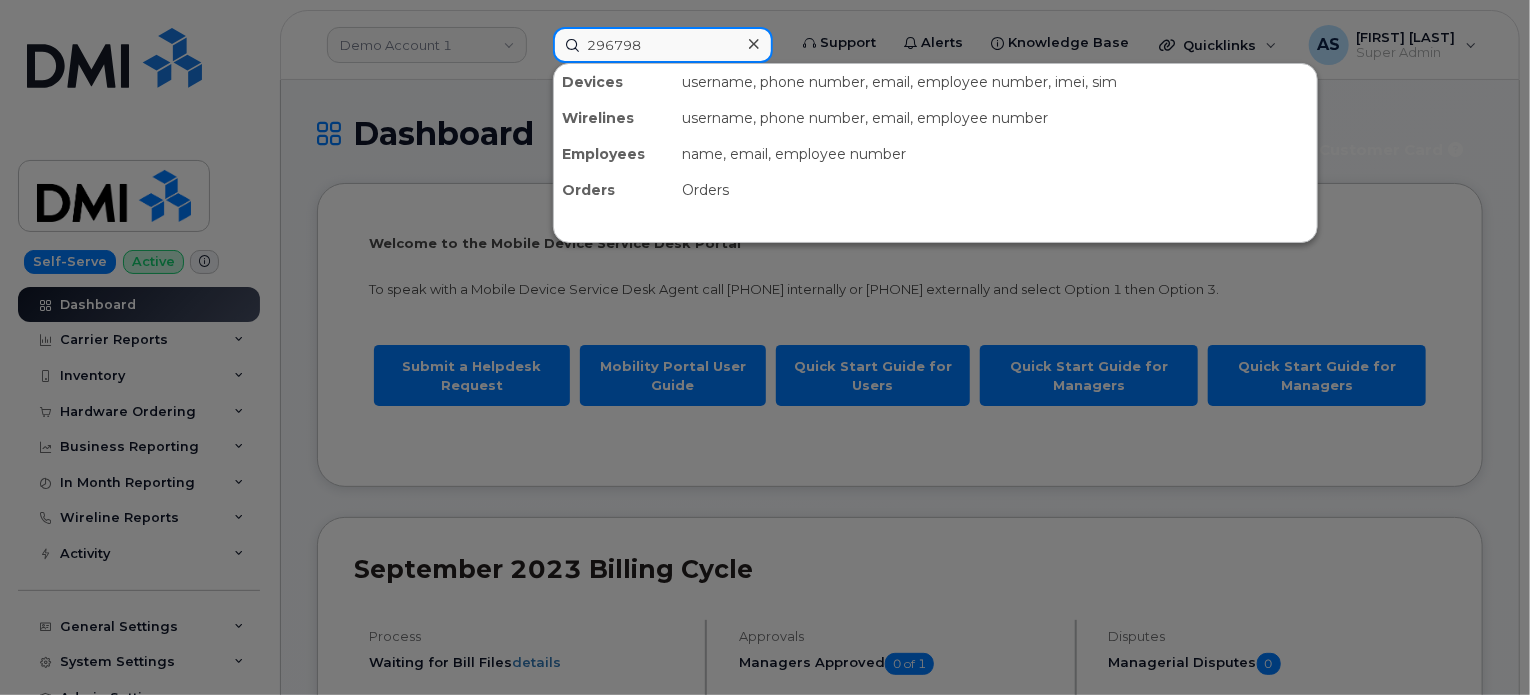 type on "296798" 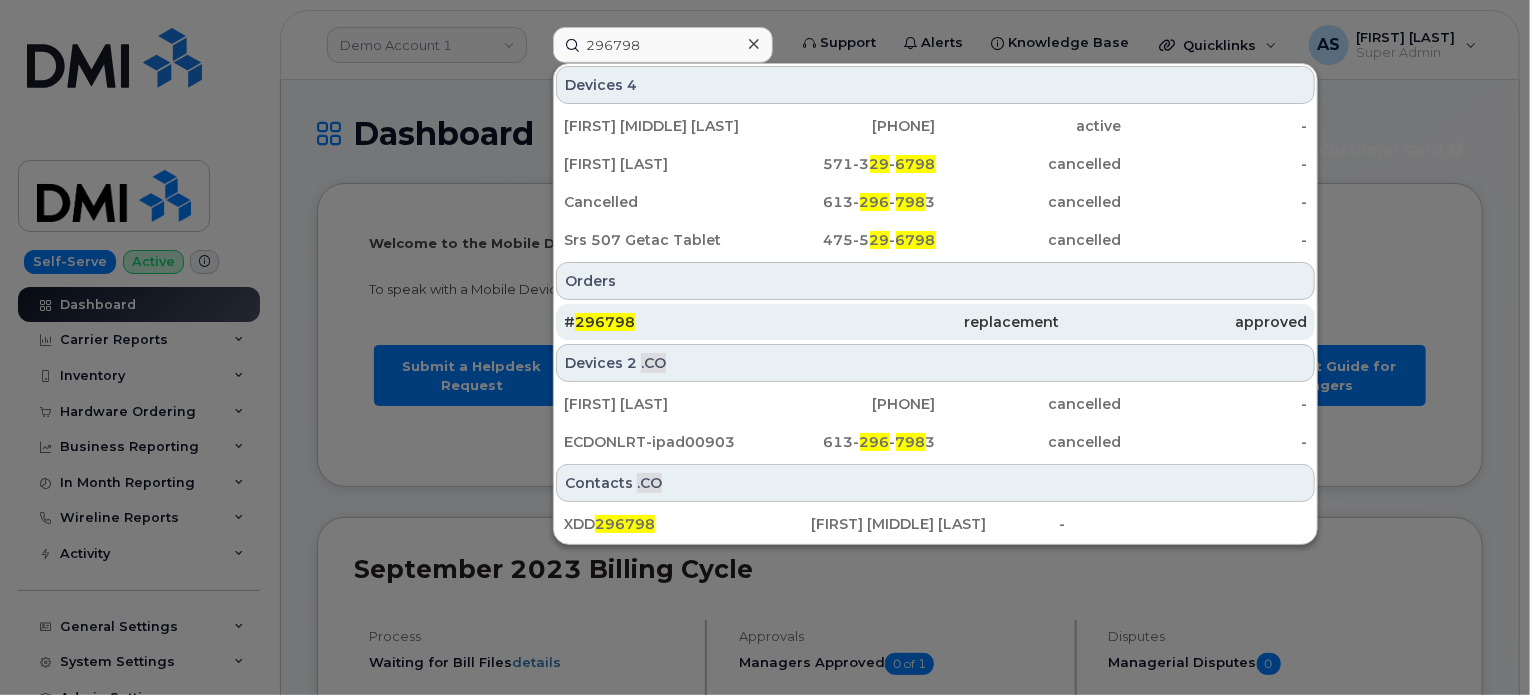 click on "# 296798" 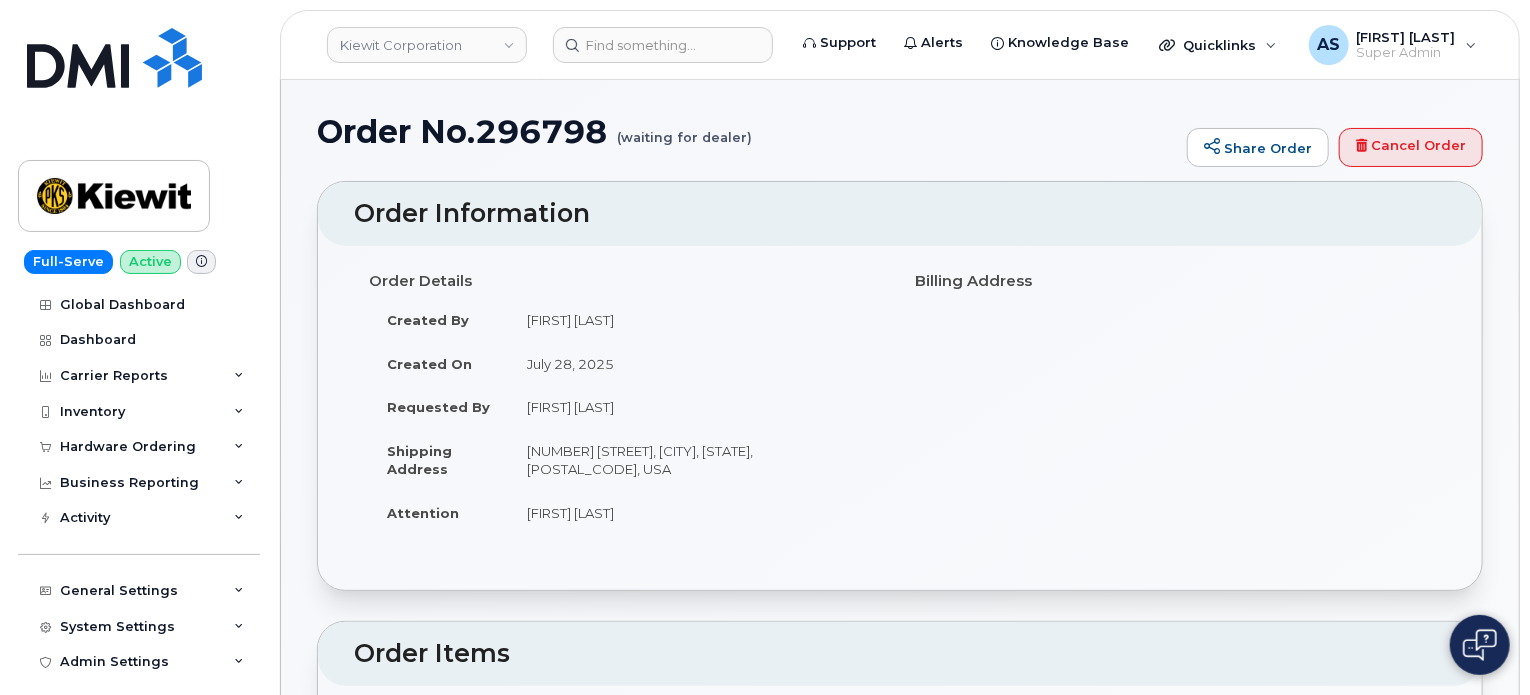 scroll, scrollTop: 0, scrollLeft: 0, axis: both 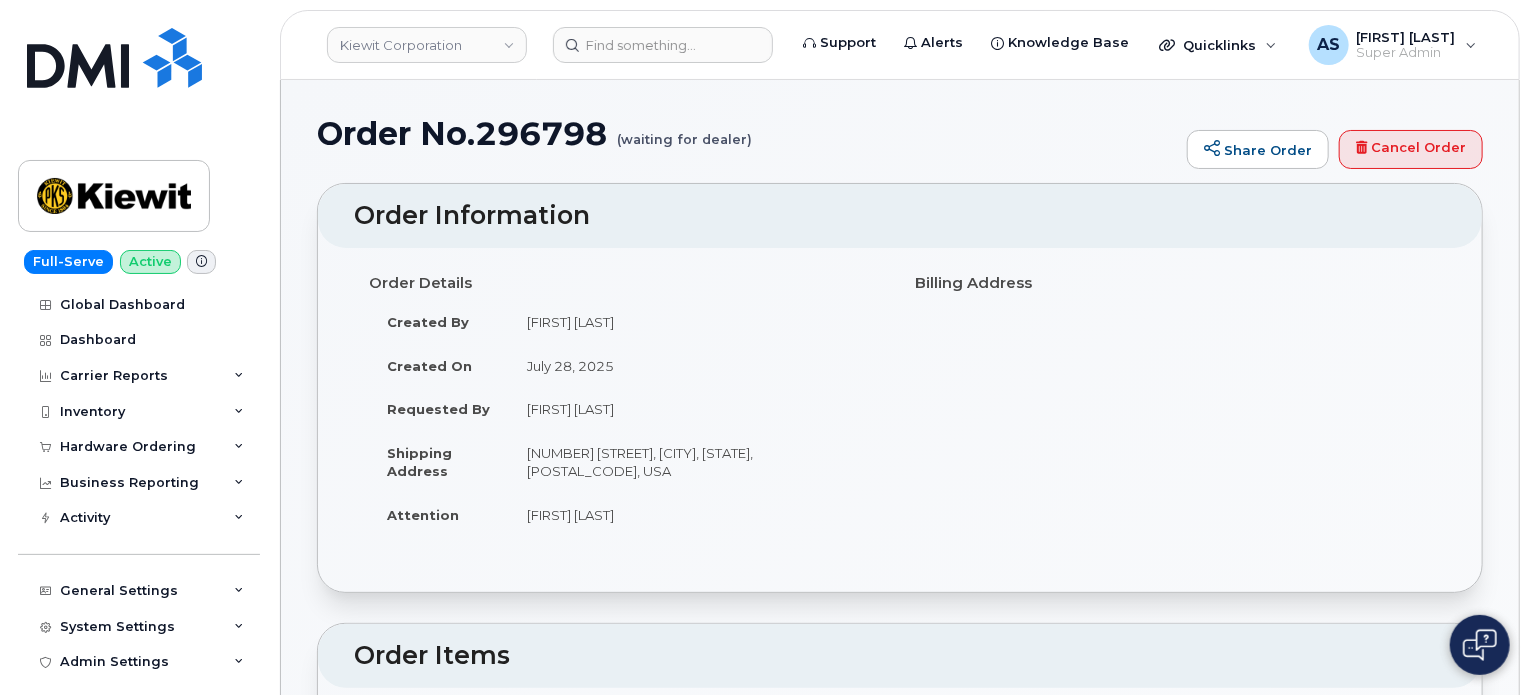 click on "Order No.296798
(waiting for dealer)" at bounding box center (747, 133) 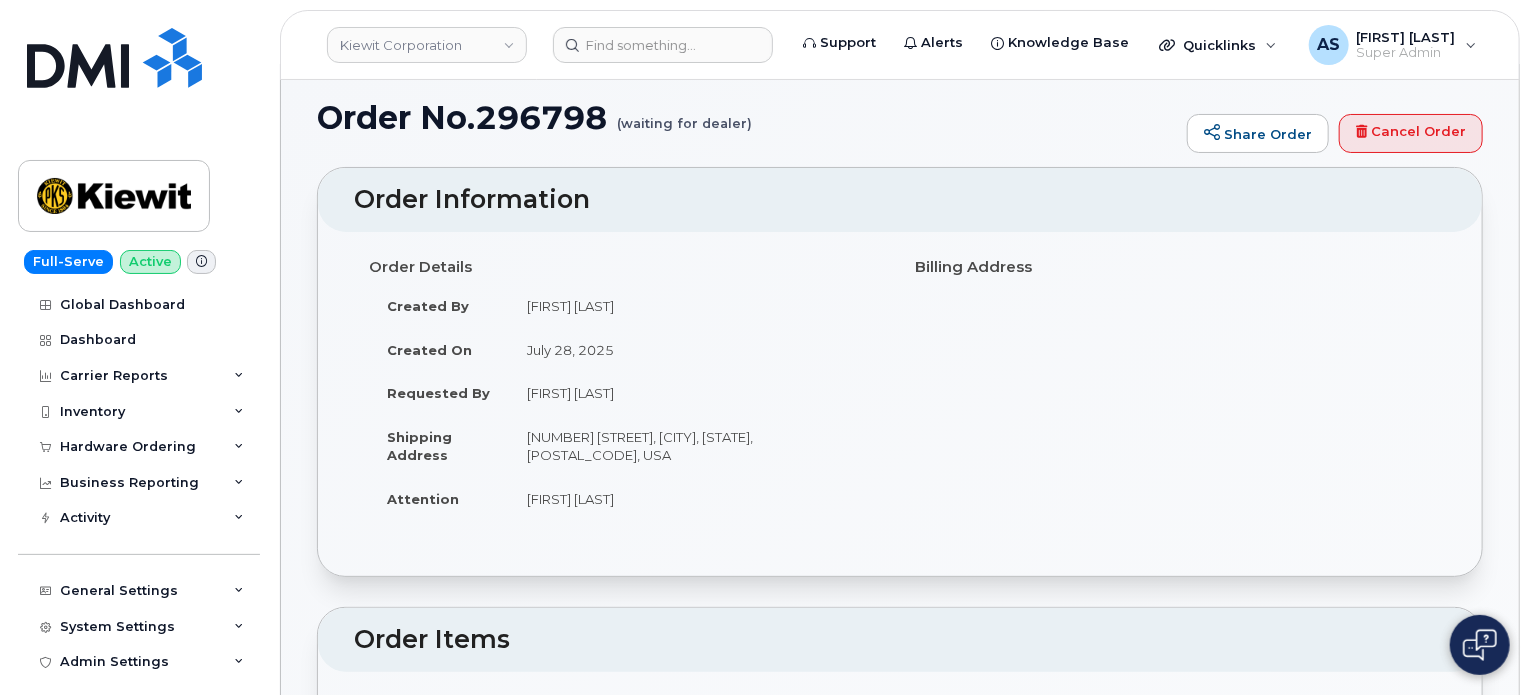scroll, scrollTop: 0, scrollLeft: 0, axis: both 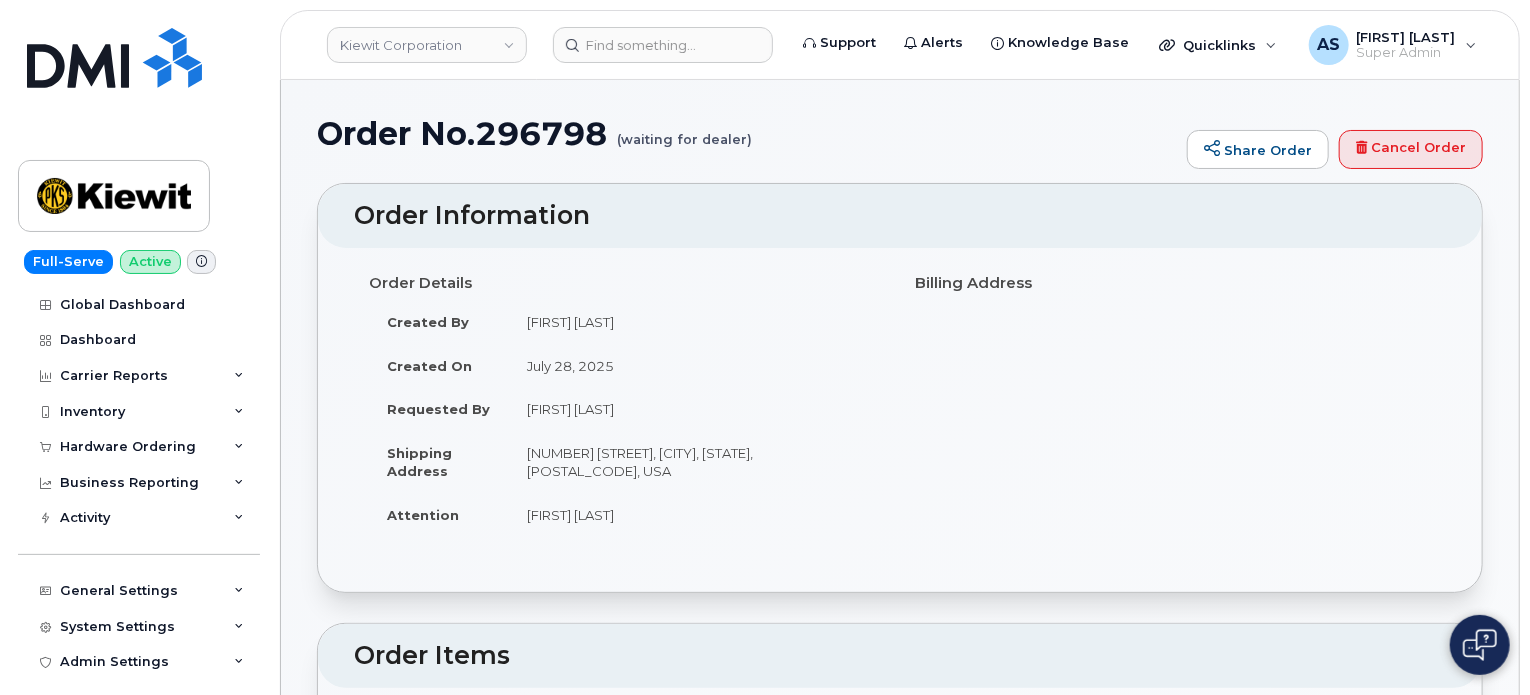 click on "Order No.296798
(waiting for dealer)" at bounding box center (747, 133) 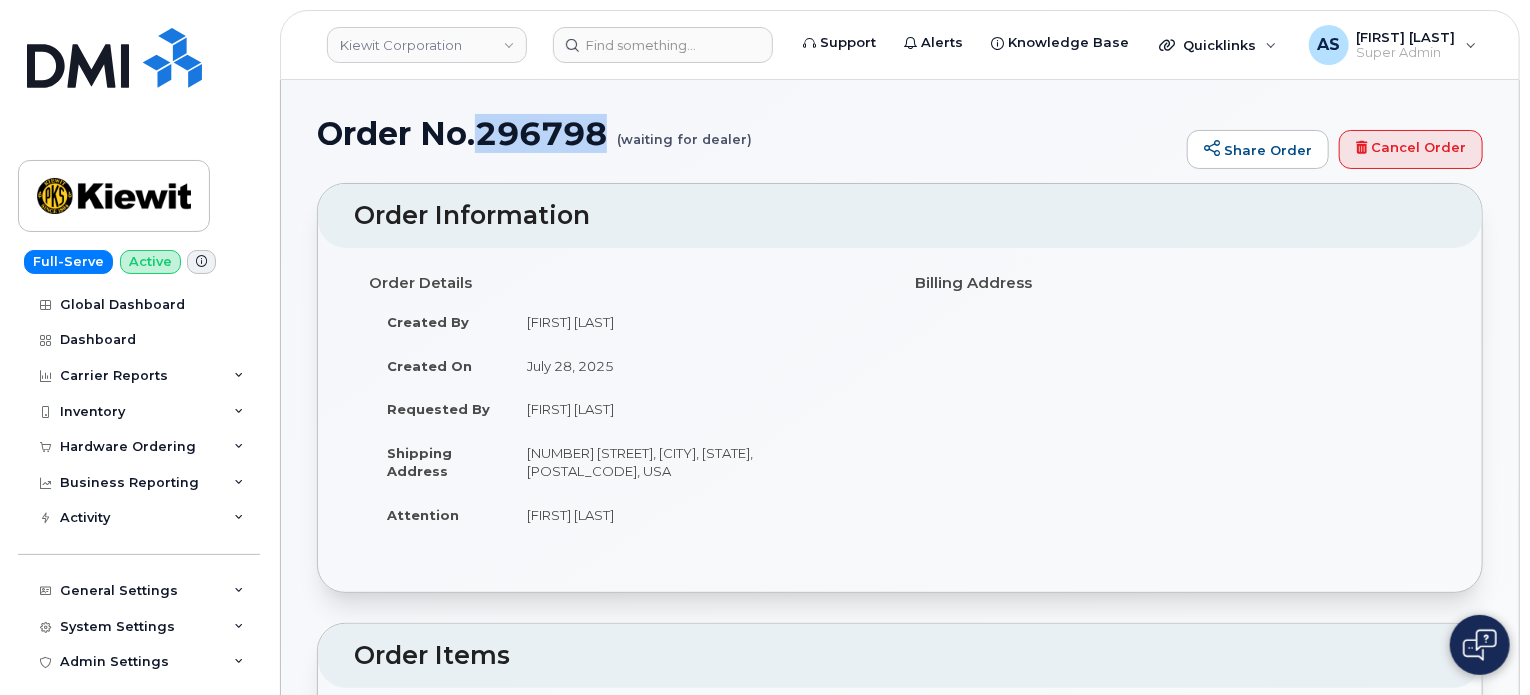 click on "Order No.296798
(waiting for dealer)" at bounding box center (747, 133) 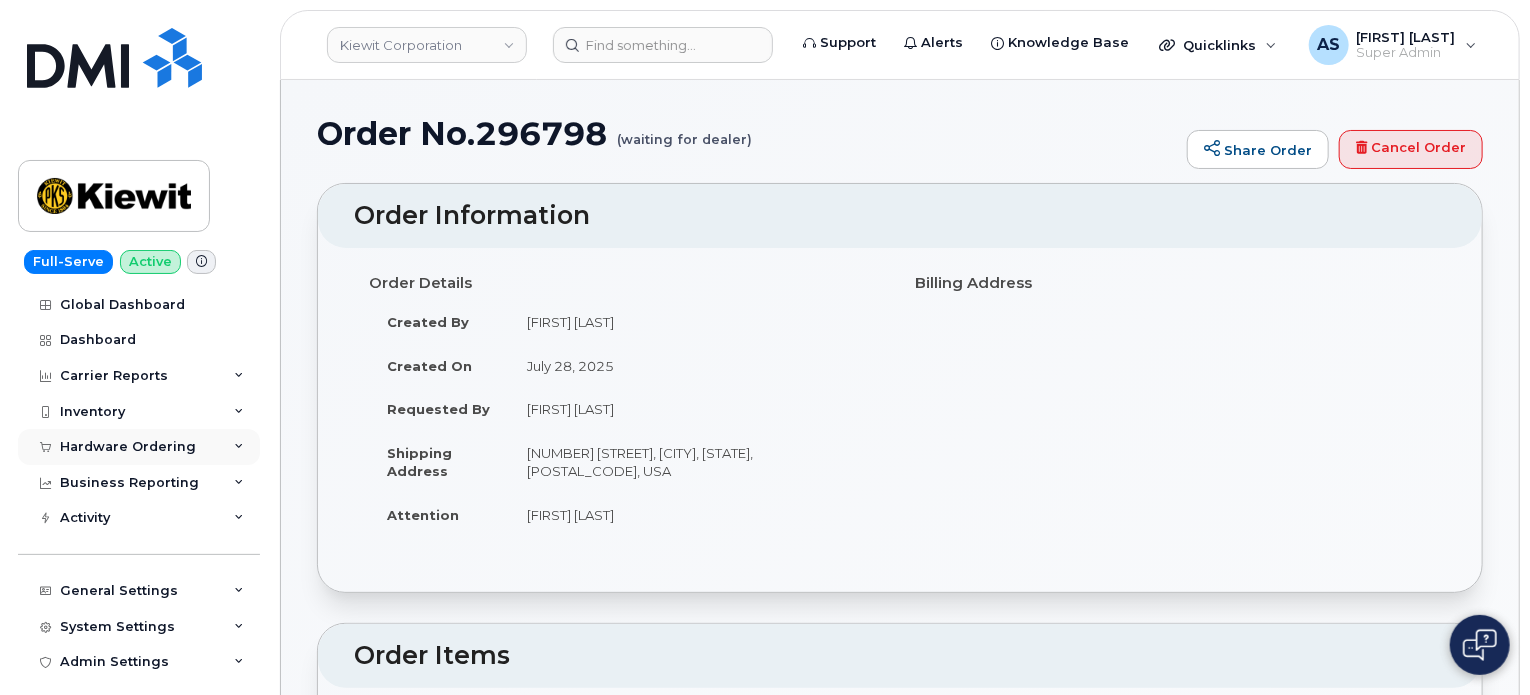 click on "Hardware Ordering" at bounding box center (128, 447) 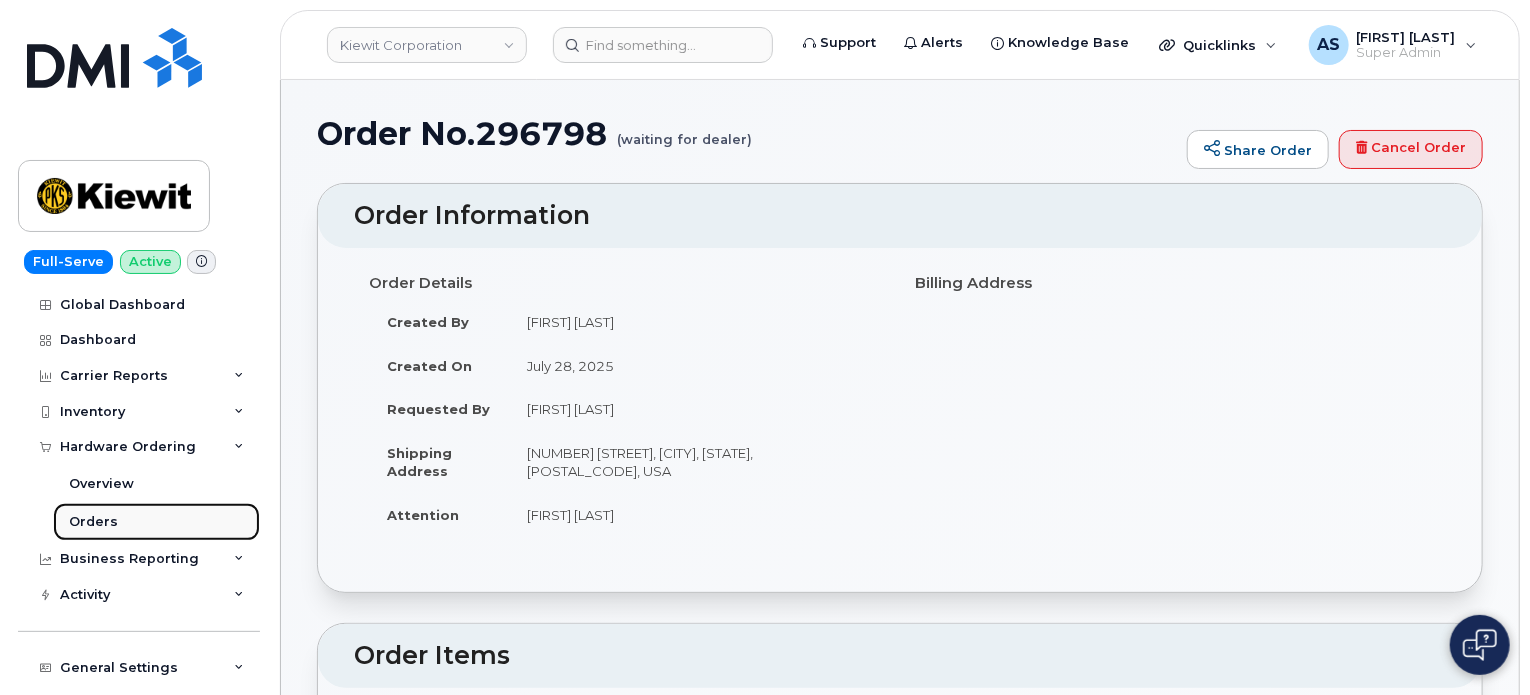 click on "Orders" at bounding box center (93, 522) 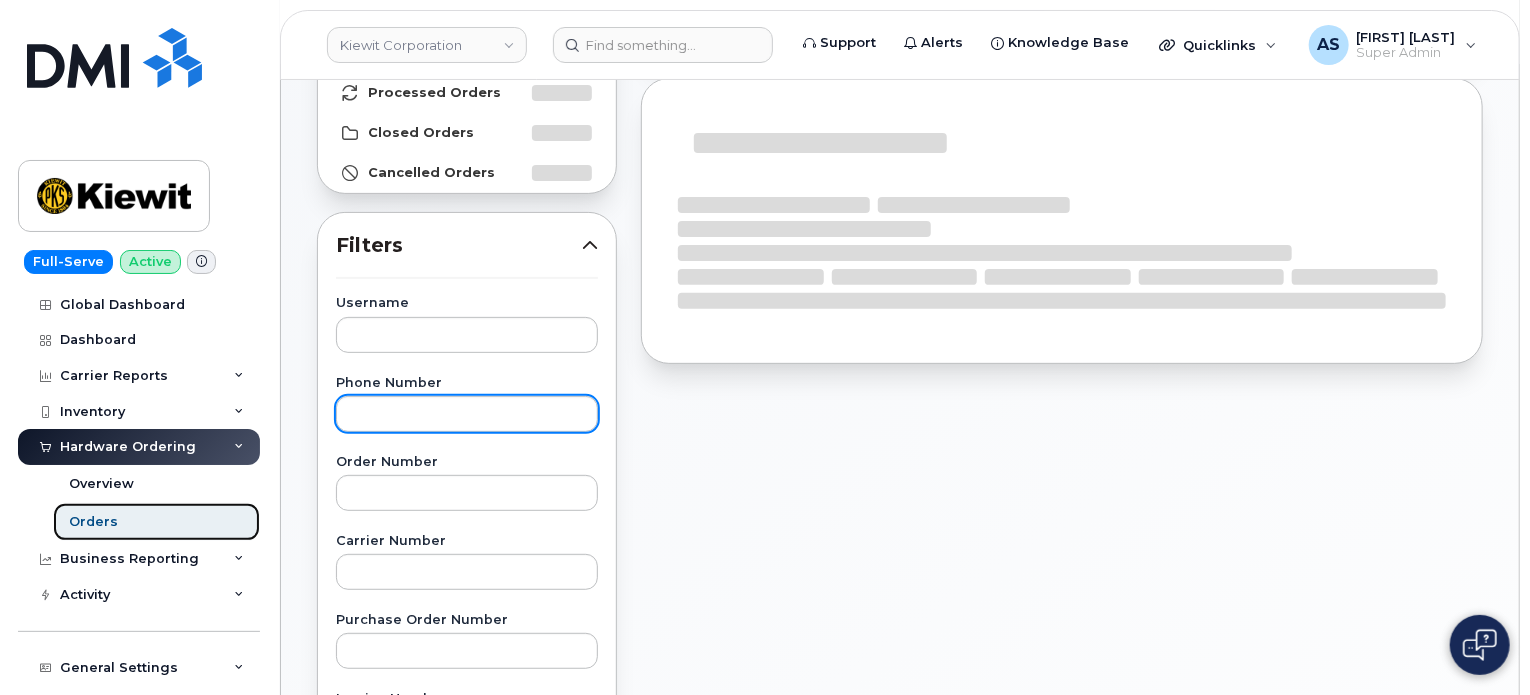 scroll, scrollTop: 200, scrollLeft: 0, axis: vertical 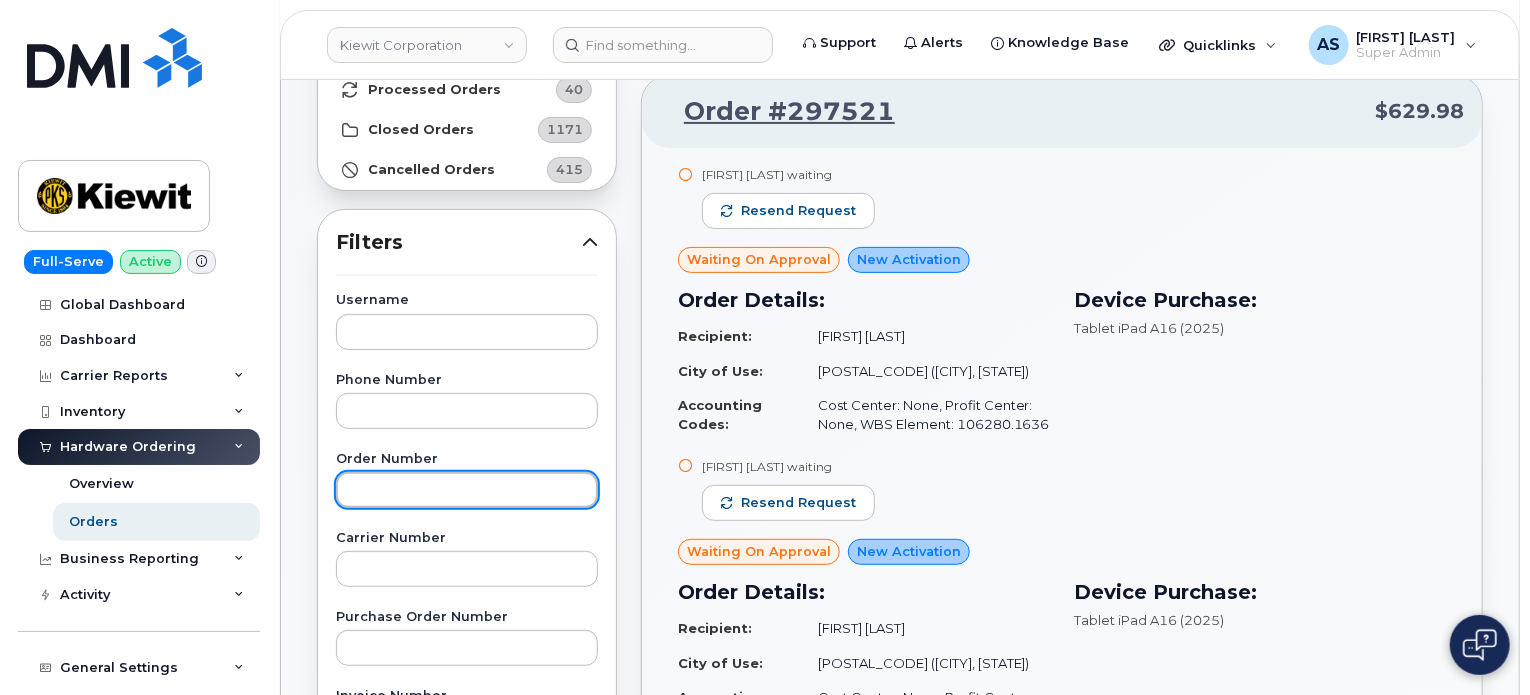 click at bounding box center [467, 490] 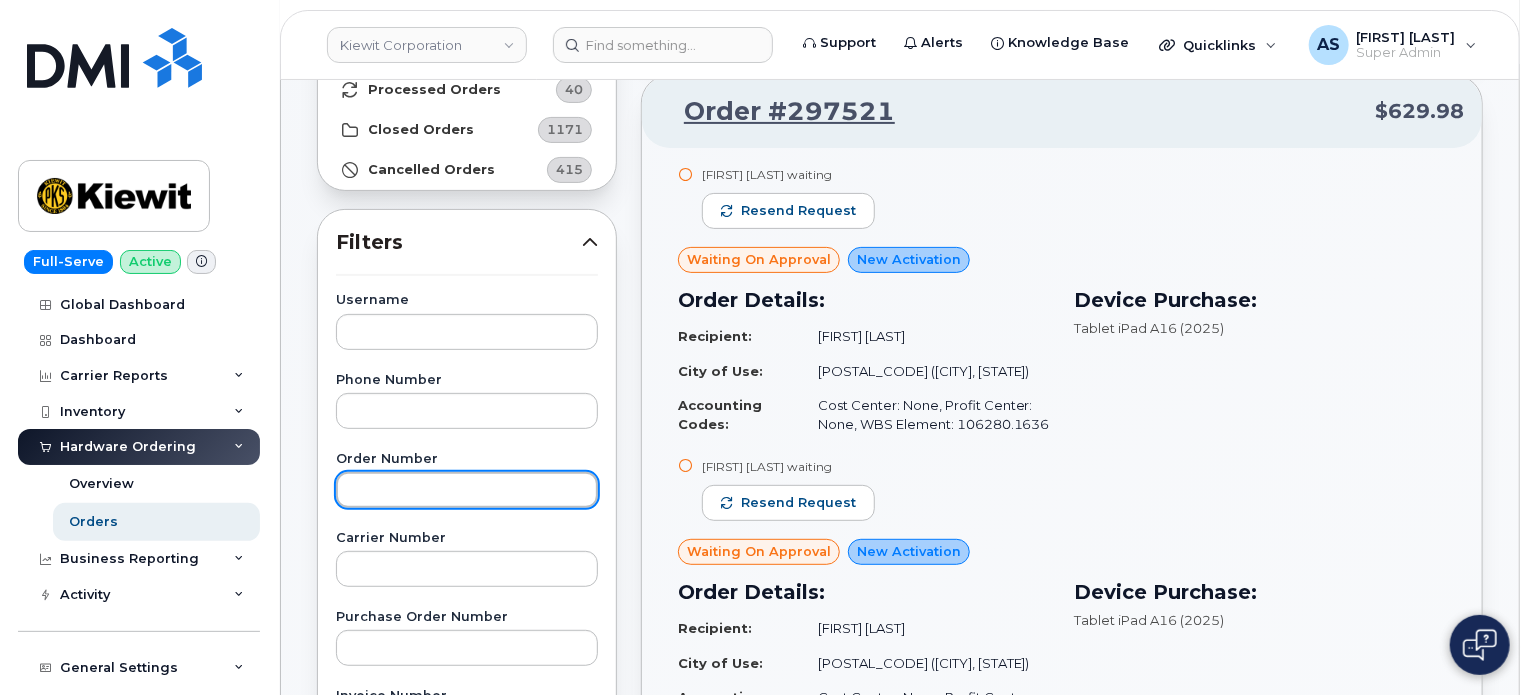 click at bounding box center [467, 490] 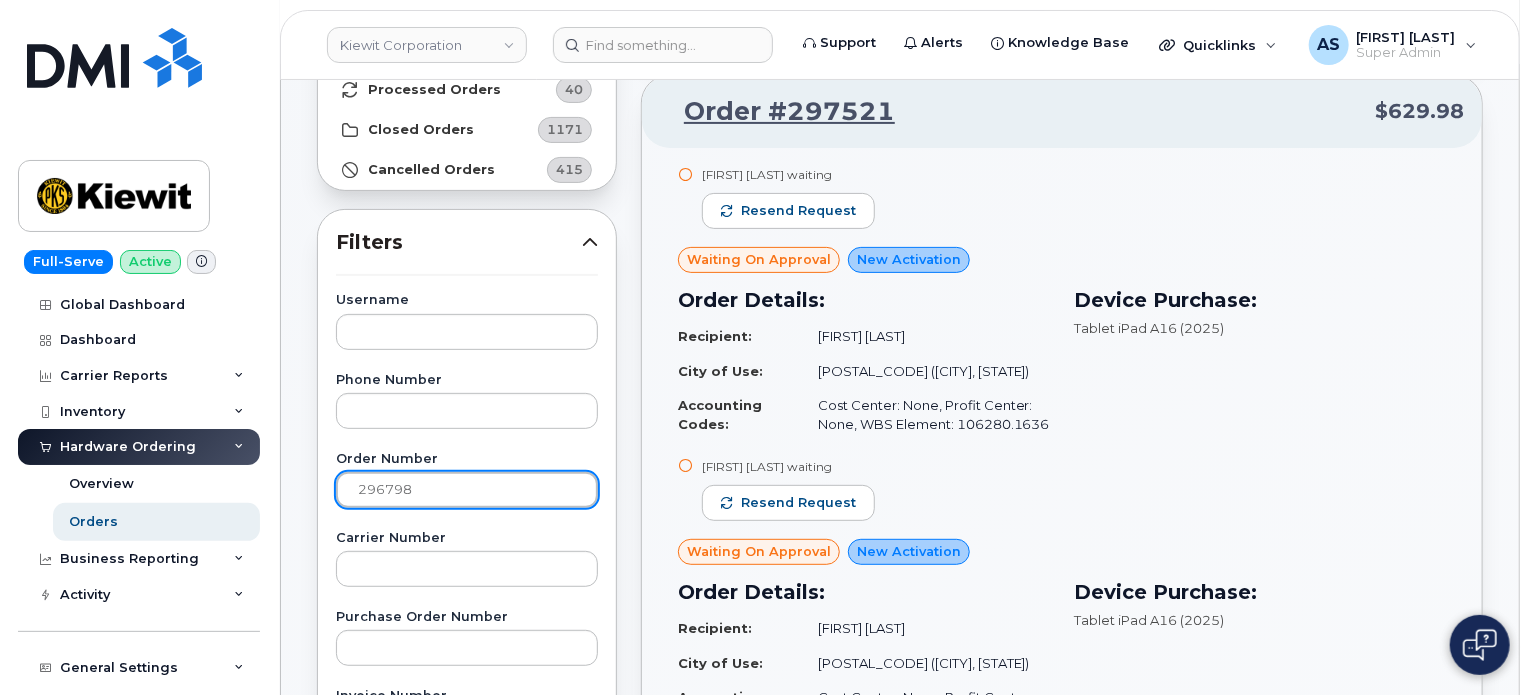 type on "296798" 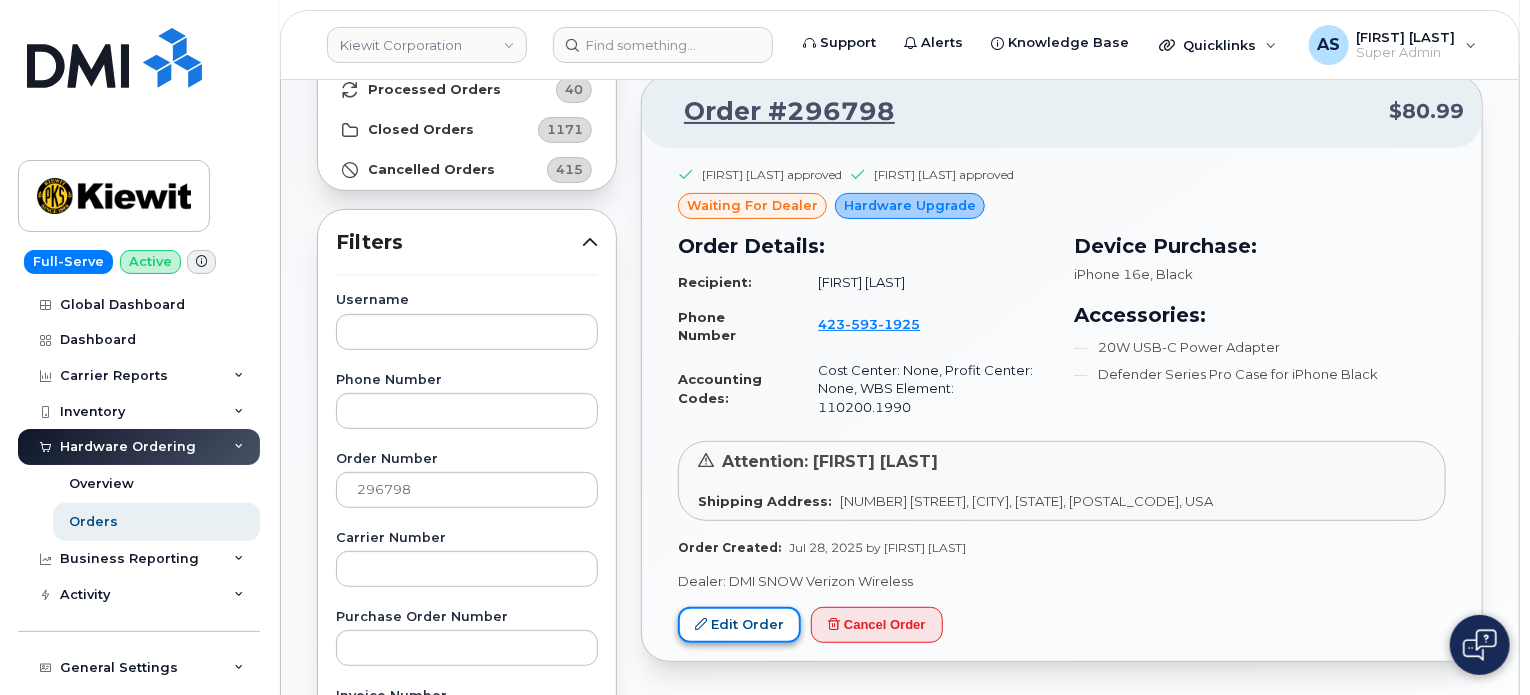click on "Edit Order" at bounding box center (739, 625) 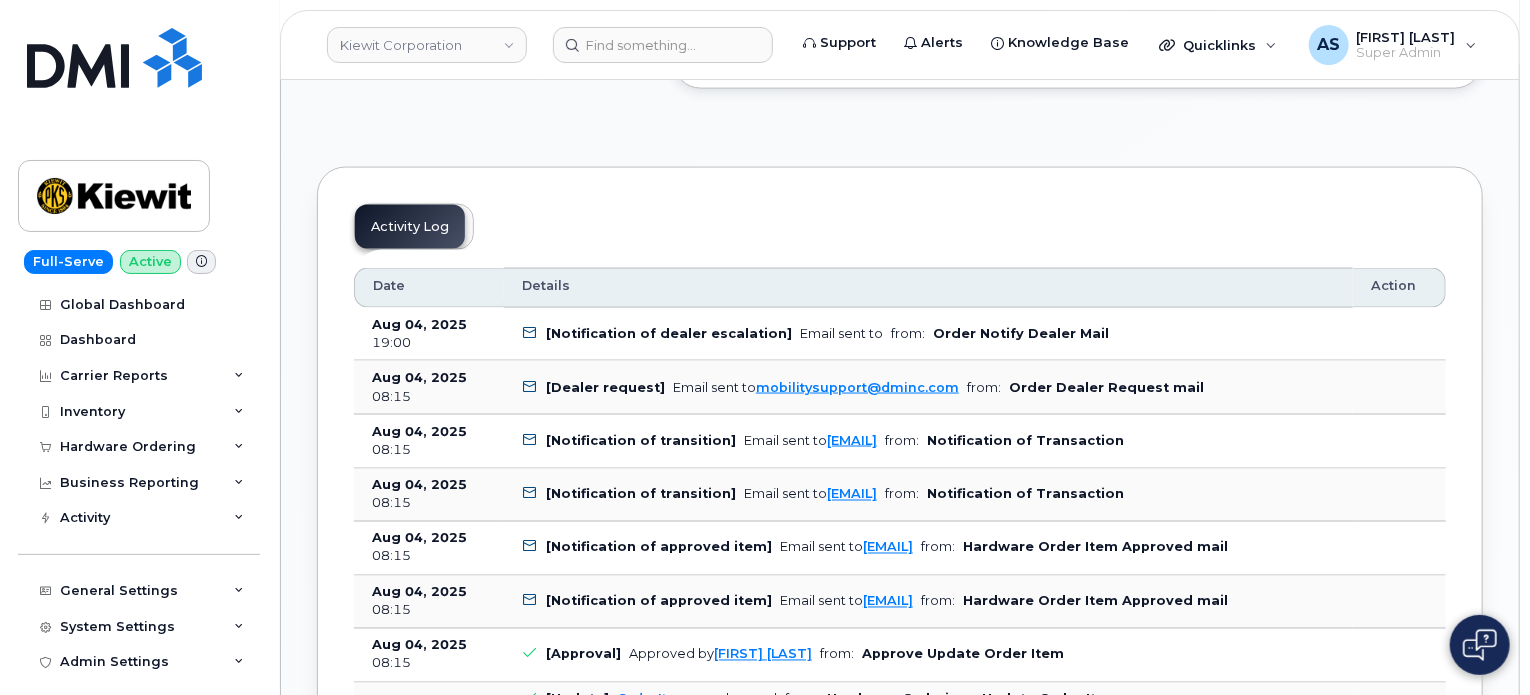 scroll, scrollTop: 1200, scrollLeft: 0, axis: vertical 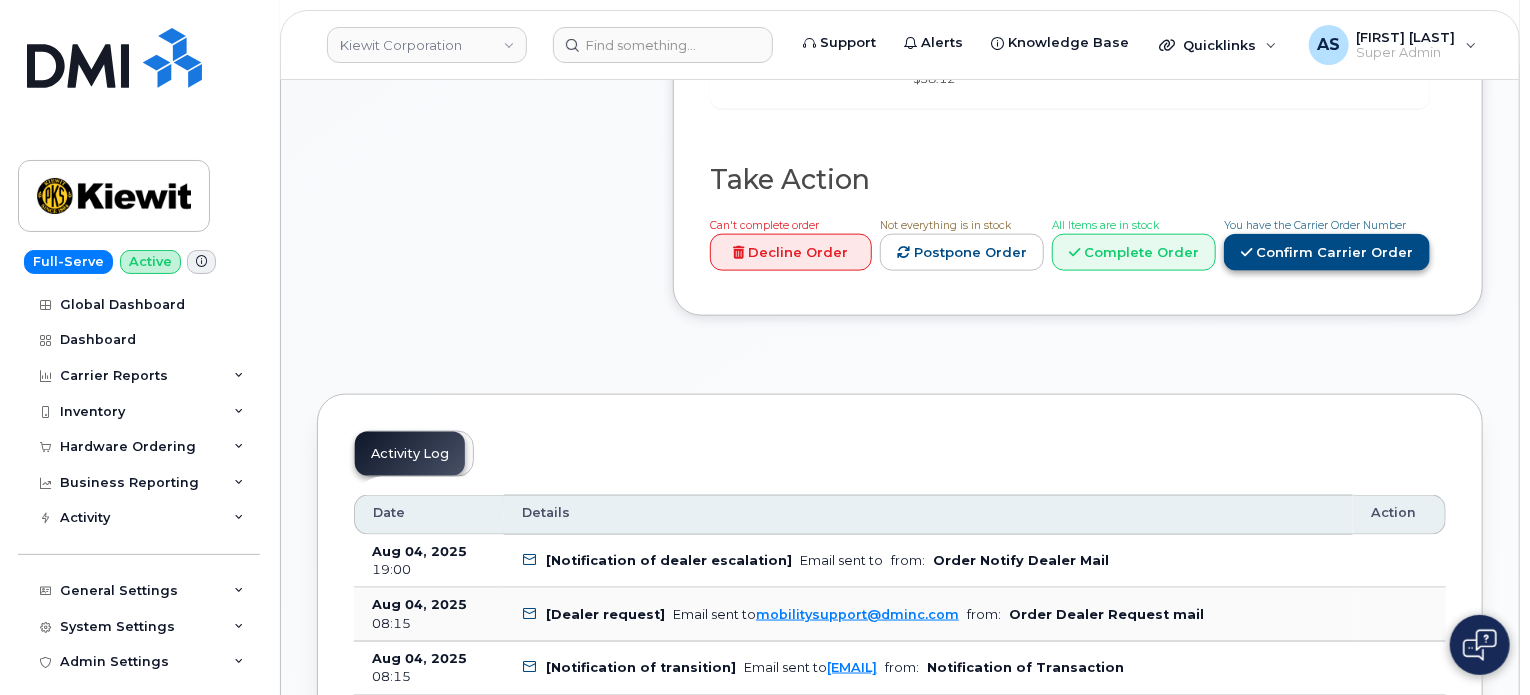 click on "Confirm Carrier Order" at bounding box center (1327, 252) 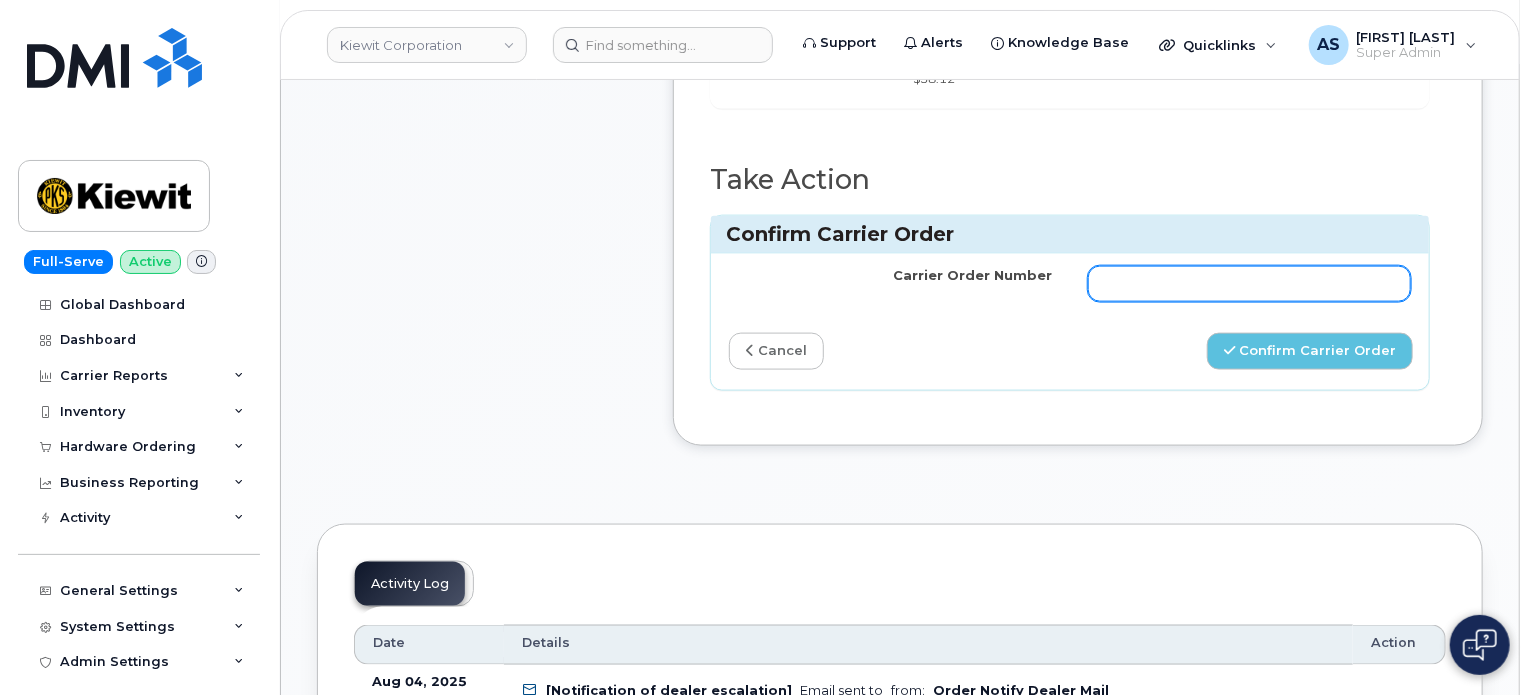 click on "Carrier Order Number" at bounding box center [1249, 284] 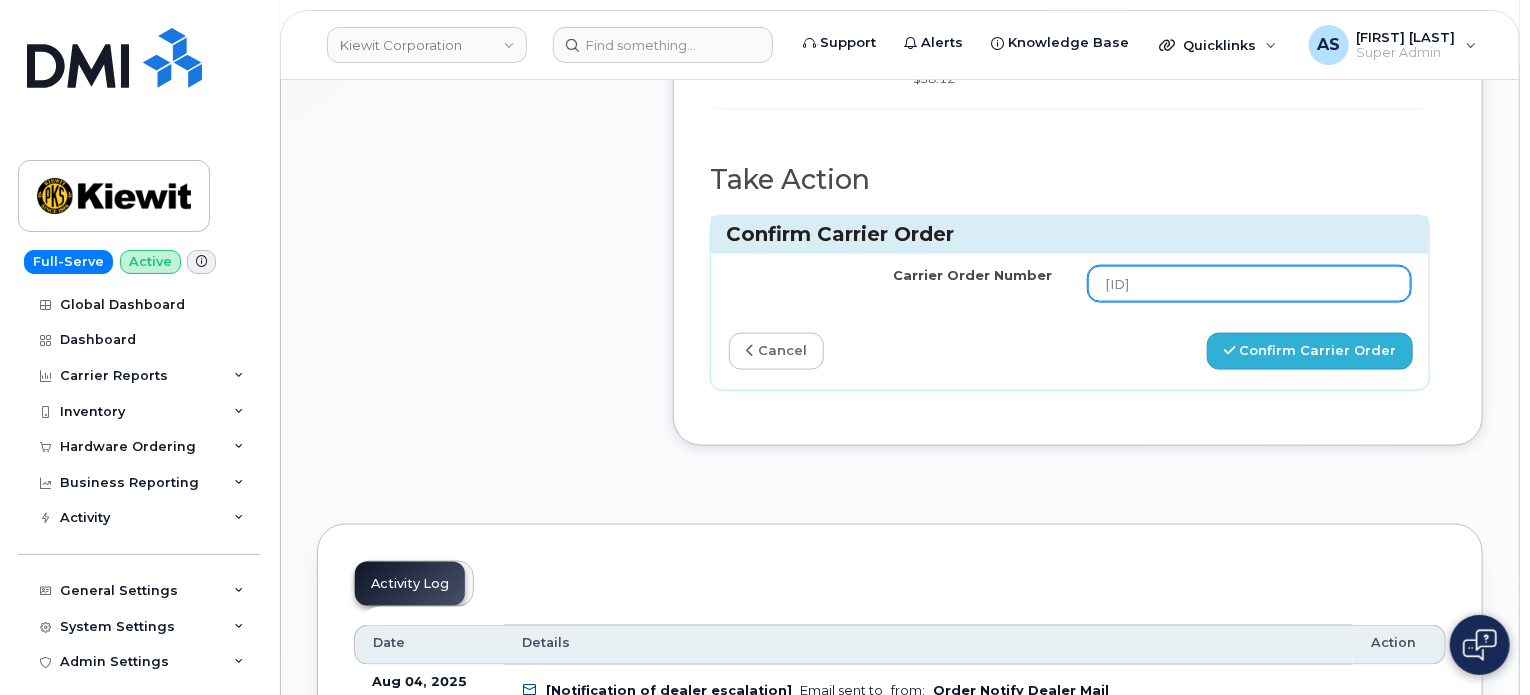 type on "MB1000494836969" 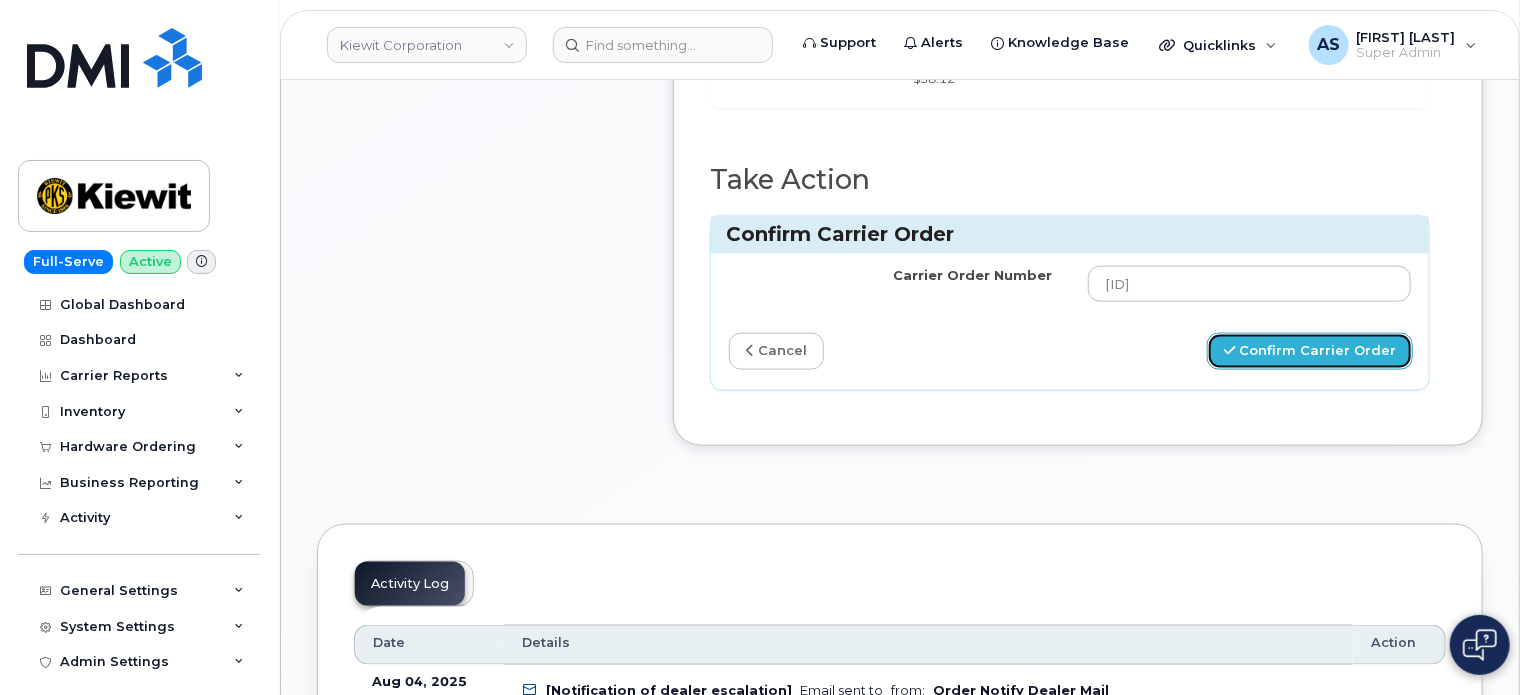 click on "Confirm Carrier Order" at bounding box center [1310, 351] 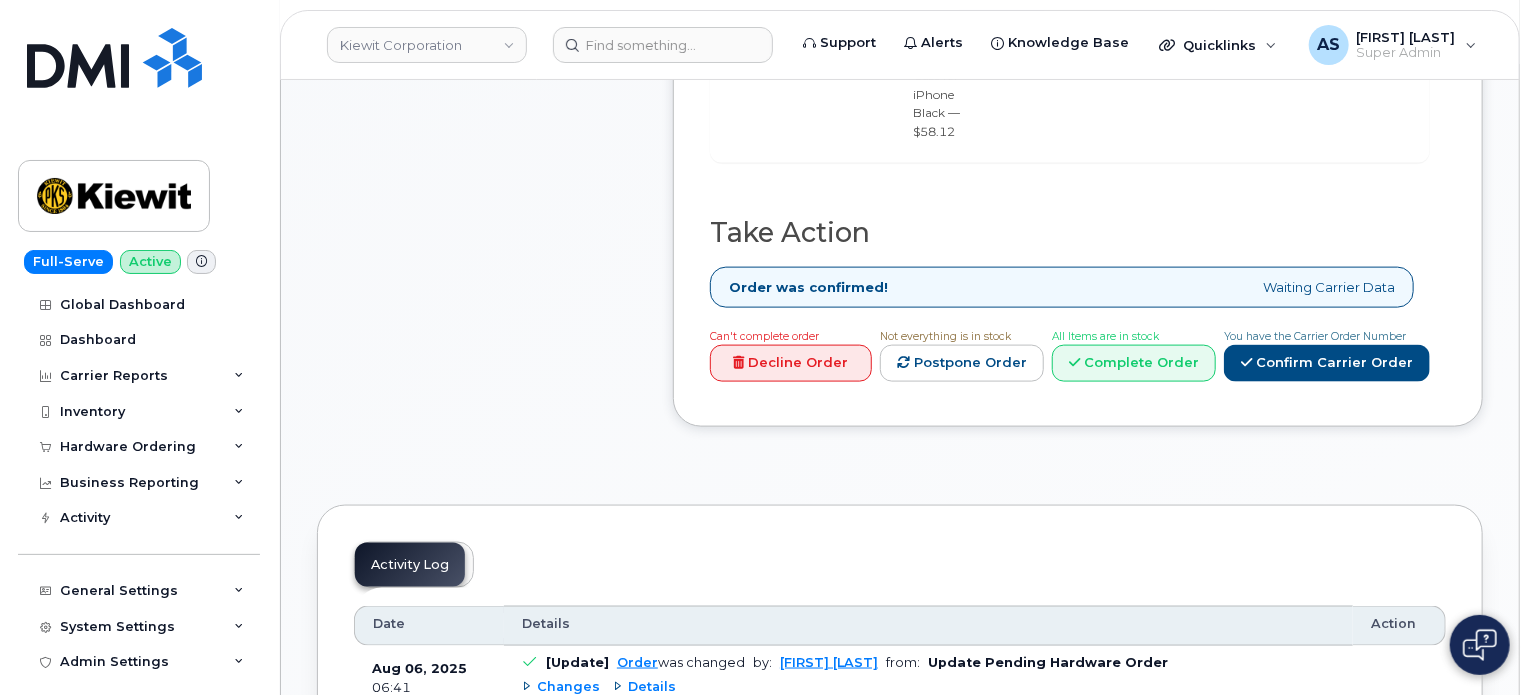 scroll, scrollTop: 1200, scrollLeft: 0, axis: vertical 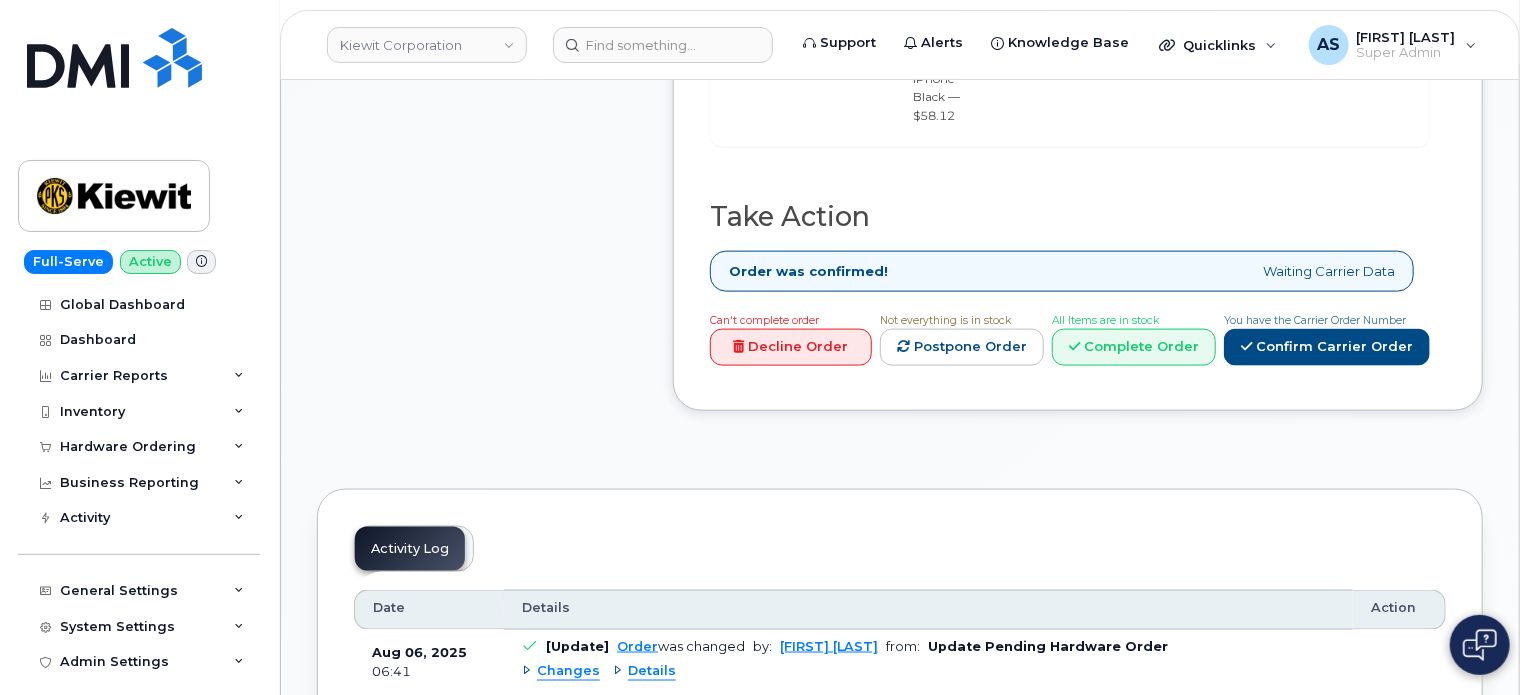 click on "Comments
Leave Comment" at bounding box center (477, -236) 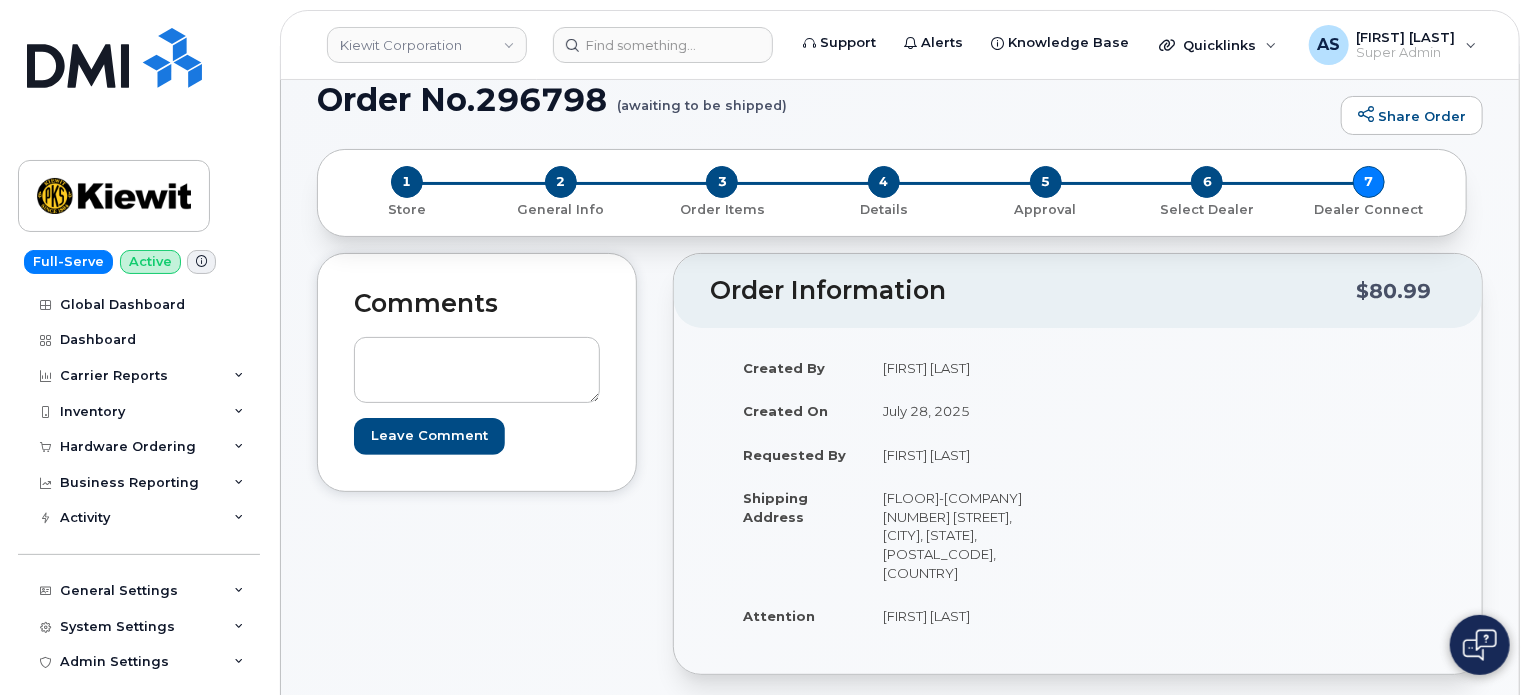scroll, scrollTop: 0, scrollLeft: 0, axis: both 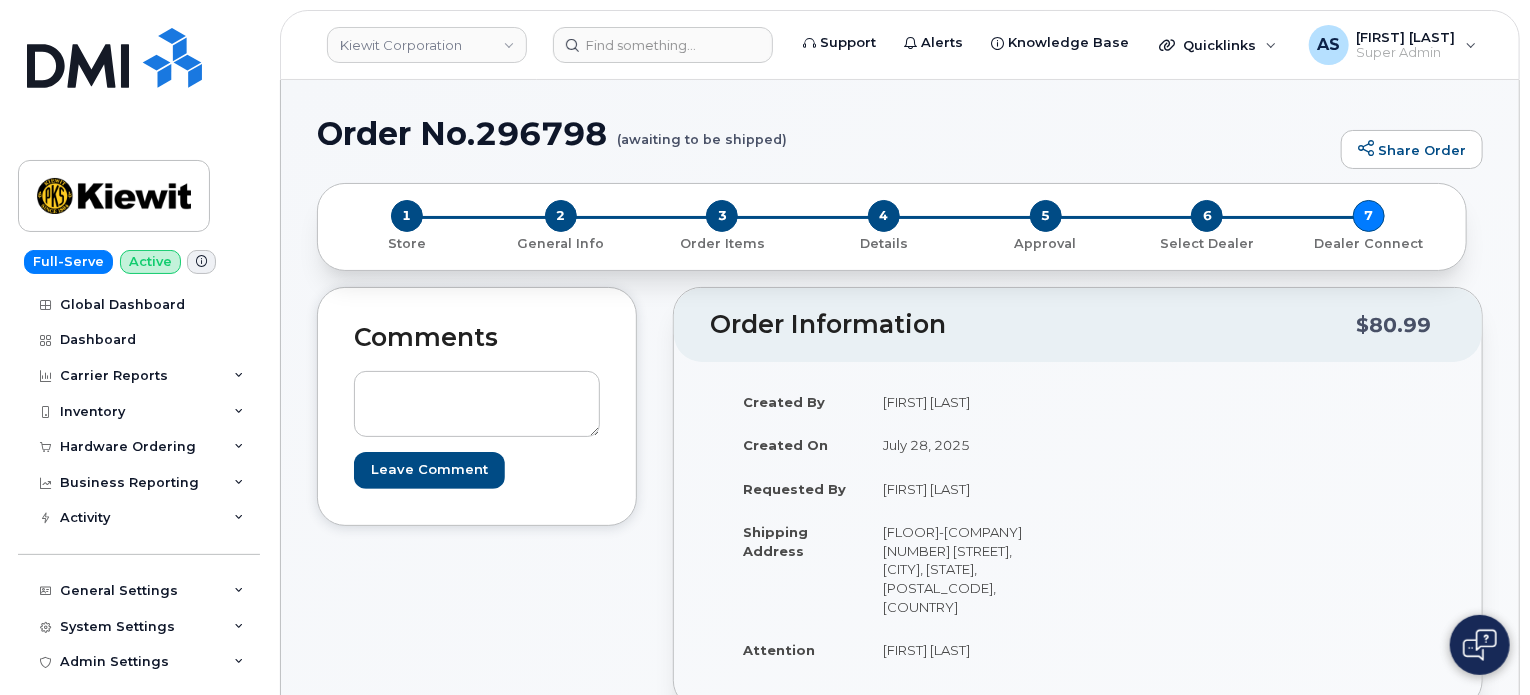 click on "Order No.296798
(awaiting to be shipped)" at bounding box center [824, 133] 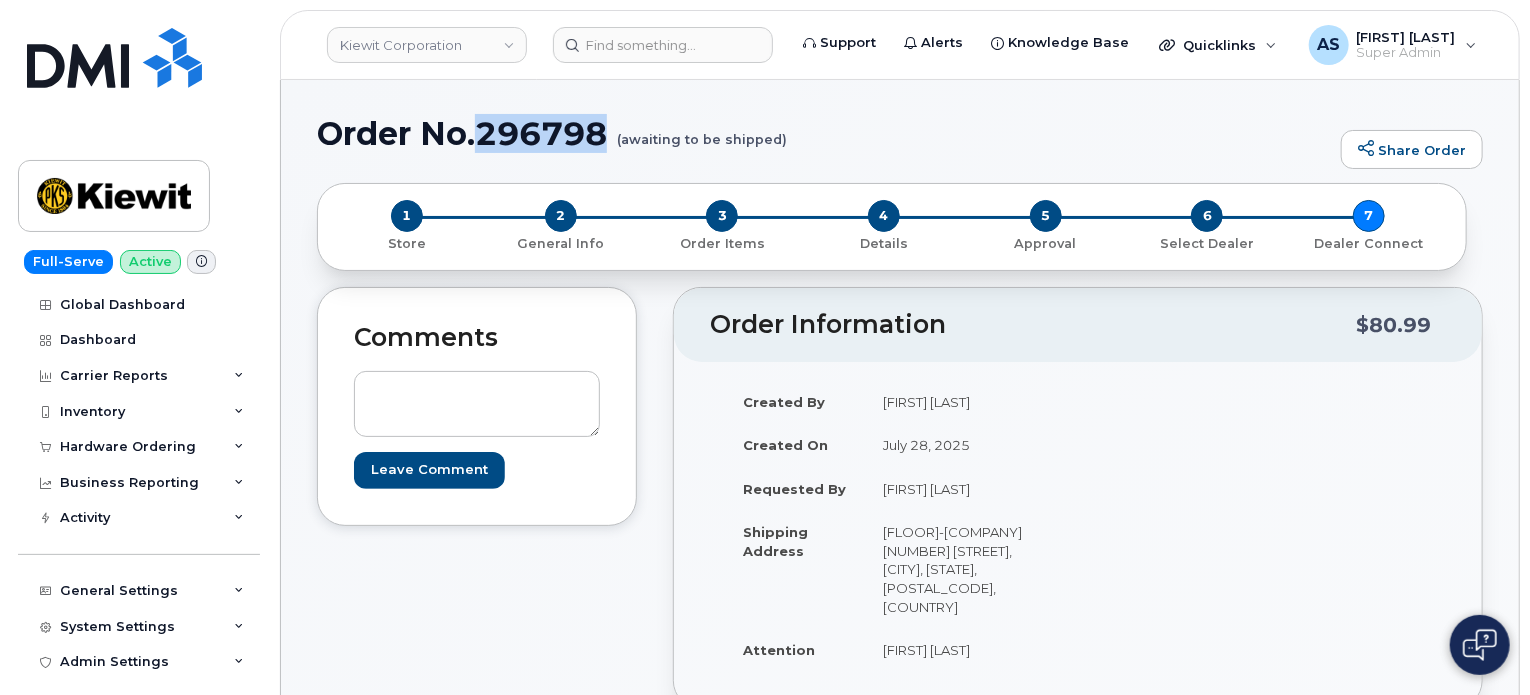 click on "Order No.296798
(awaiting to be shipped)" at bounding box center (824, 133) 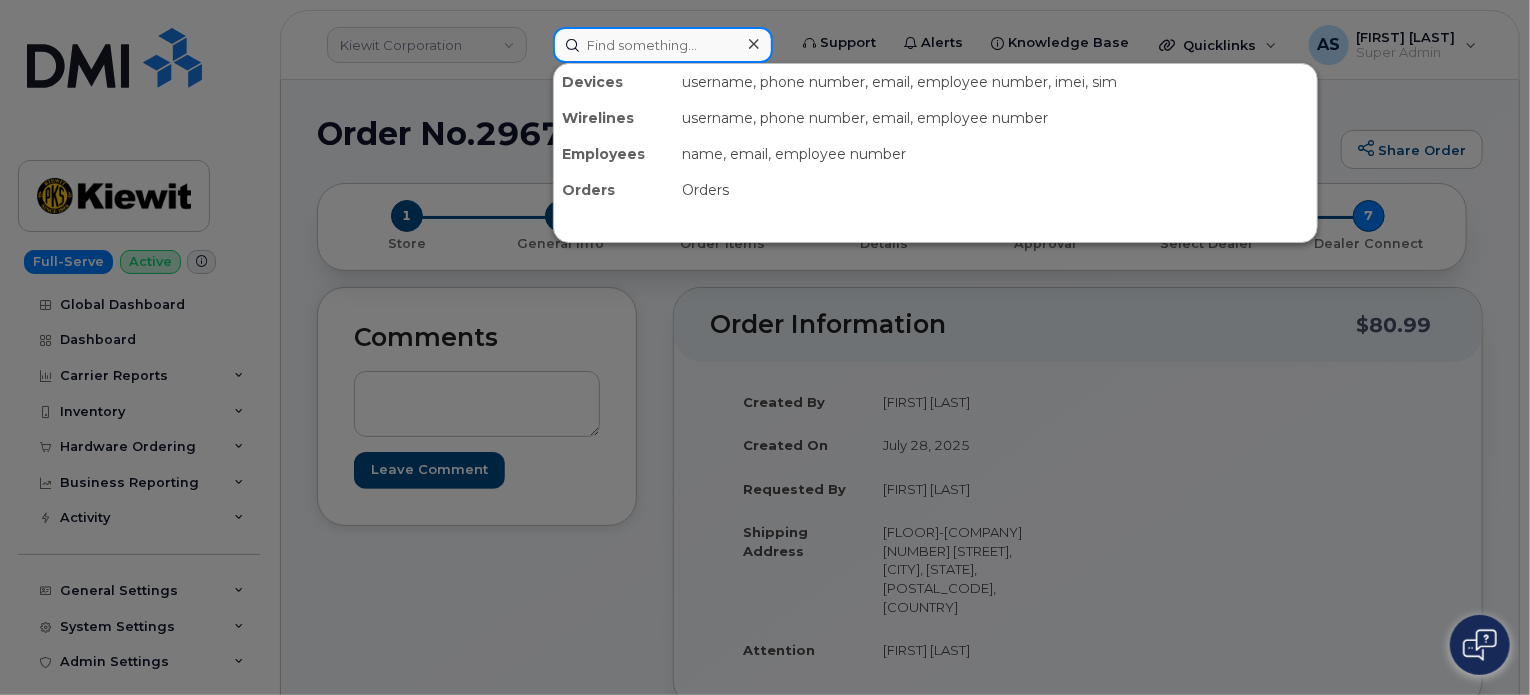 click at bounding box center [663, 45] 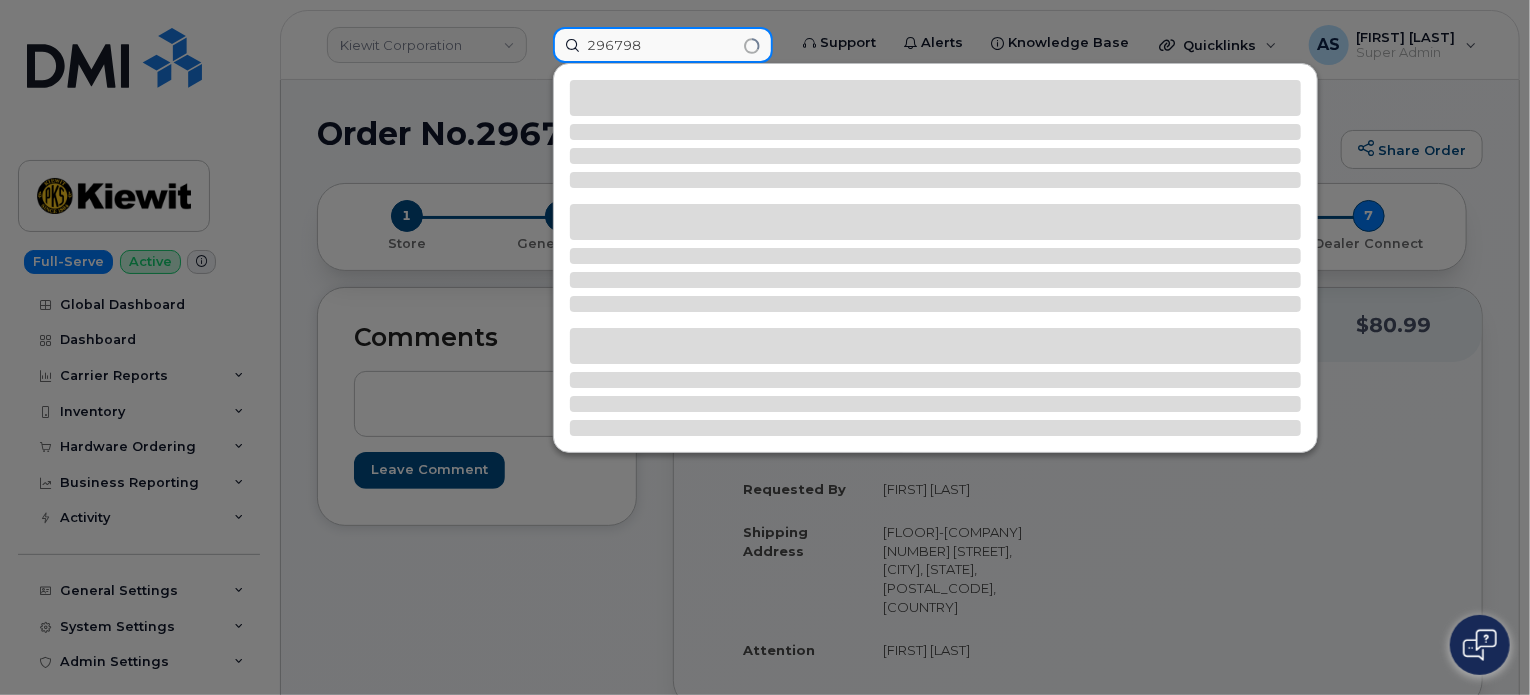 type on "296798" 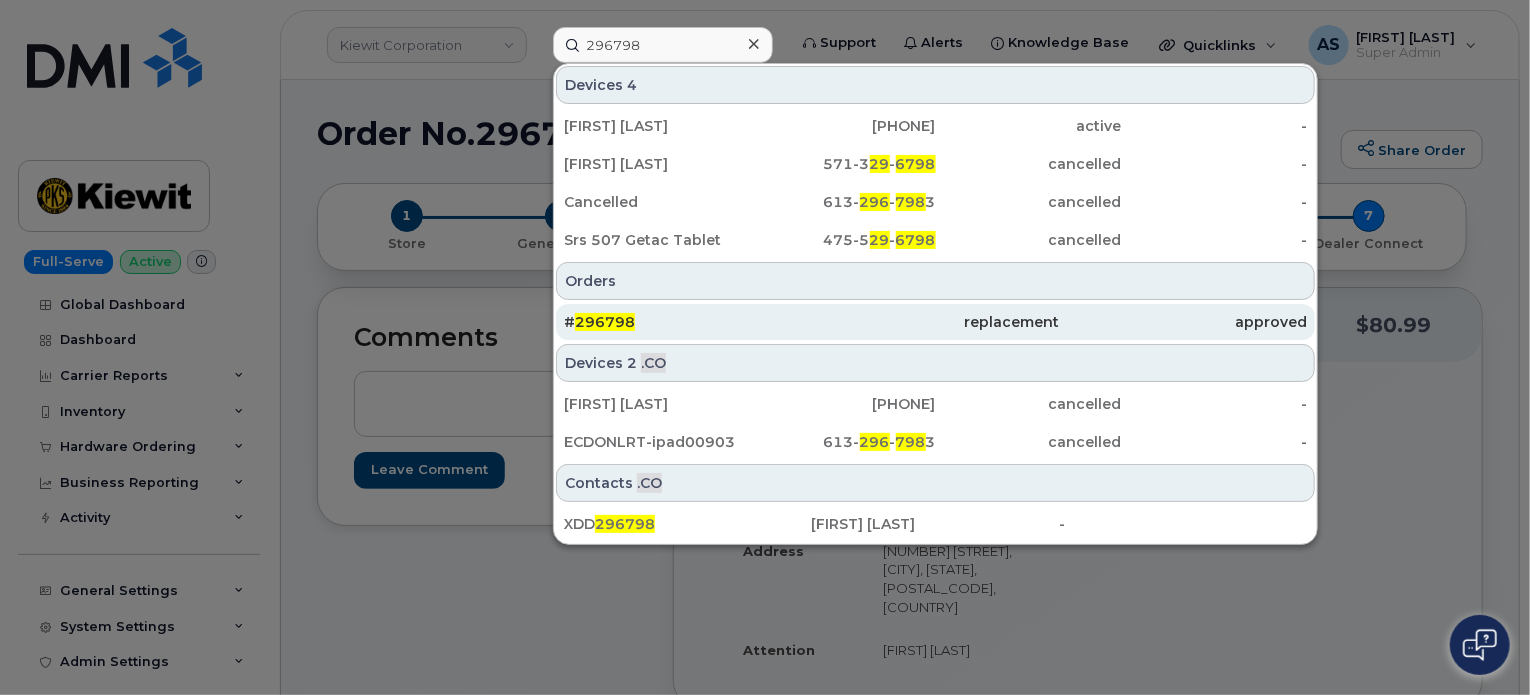 click on "# 296798" at bounding box center [688, 322] 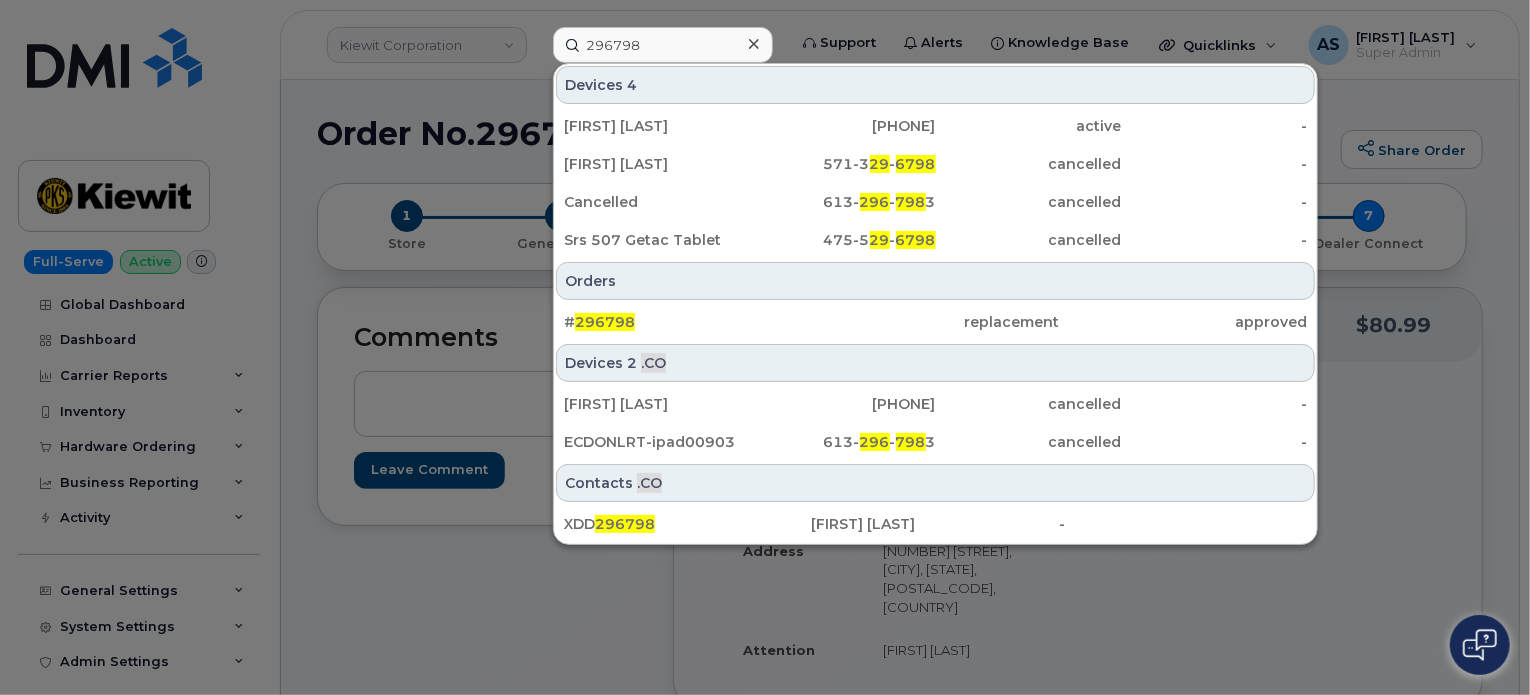 click at bounding box center [765, 347] 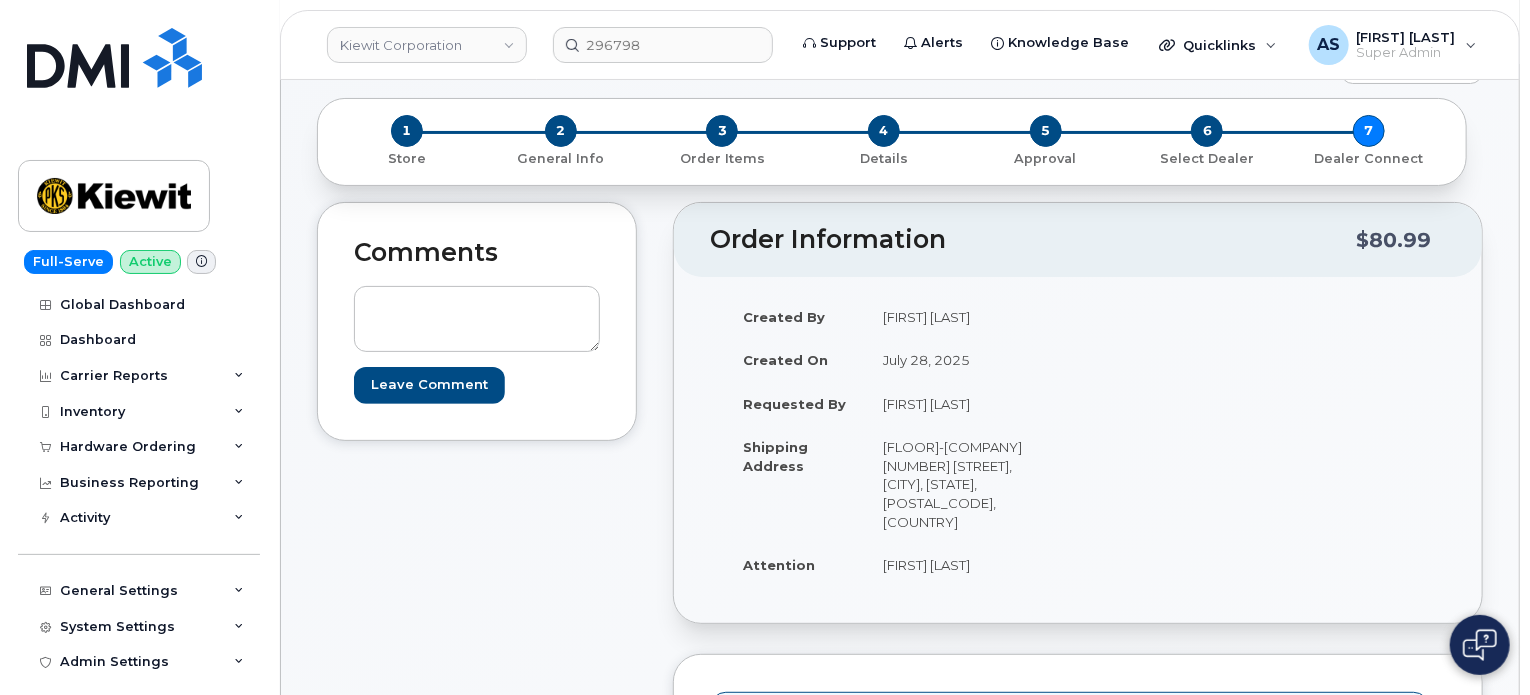 scroll, scrollTop: 0, scrollLeft: 0, axis: both 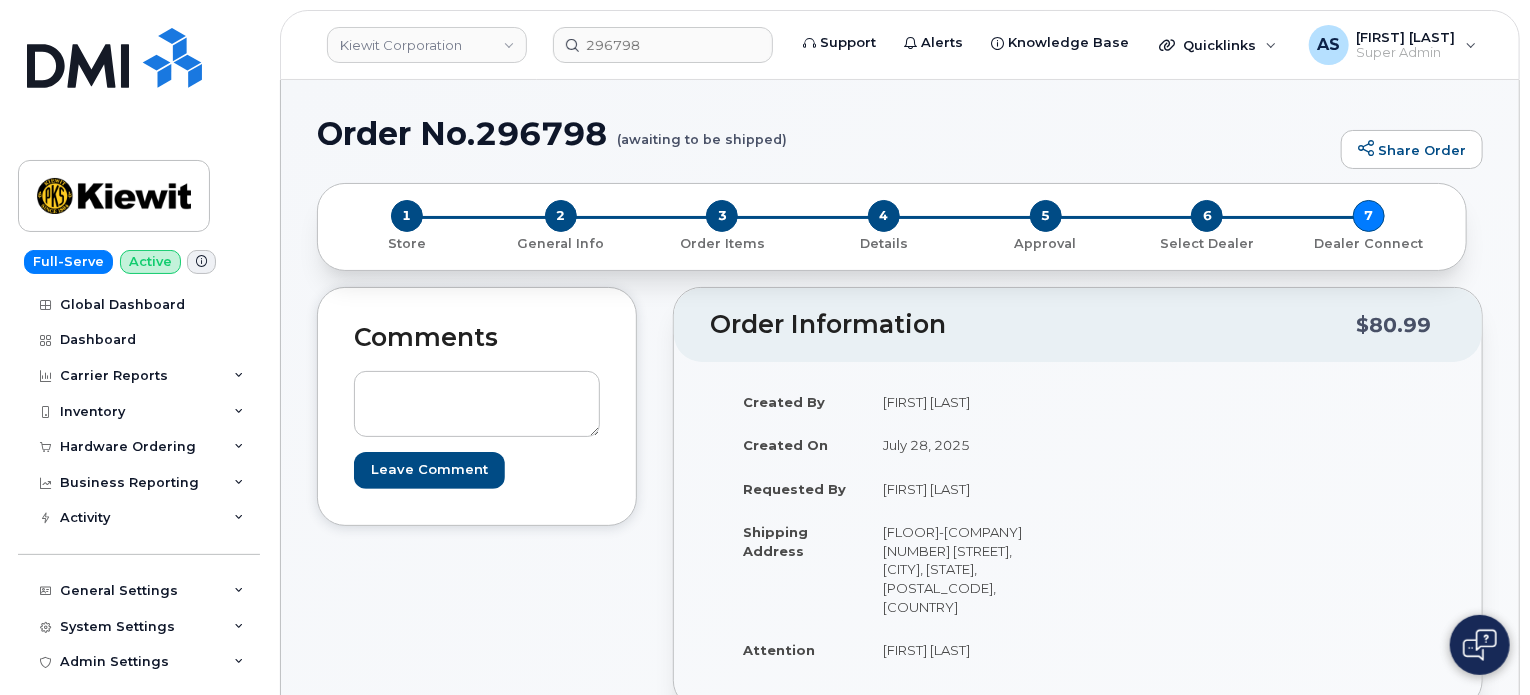 click on "Order No.296798
(awaiting to be shipped)" at bounding box center (824, 133) 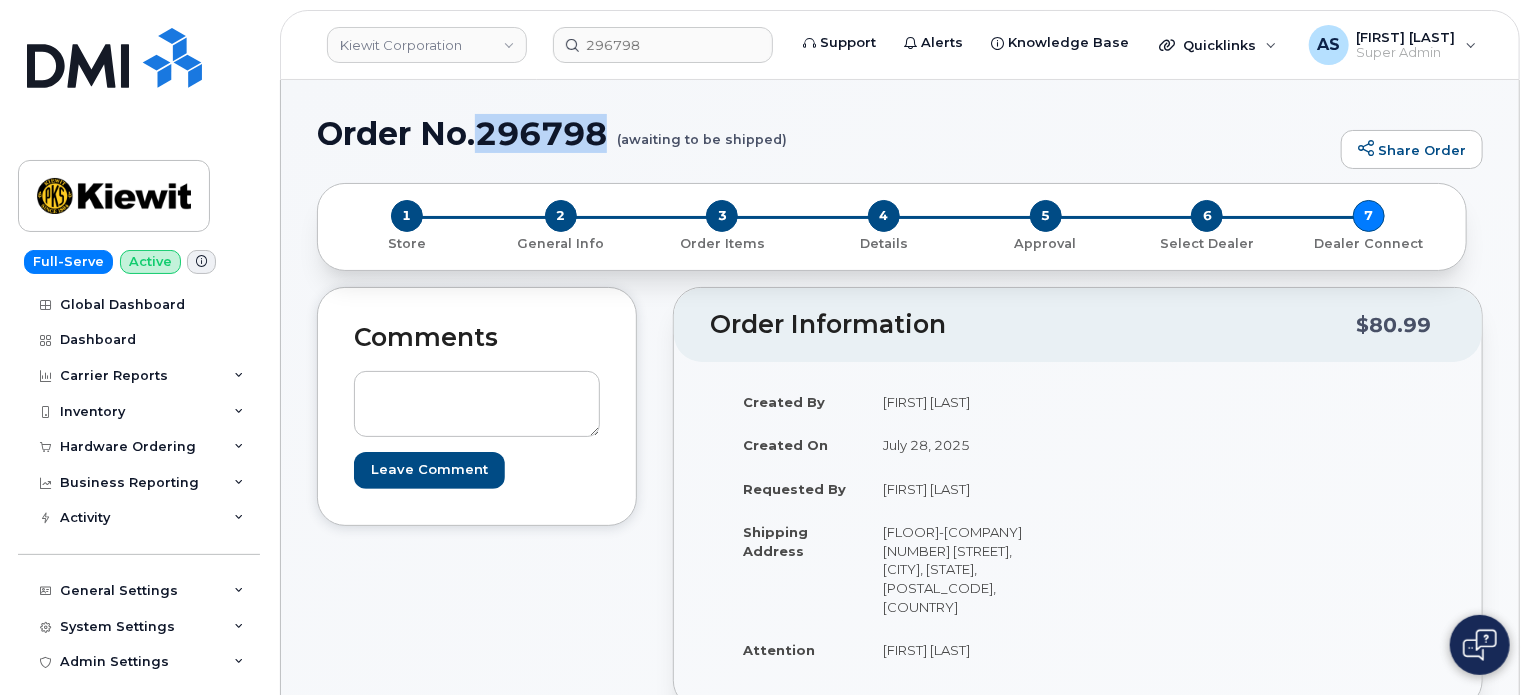 click on "Order No.296798
(awaiting to be shipped)" at bounding box center (824, 133) 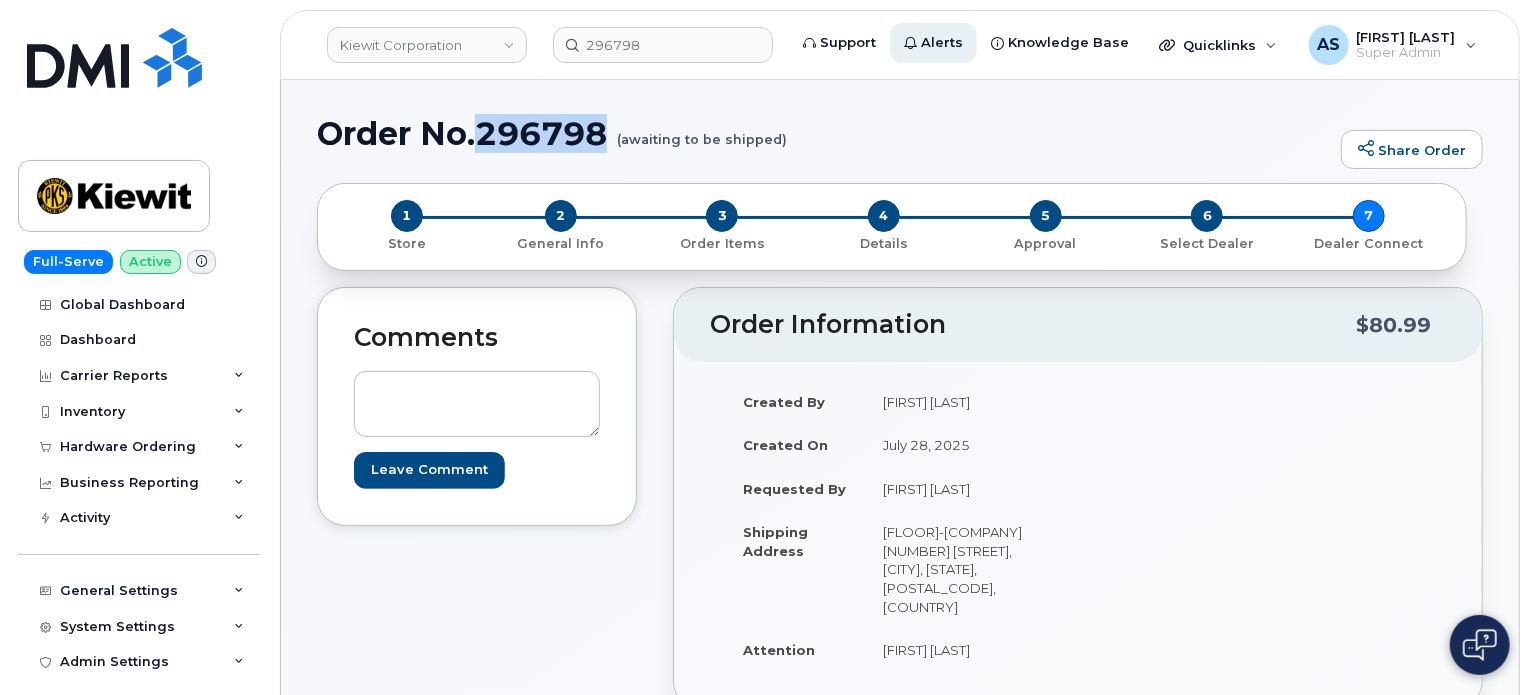 click on "Order No.296798
(awaiting to be shipped)" at bounding box center (824, 133) 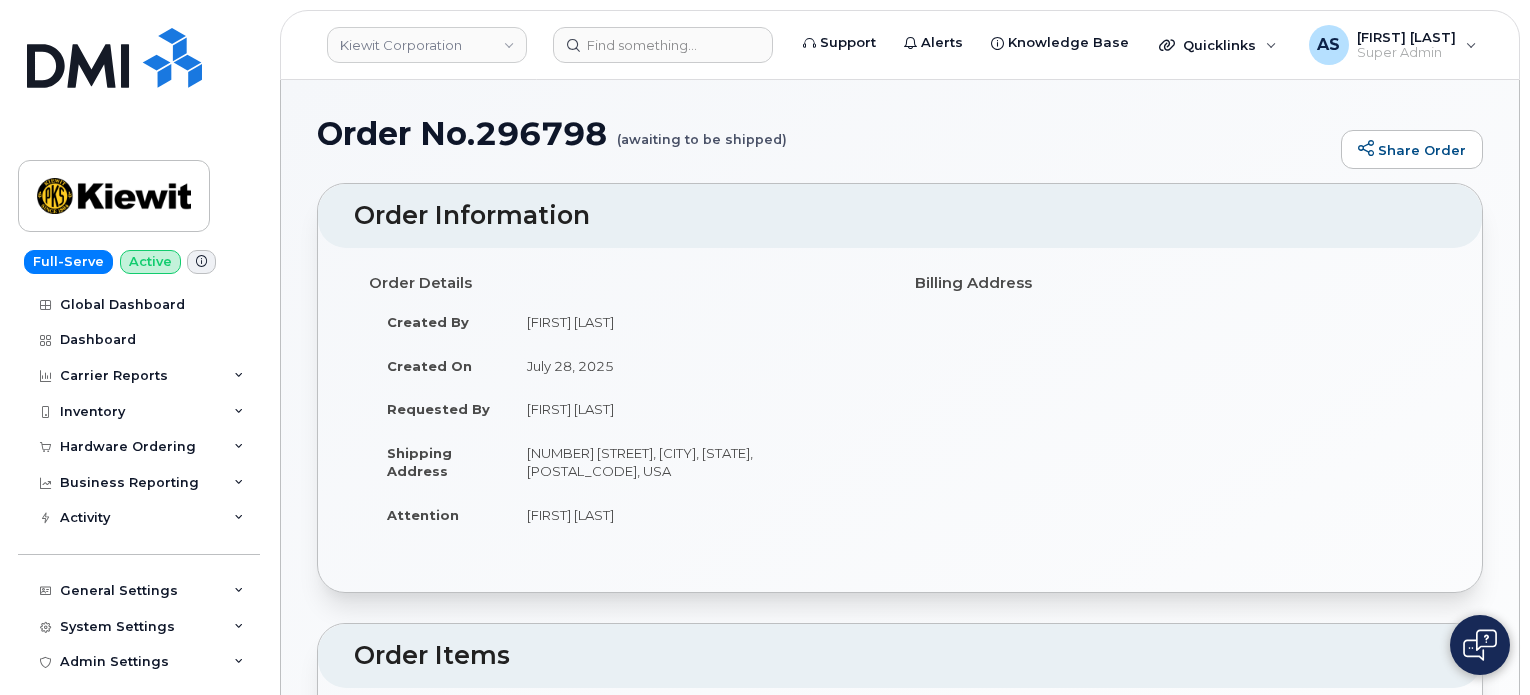 scroll, scrollTop: 0, scrollLeft: 0, axis: both 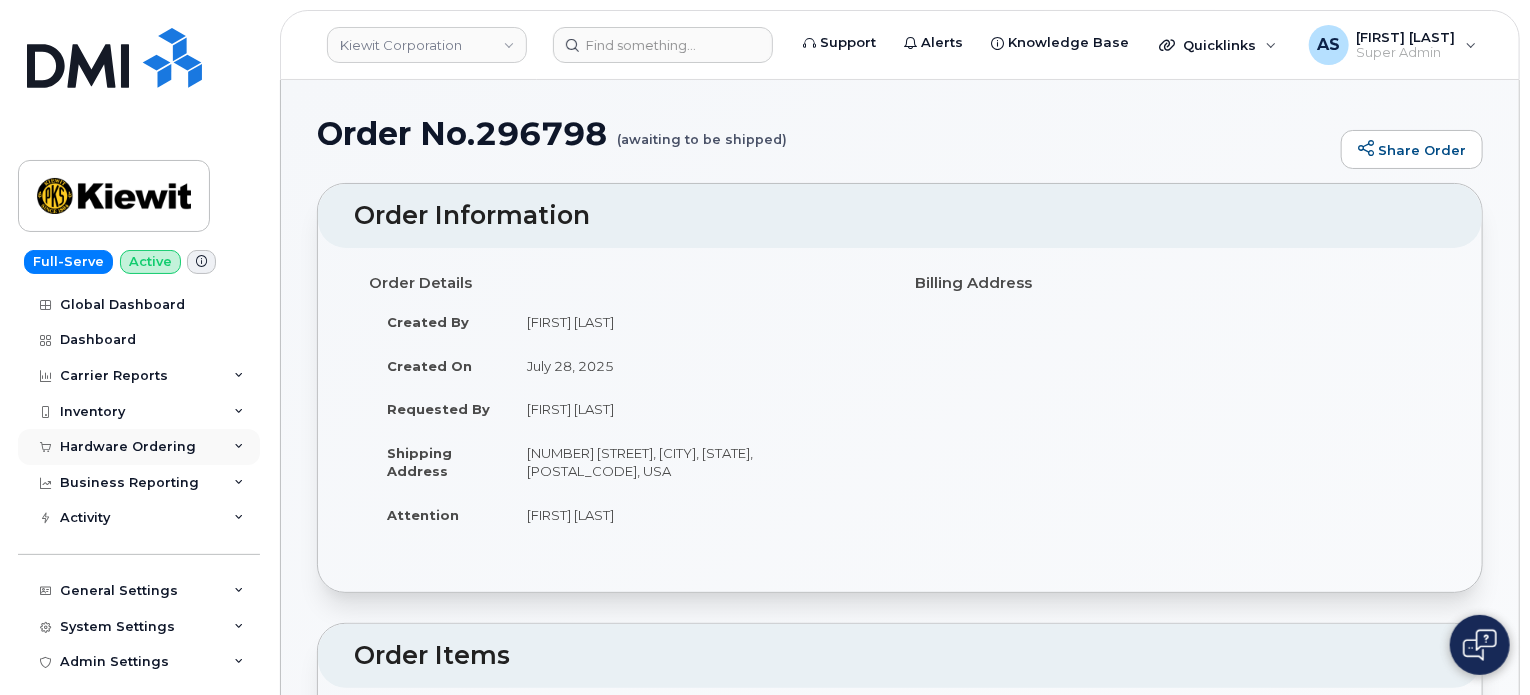 click on "Hardware Ordering" at bounding box center (128, 447) 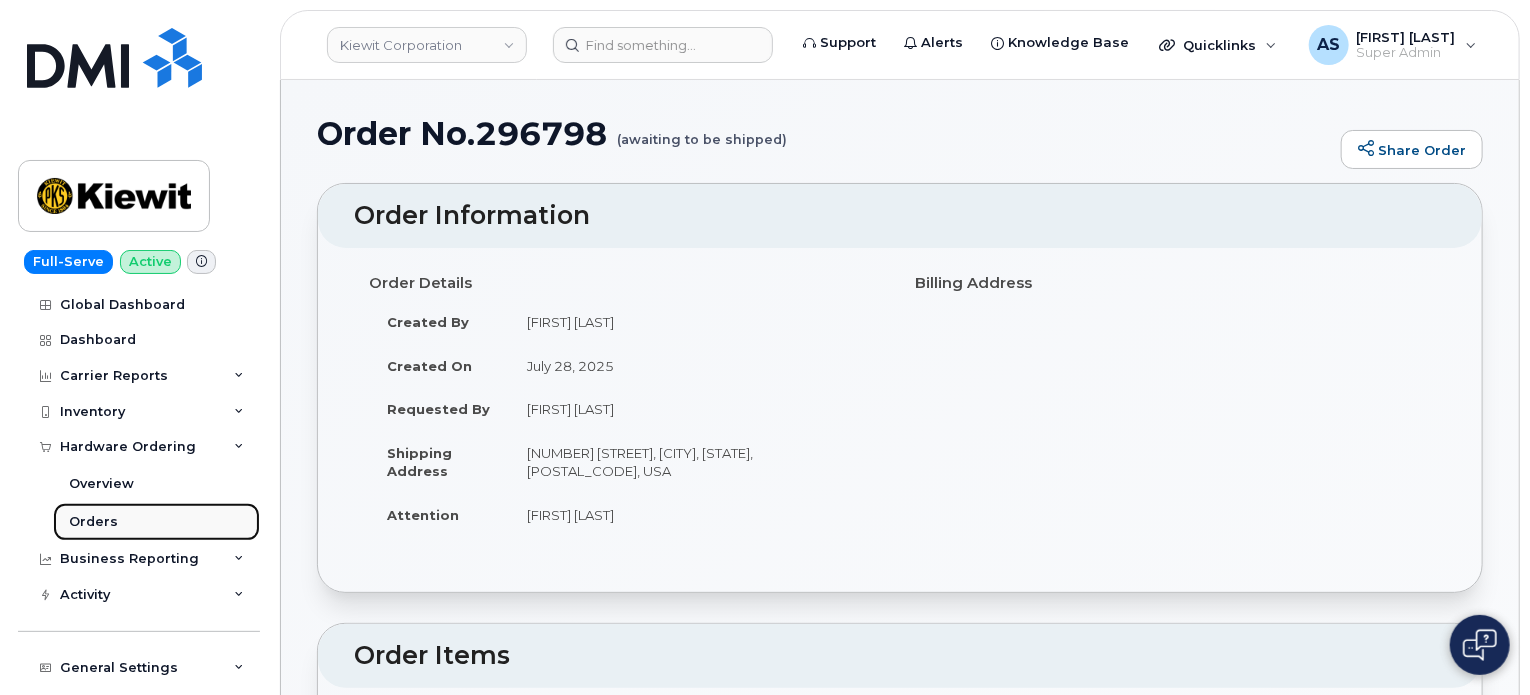 click on "Orders" at bounding box center (156, 522) 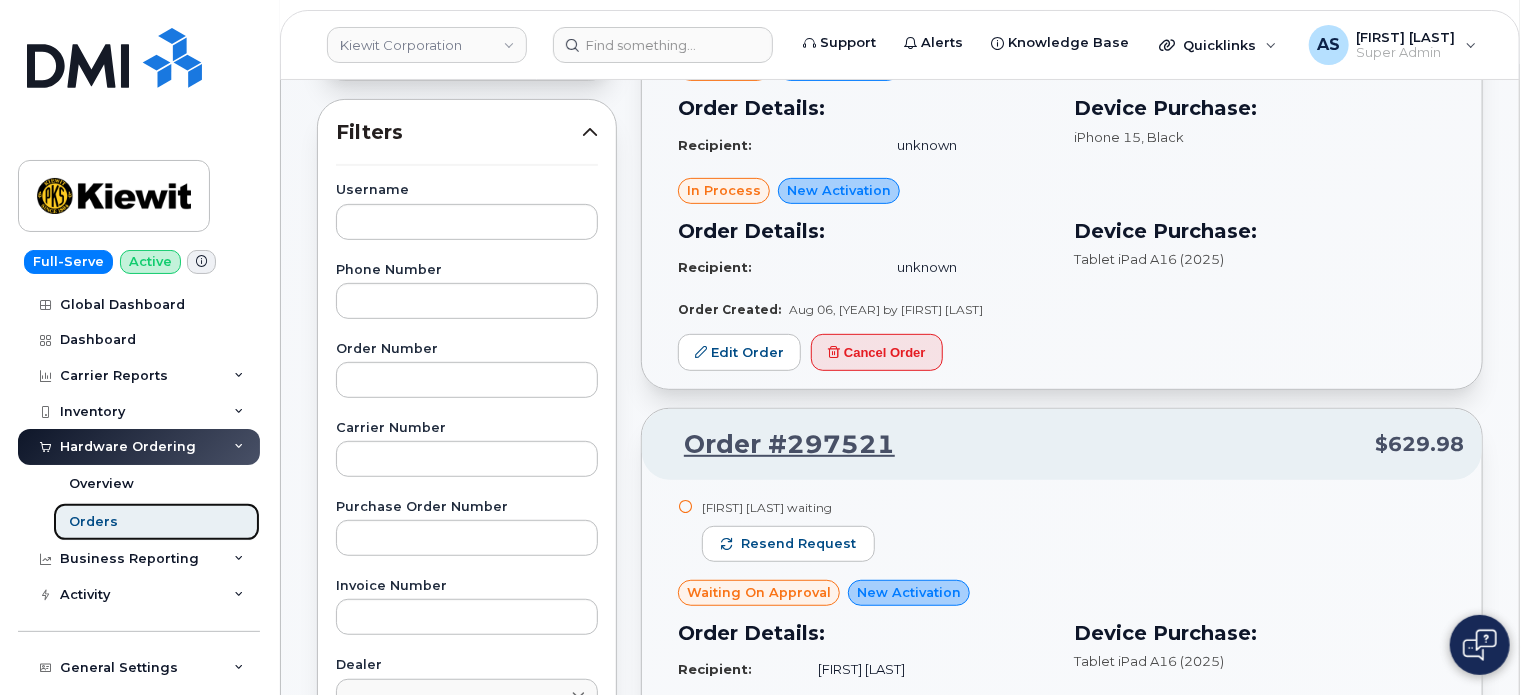 scroll, scrollTop: 400, scrollLeft: 0, axis: vertical 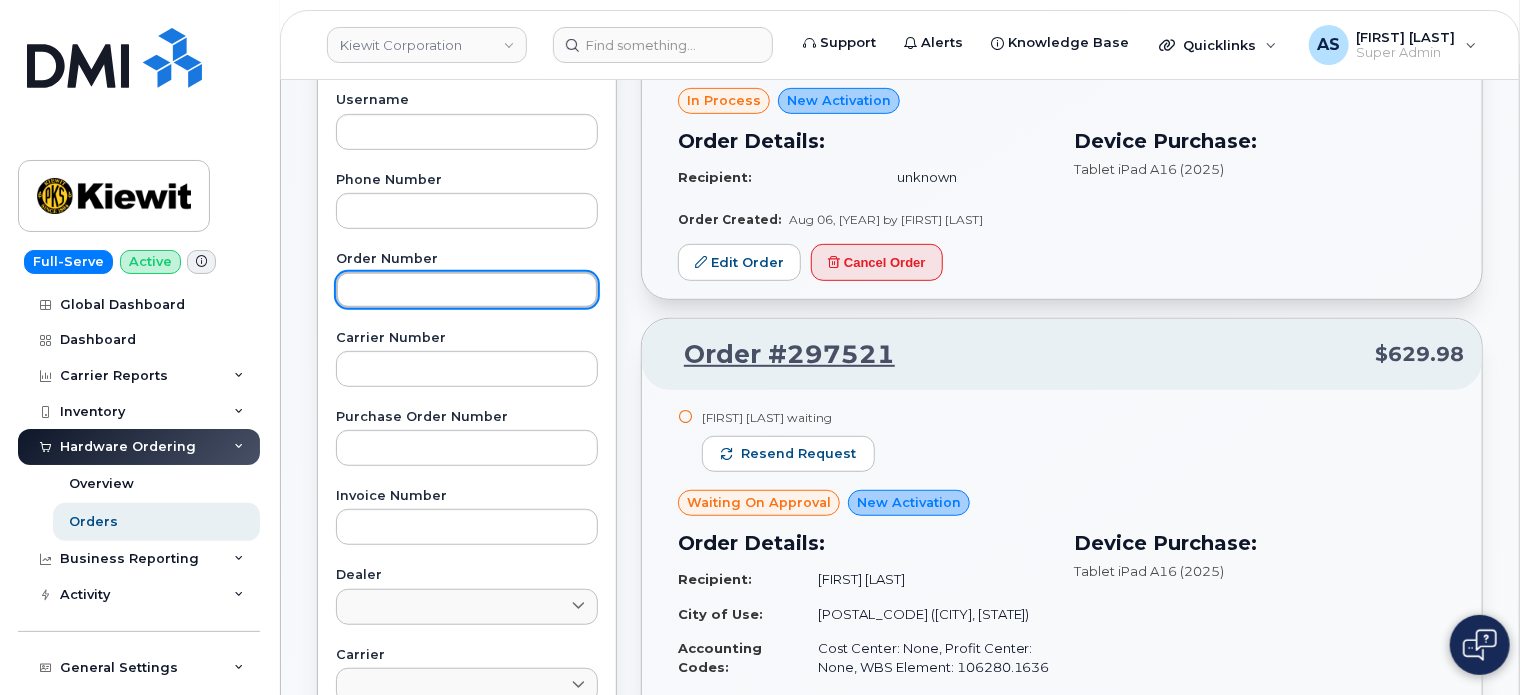 click at bounding box center [467, 290] 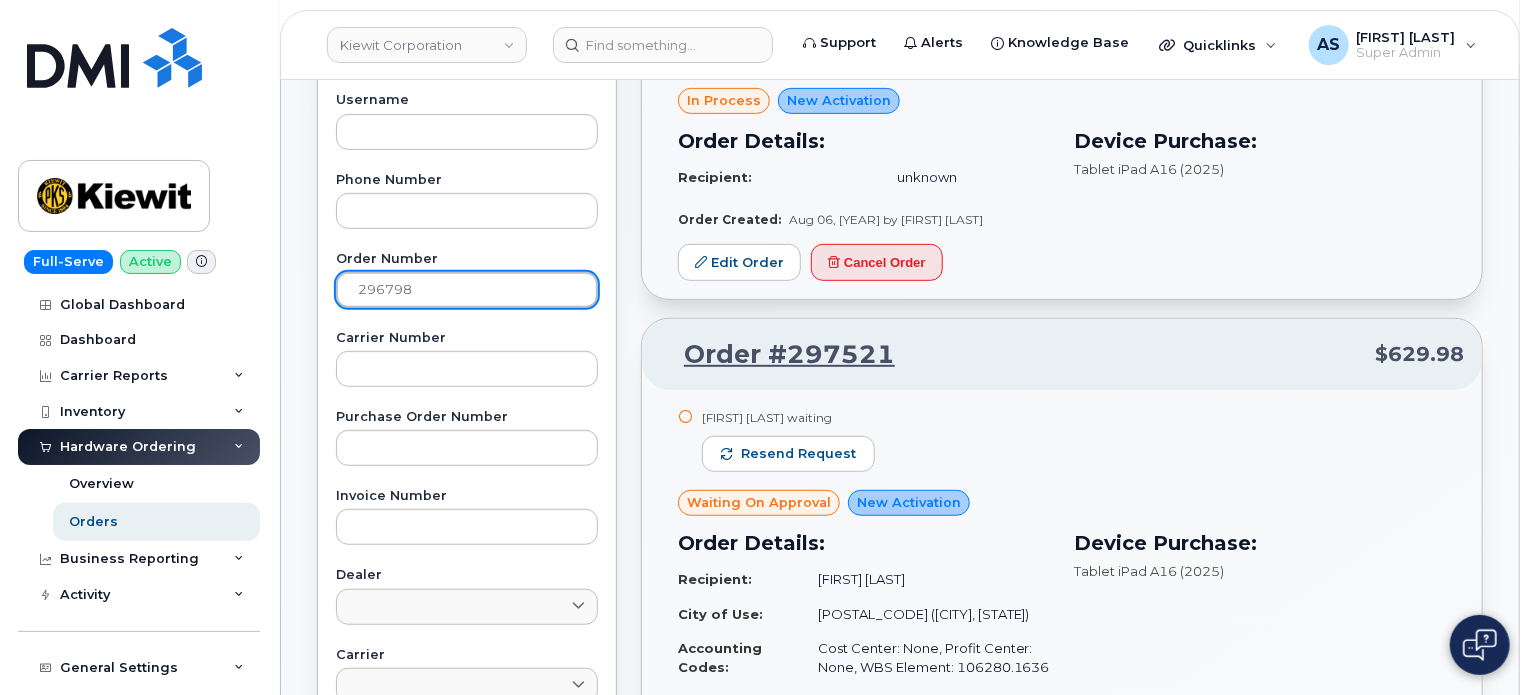 type on "296798" 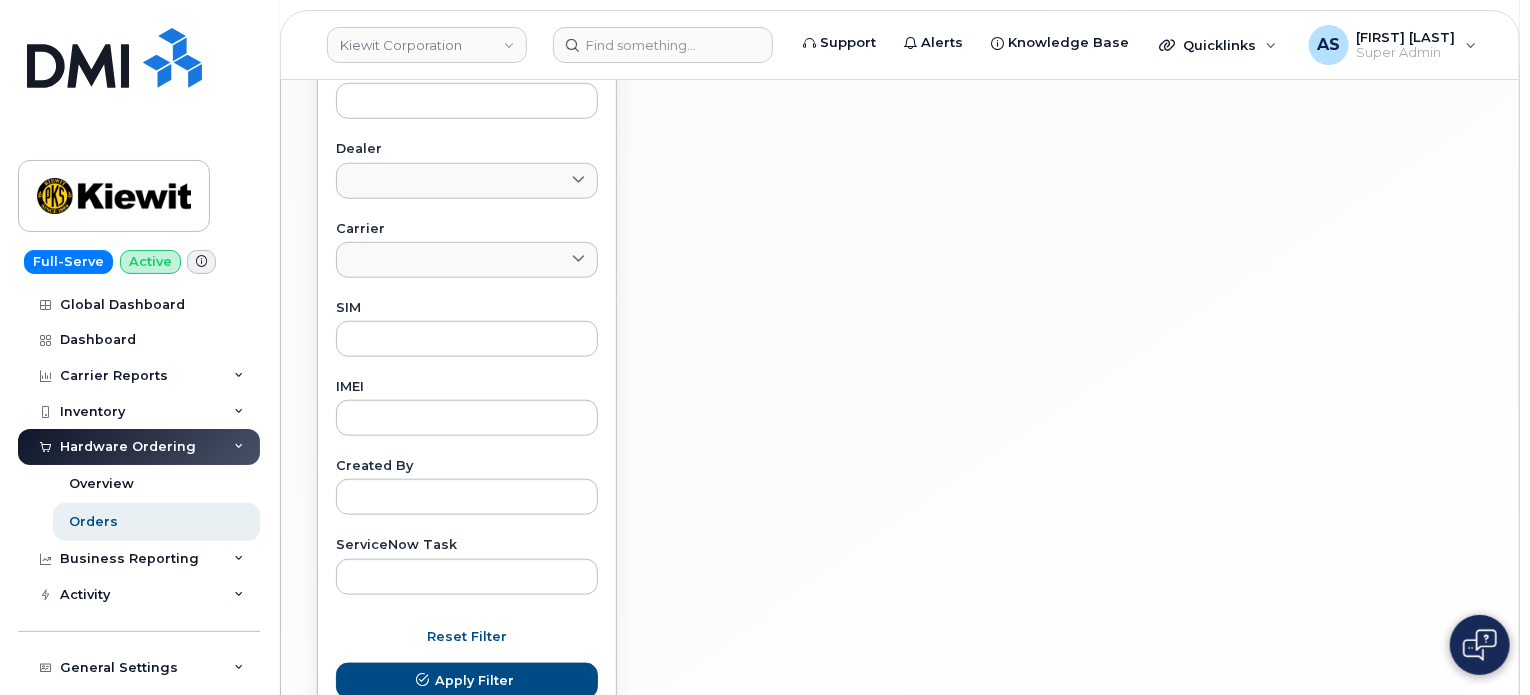 scroll, scrollTop: 972, scrollLeft: 0, axis: vertical 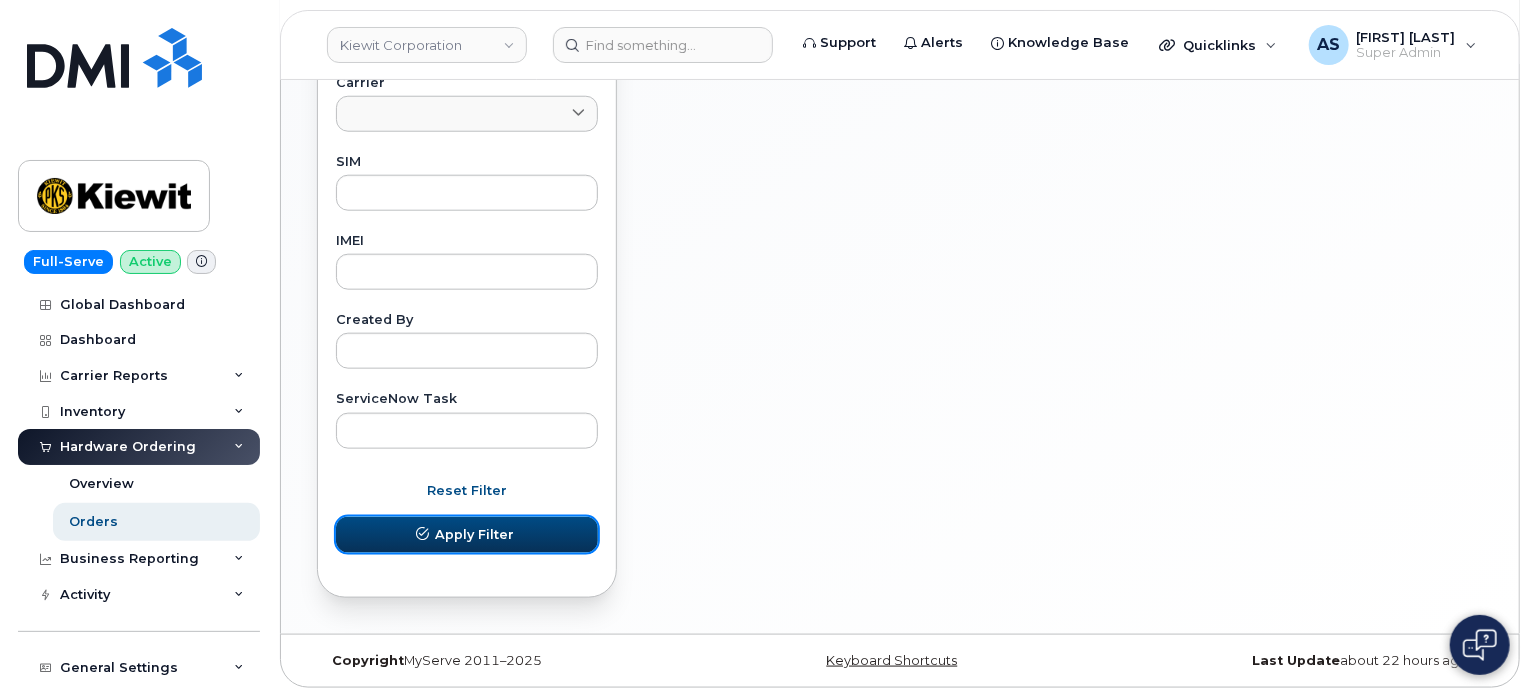 click on "Apply Filter" at bounding box center (474, 534) 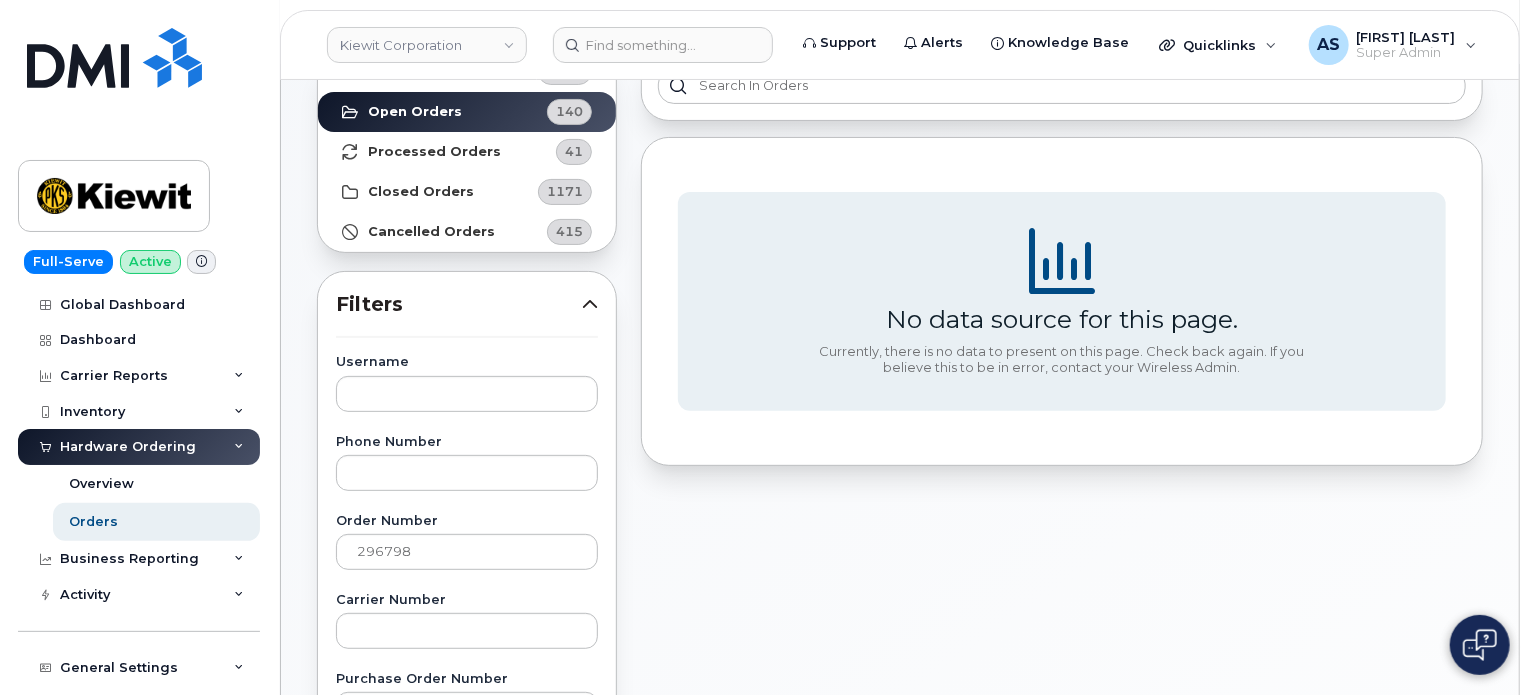 scroll, scrollTop: 172, scrollLeft: 0, axis: vertical 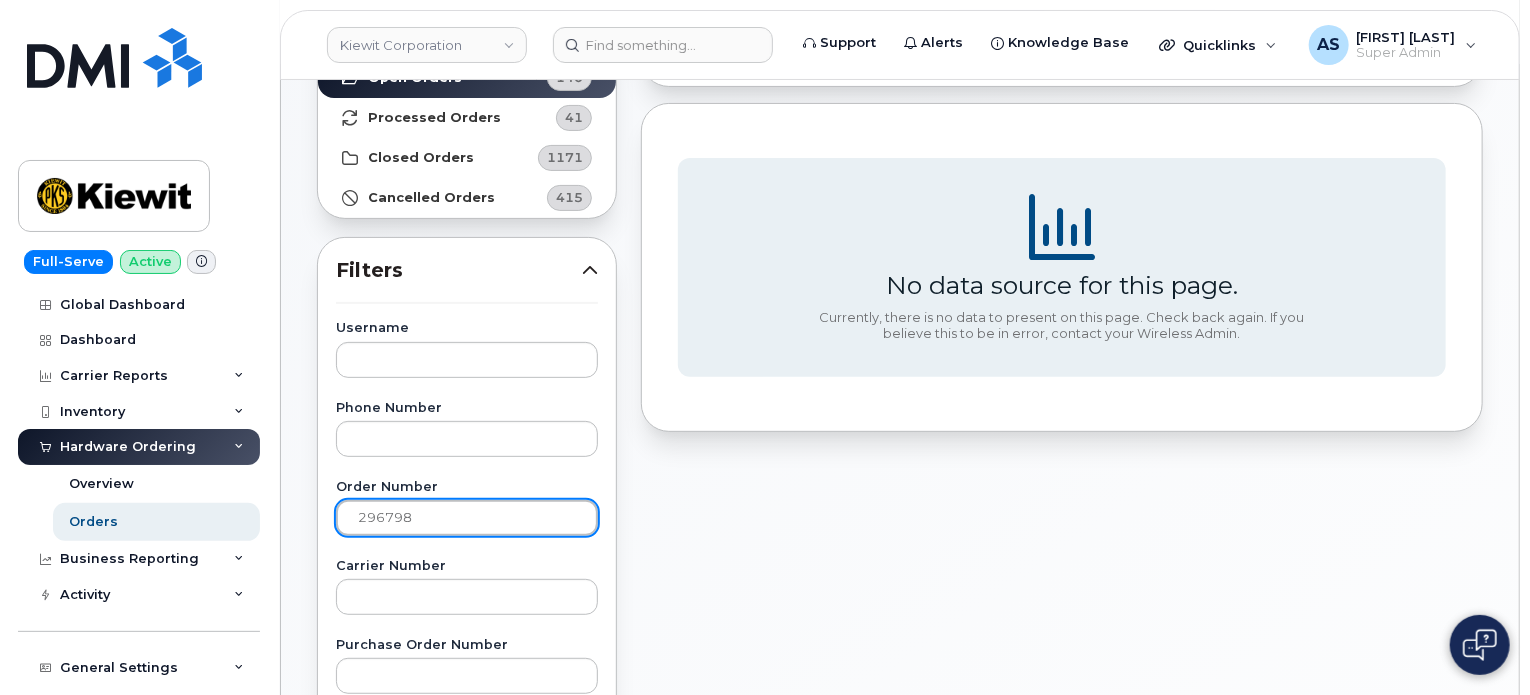 click on "296798" at bounding box center (467, 518) 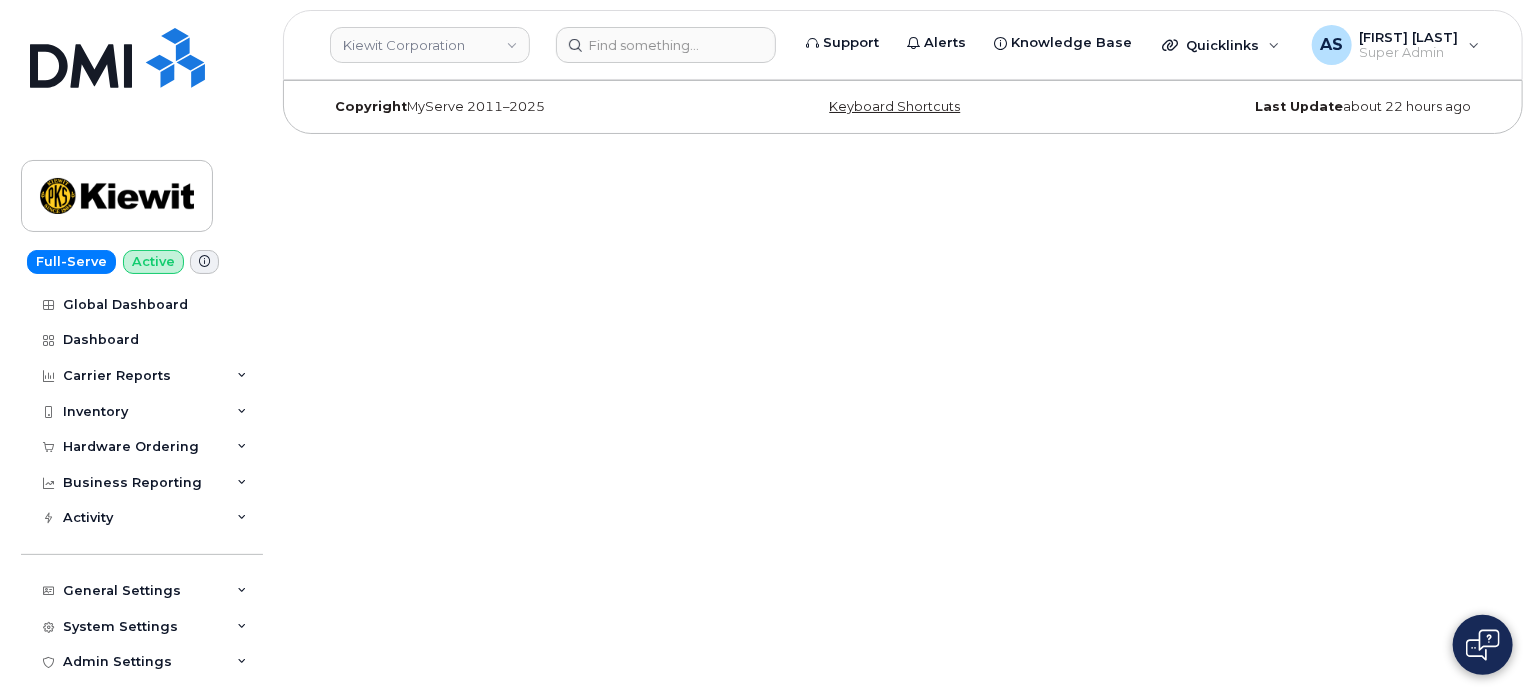 scroll, scrollTop: 0, scrollLeft: 0, axis: both 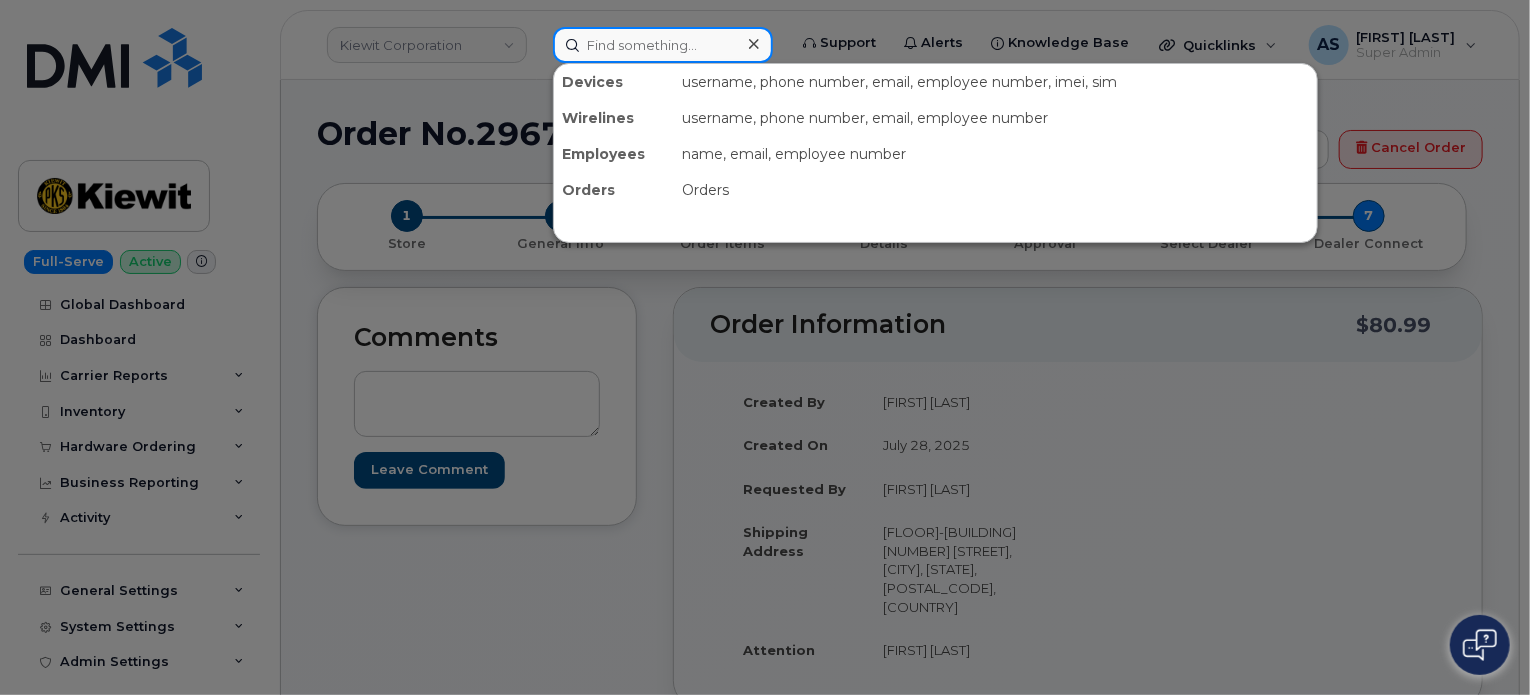 click at bounding box center [663, 45] 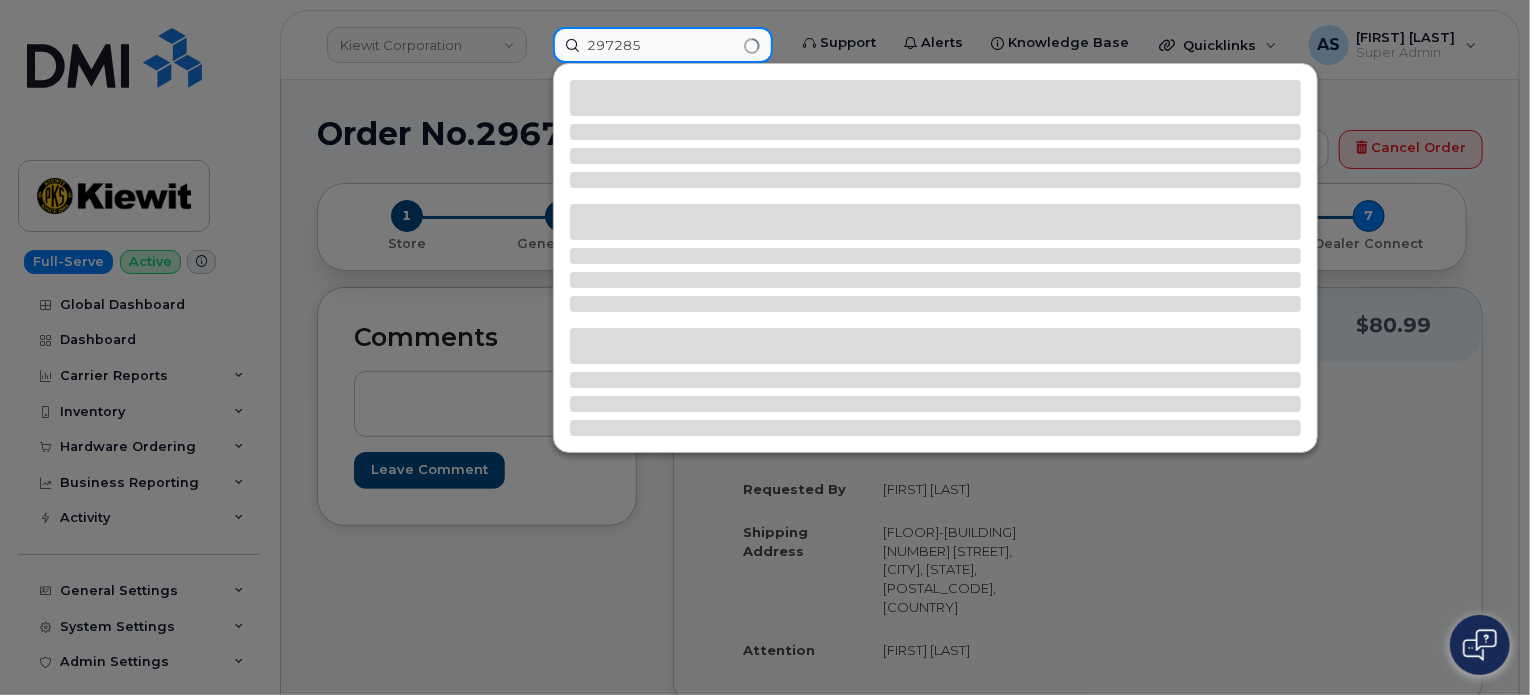 type on "297285" 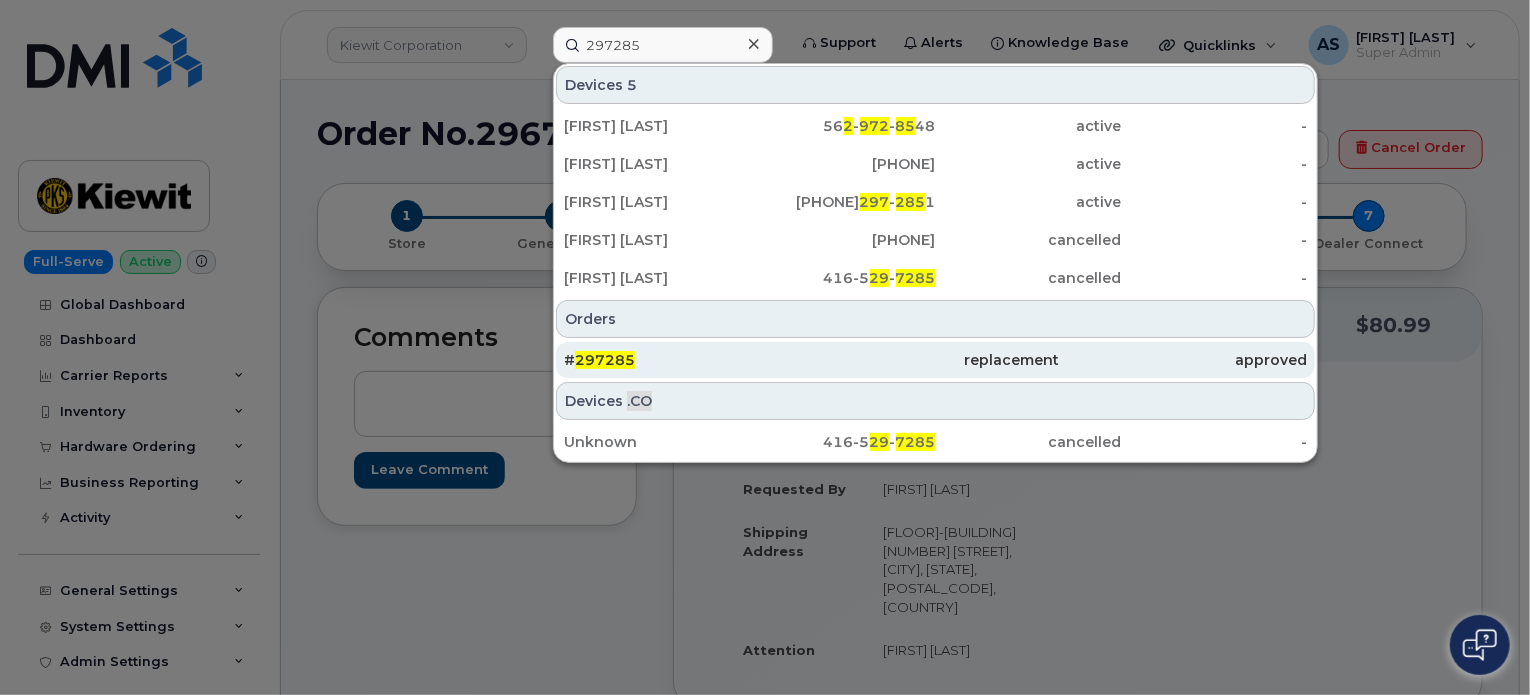 click on "# 297285" at bounding box center [688, 360] 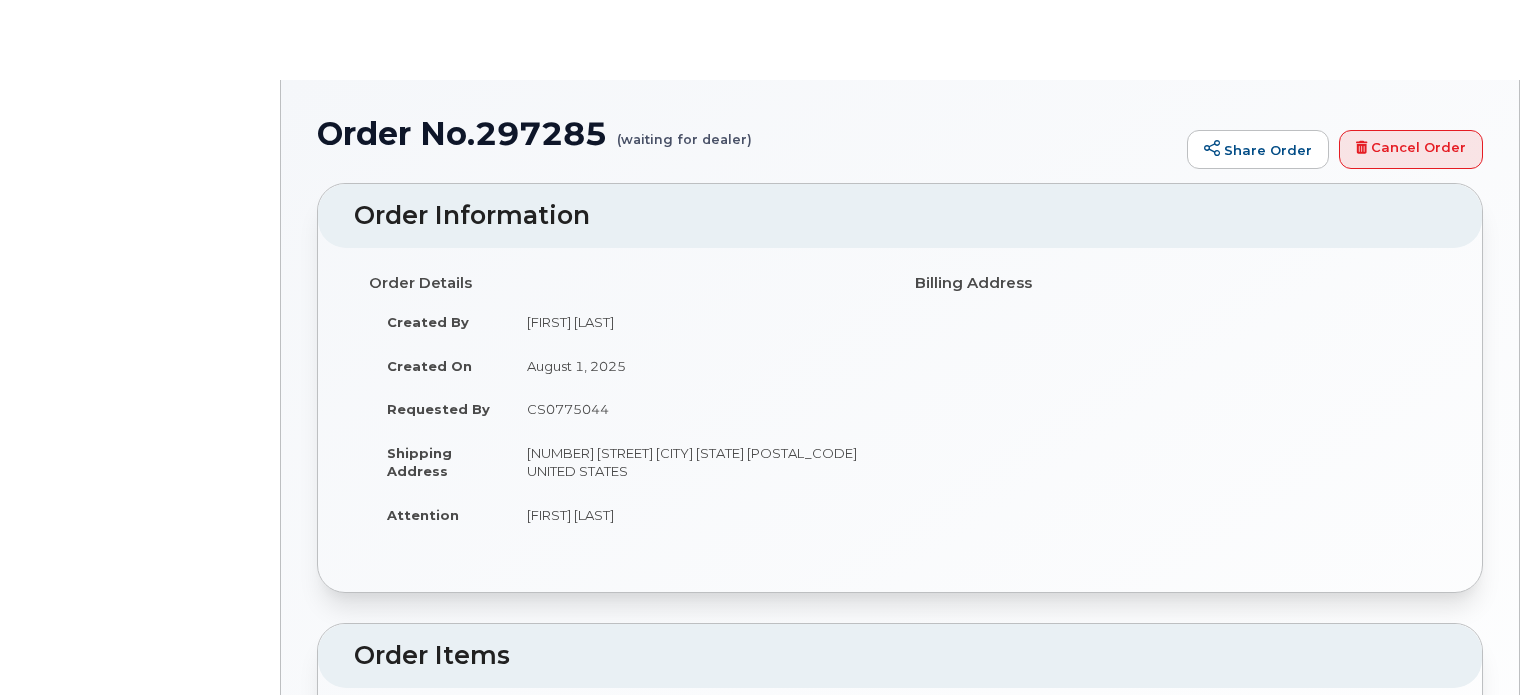 scroll, scrollTop: 0, scrollLeft: 0, axis: both 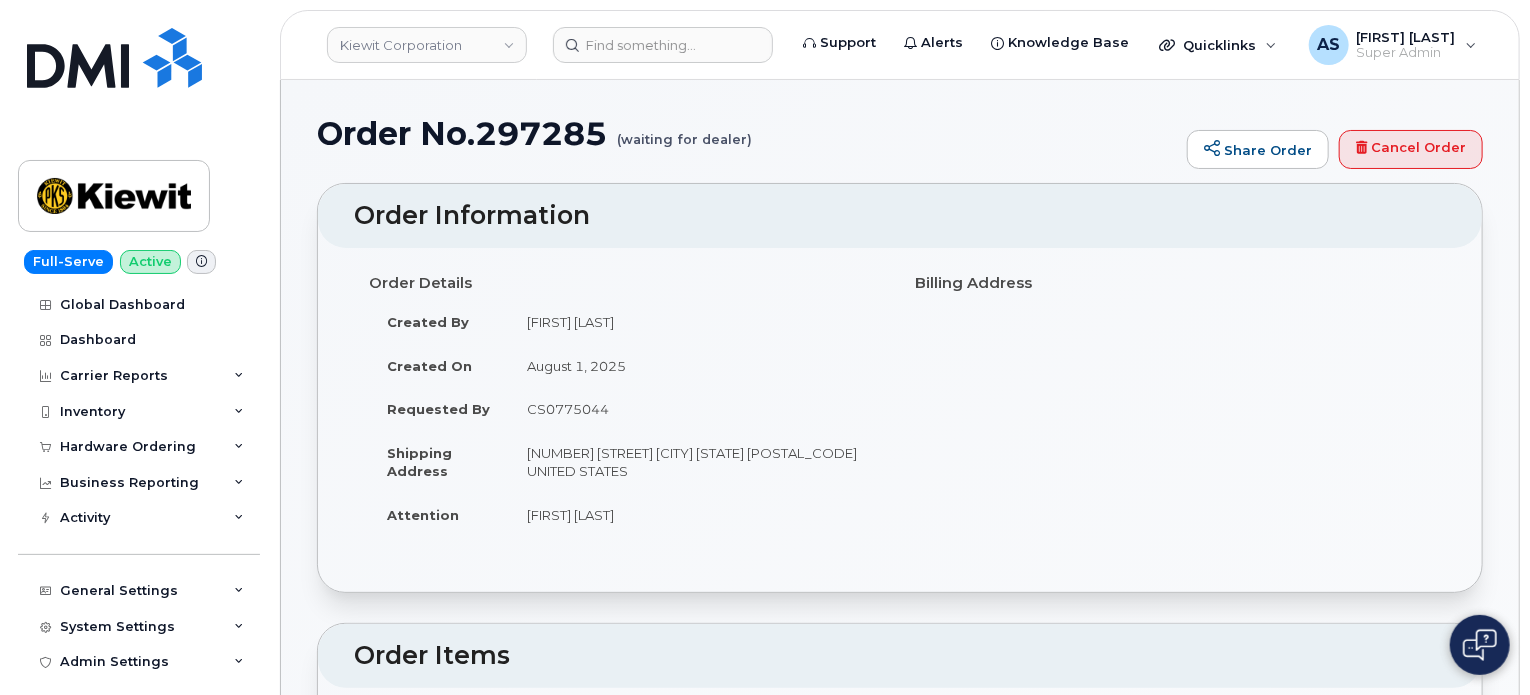 click on "Order No.297285
(waiting for dealer)" at bounding box center (747, 133) 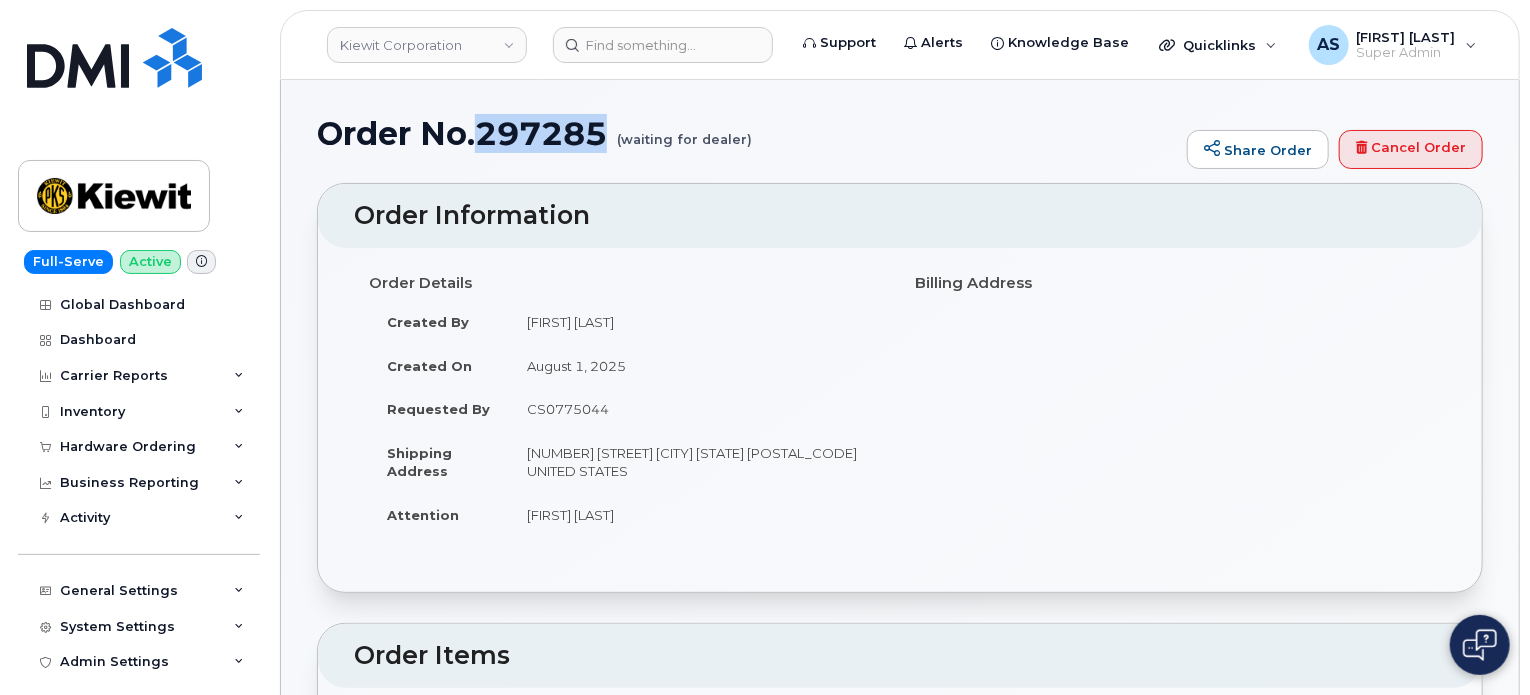click on "Order No.297285
(waiting for dealer)" at bounding box center (747, 133) 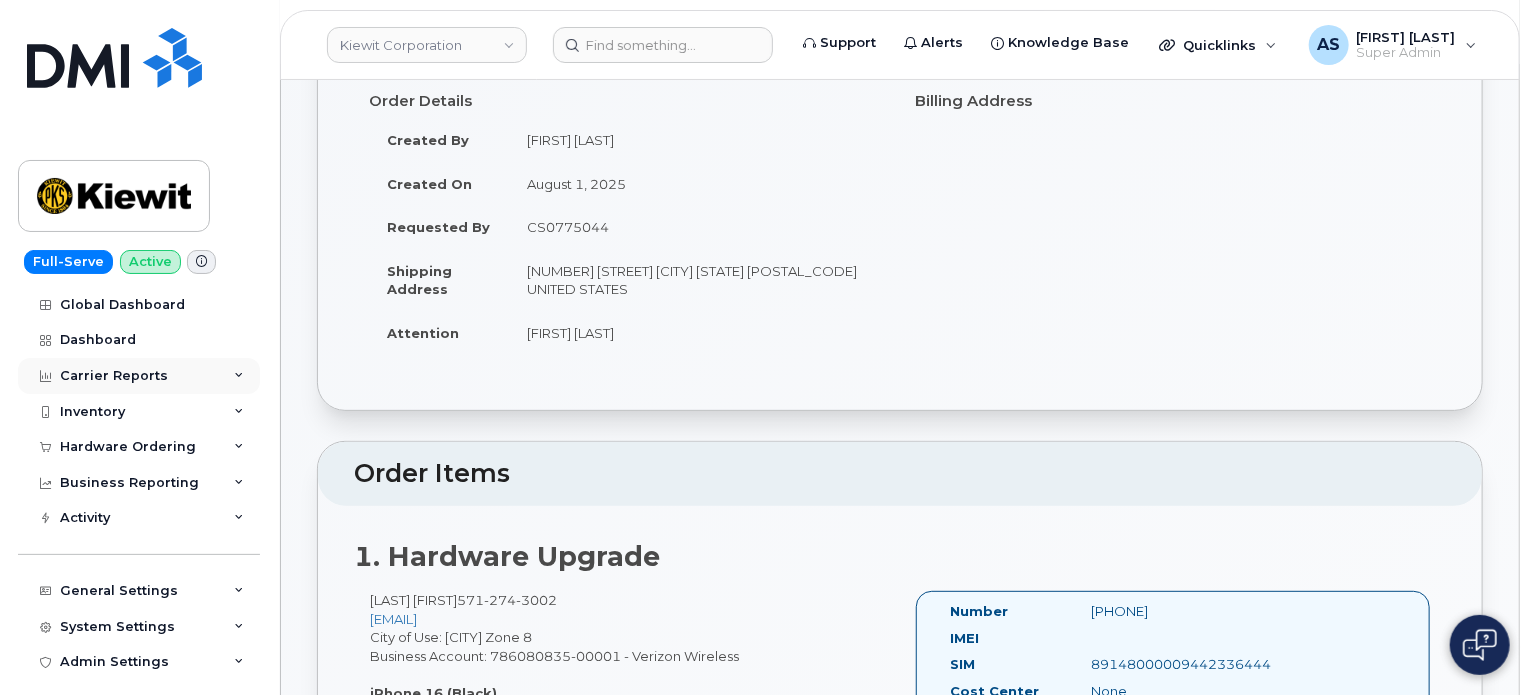 scroll, scrollTop: 300, scrollLeft: 0, axis: vertical 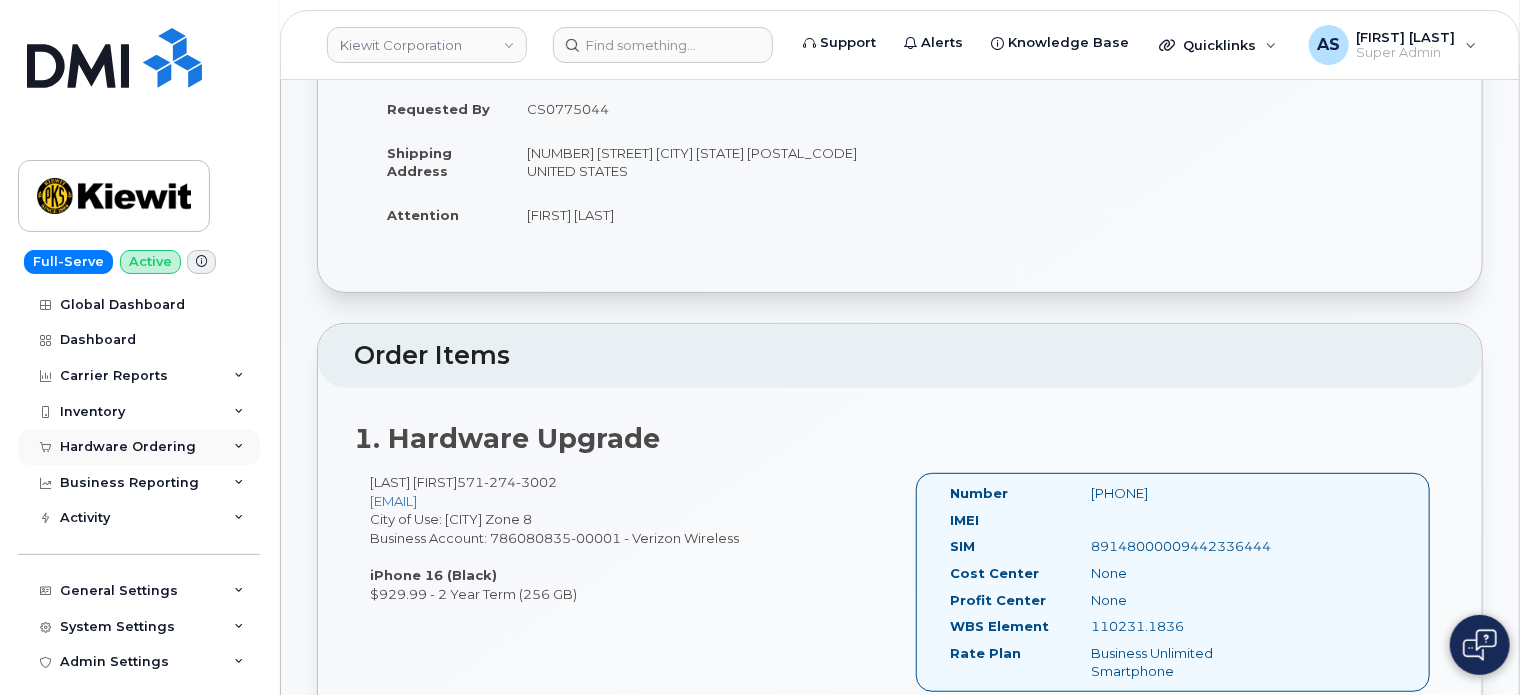 click on "Hardware Ordering" at bounding box center (128, 447) 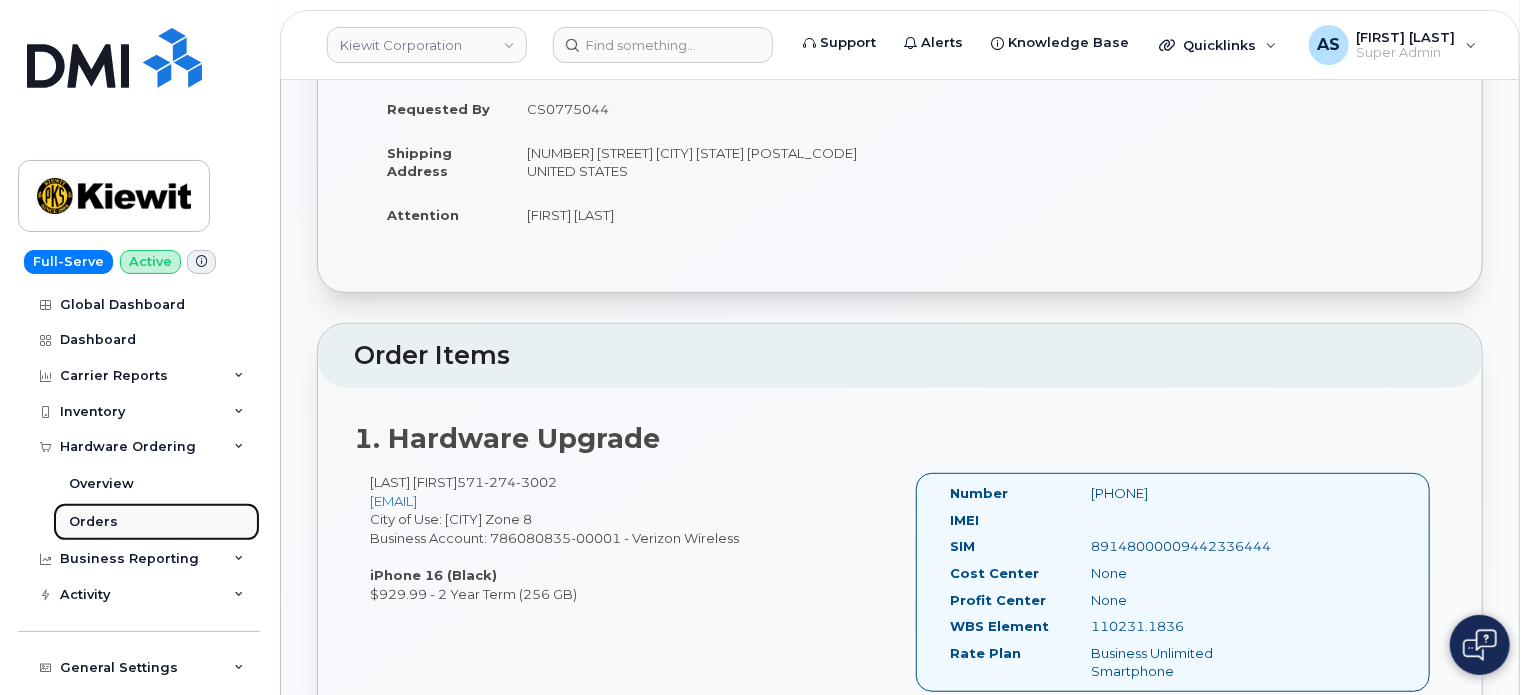 click on "Orders" at bounding box center [93, 522] 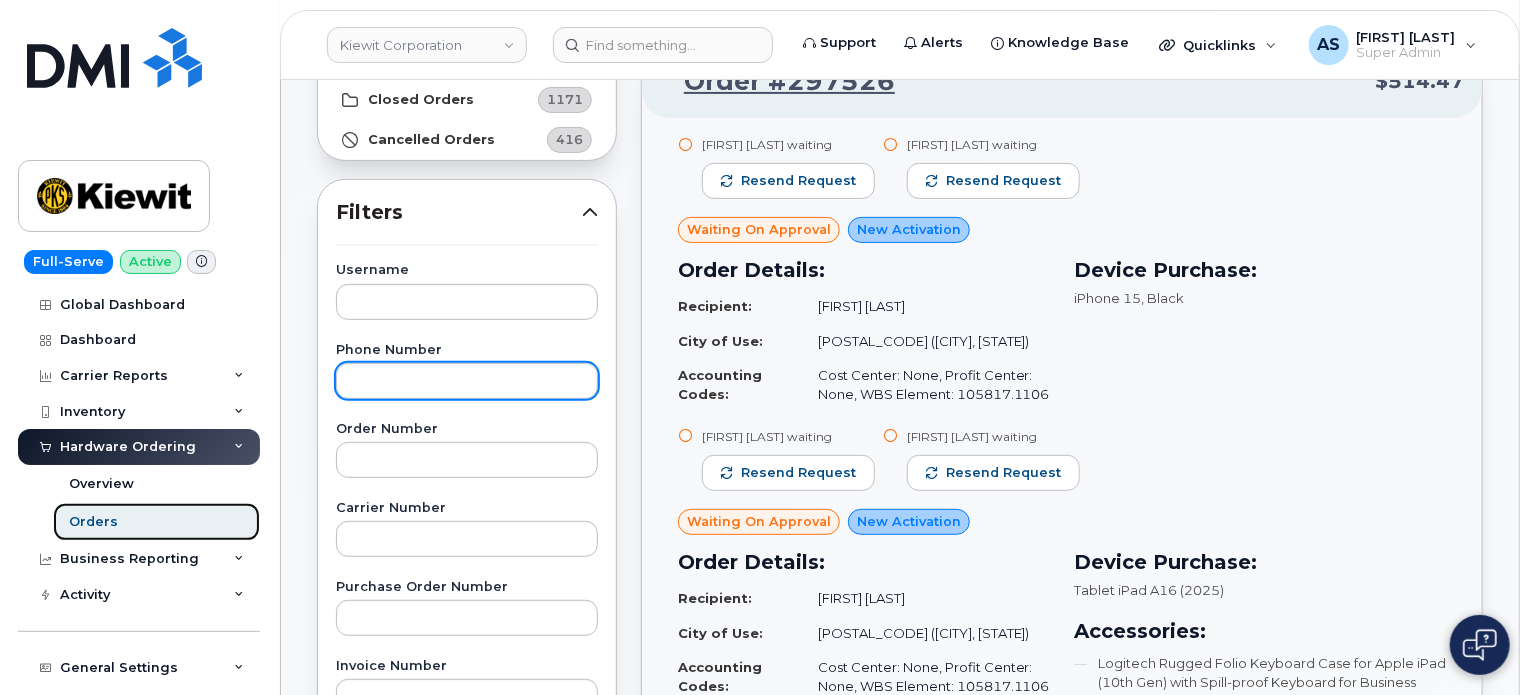 scroll, scrollTop: 300, scrollLeft: 0, axis: vertical 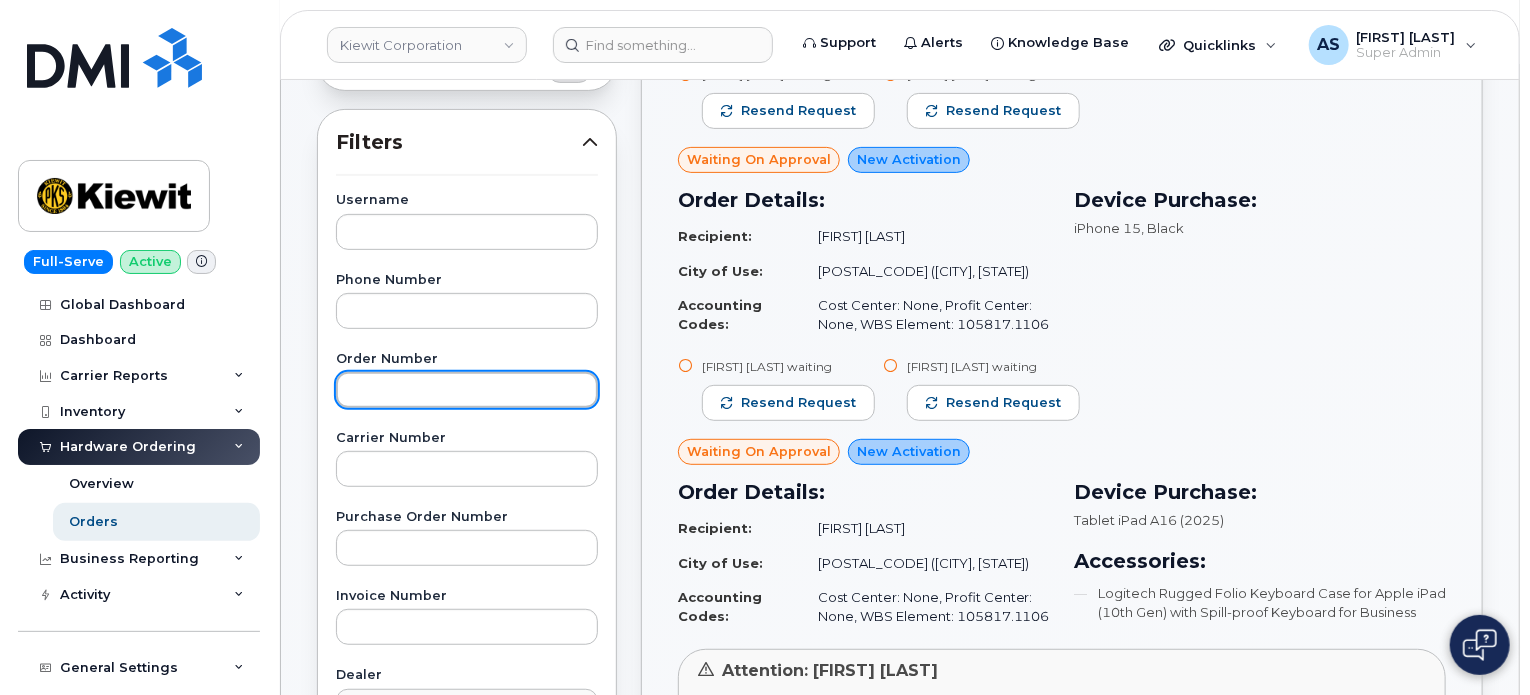 click at bounding box center (467, 390) 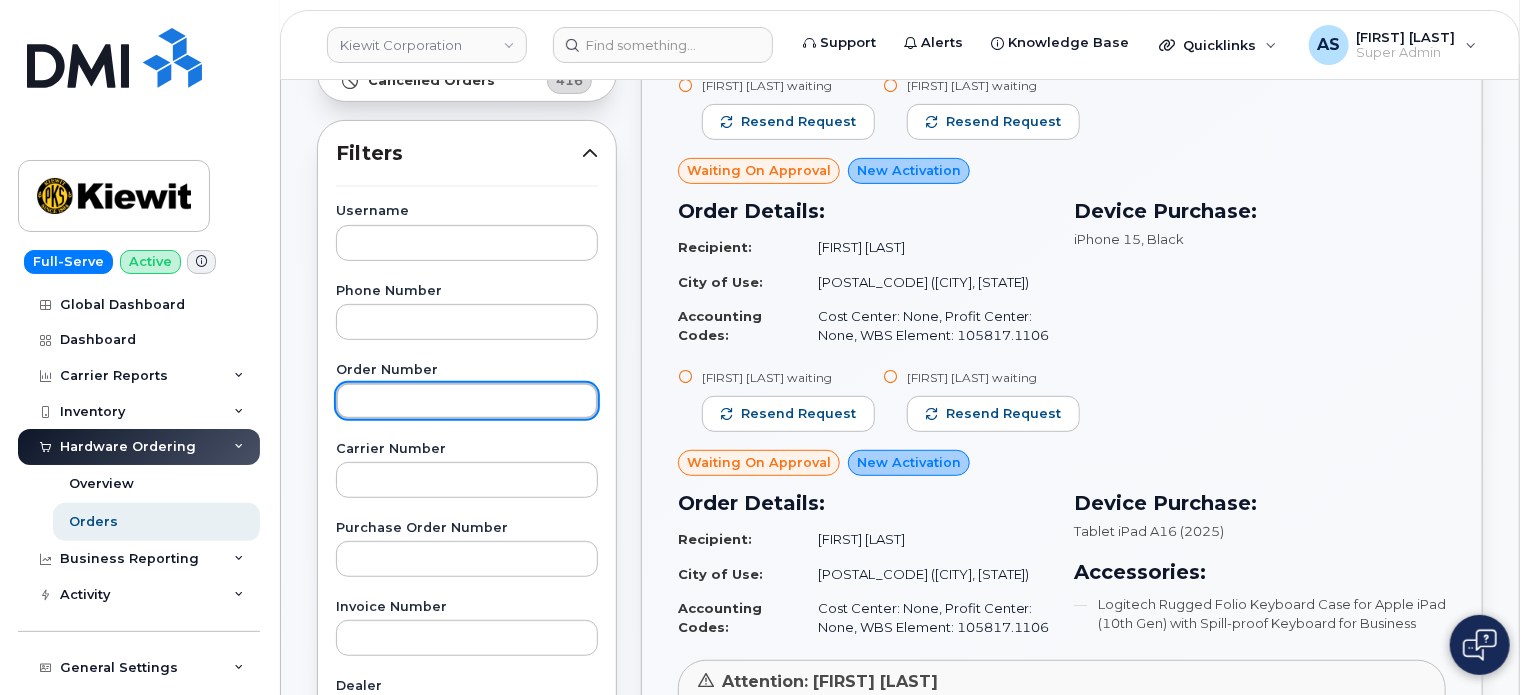 scroll, scrollTop: 300, scrollLeft: 0, axis: vertical 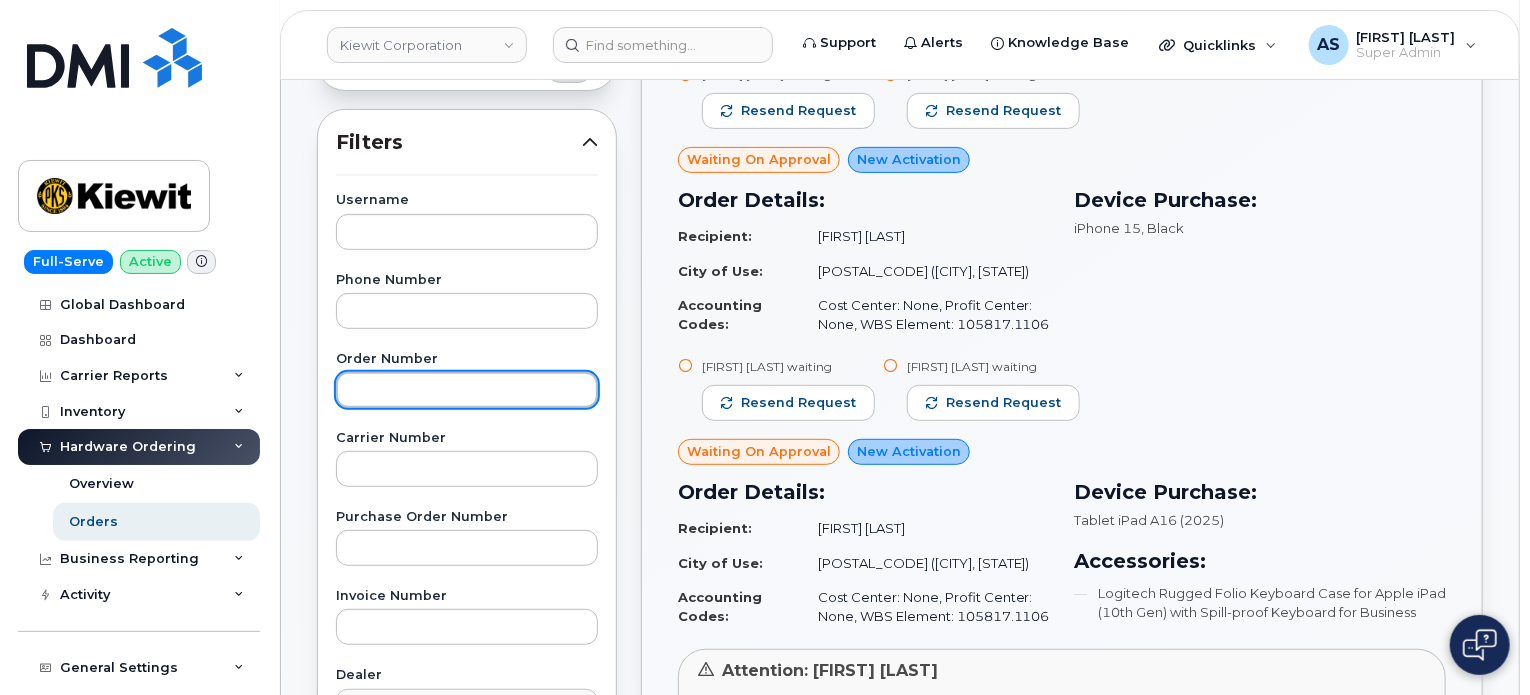 click at bounding box center [467, 390] 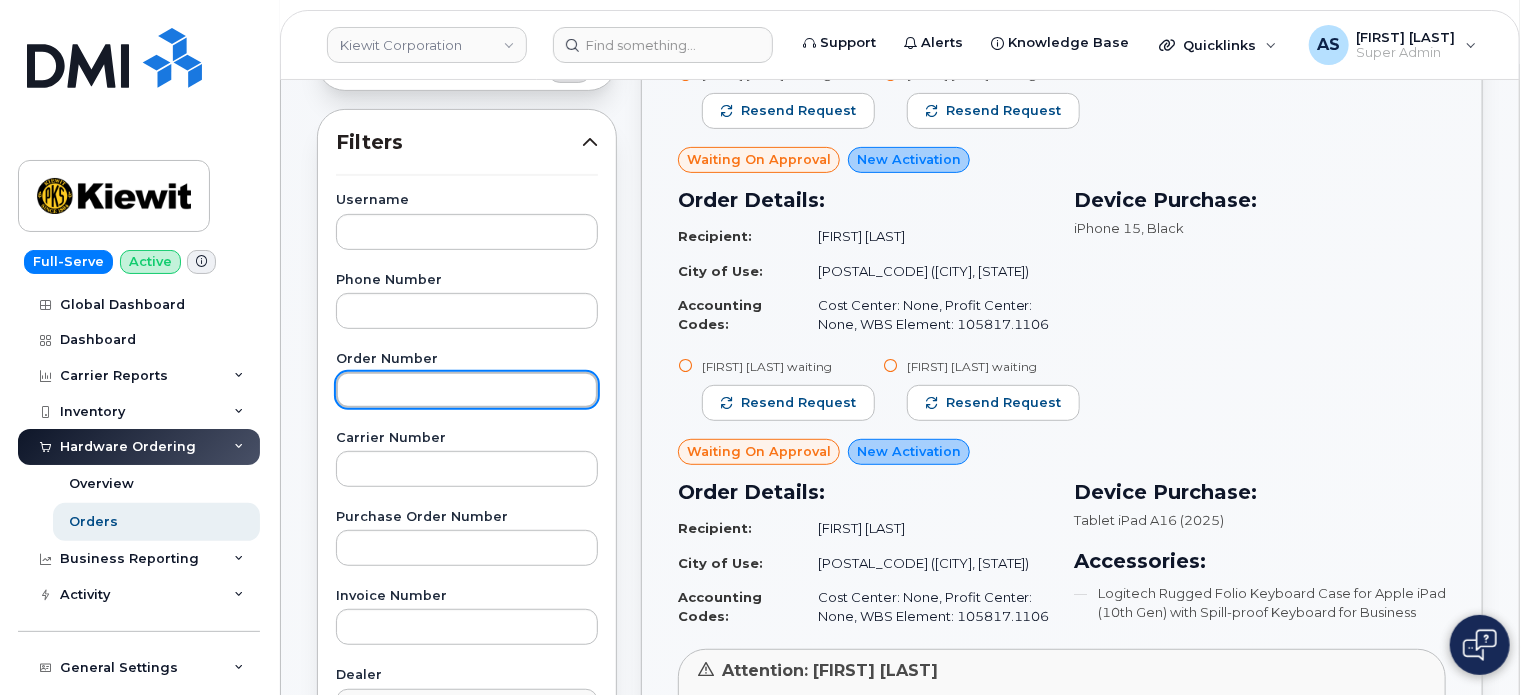 click at bounding box center (467, 390) 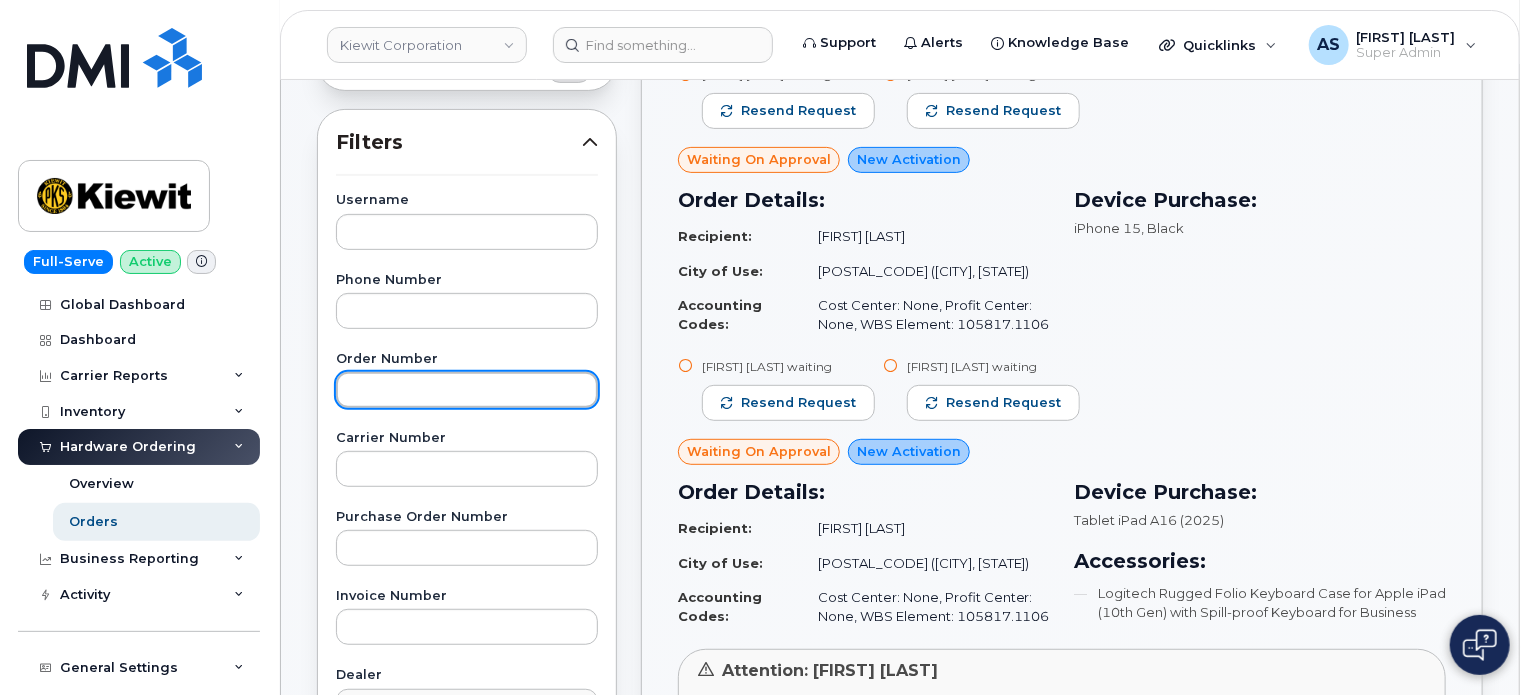 paste on "297285" 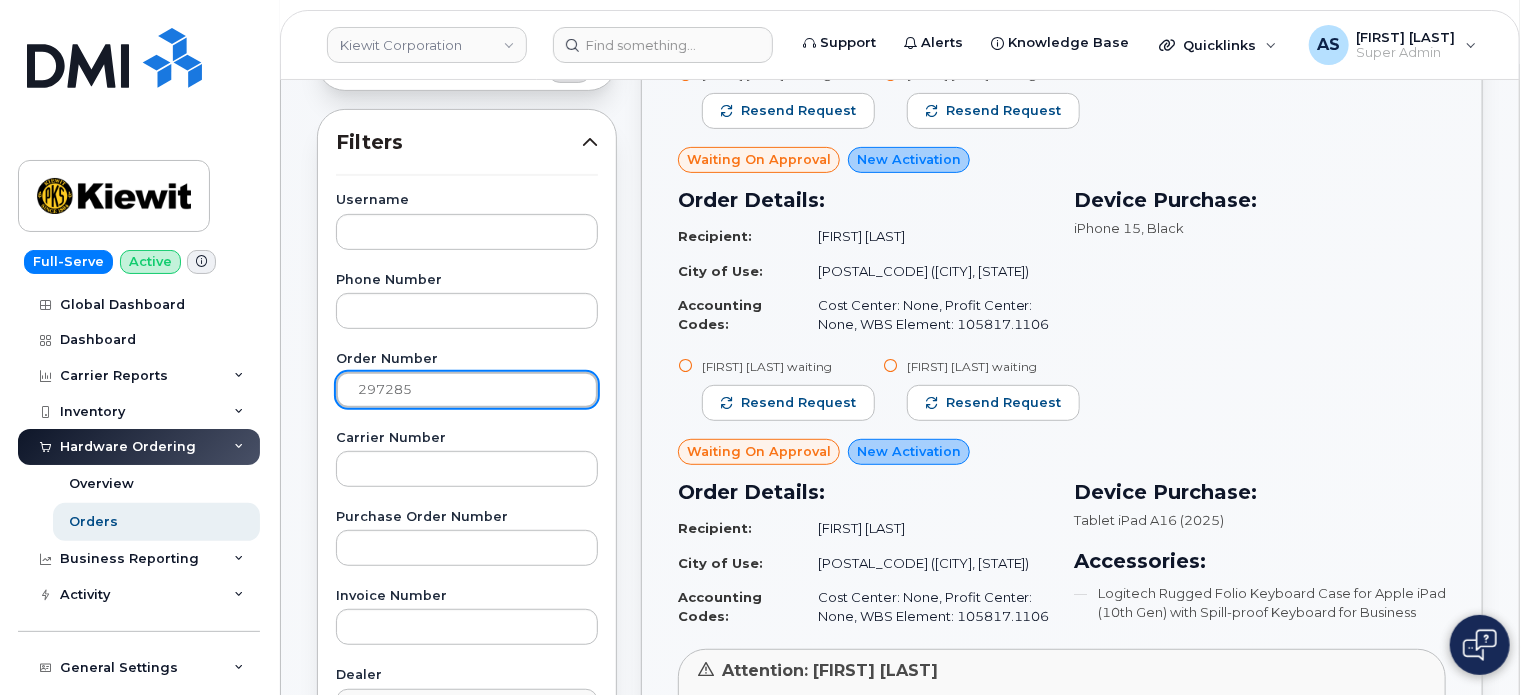 click on "Apply Filter" at bounding box center [467, 1207] 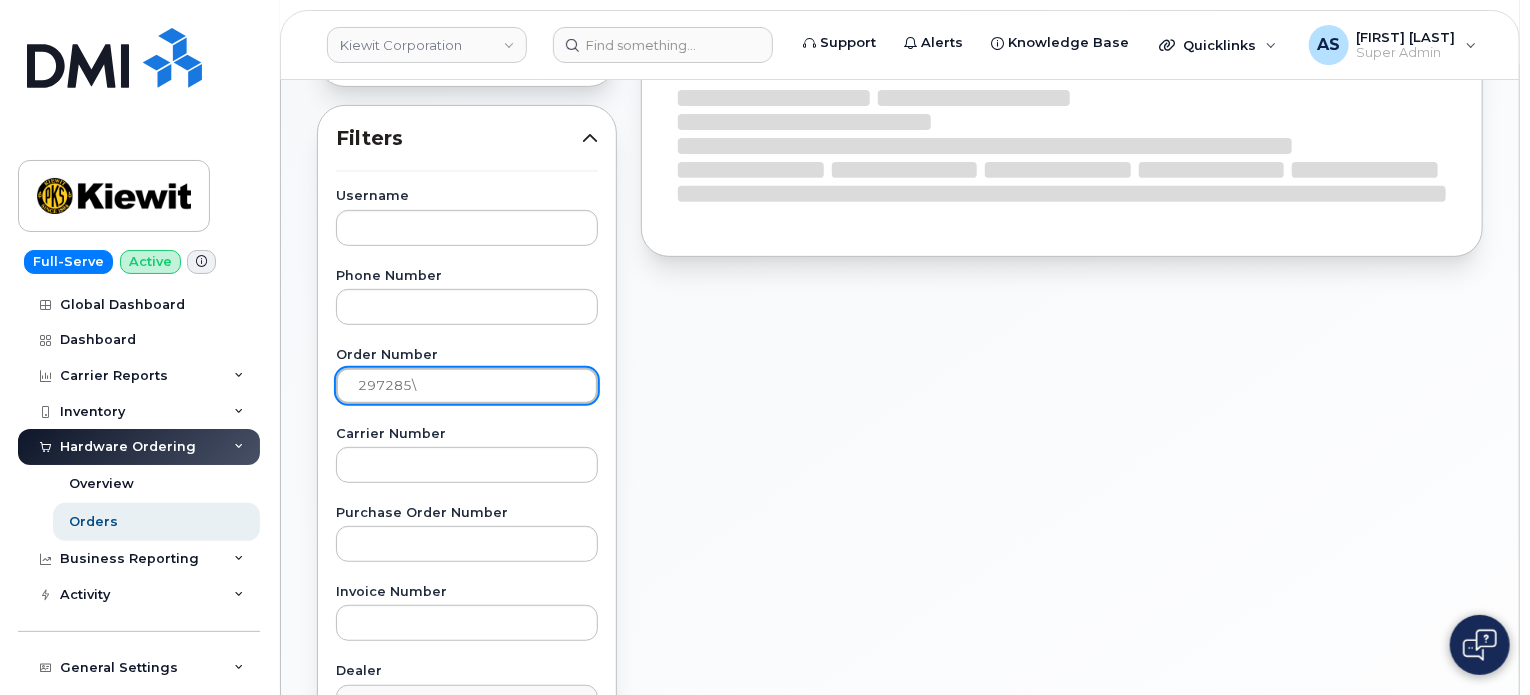scroll, scrollTop: 300, scrollLeft: 0, axis: vertical 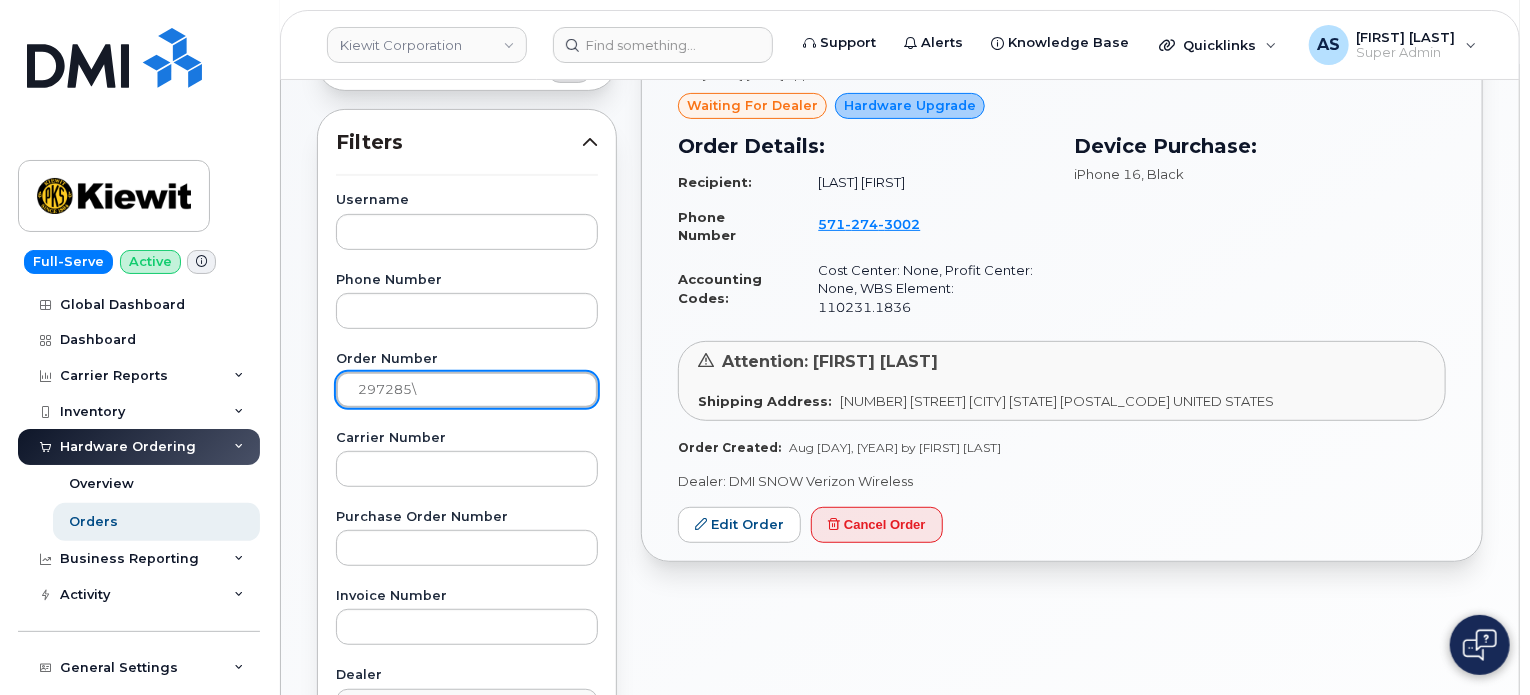 type on "297285\" 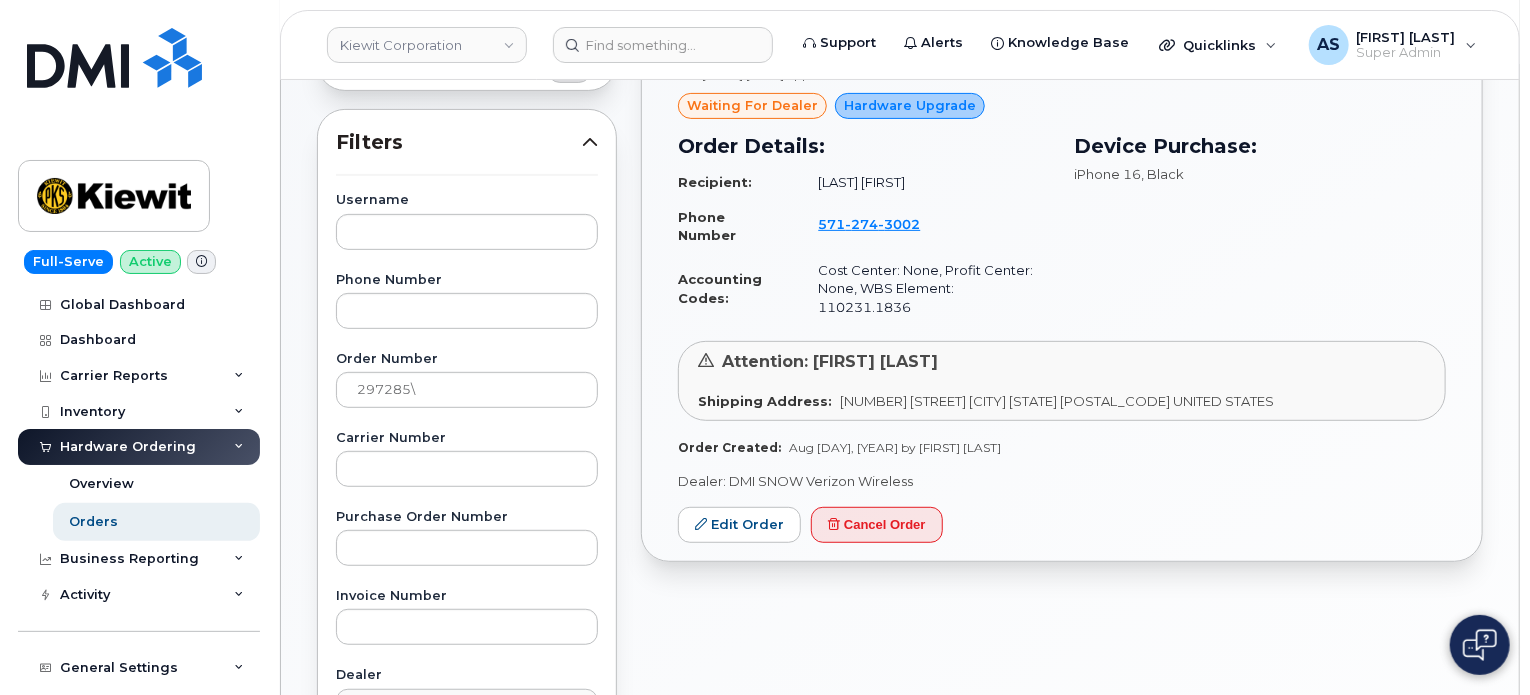 click on "Device Purchase: iPhone 16 , Black" at bounding box center [1260, 228] 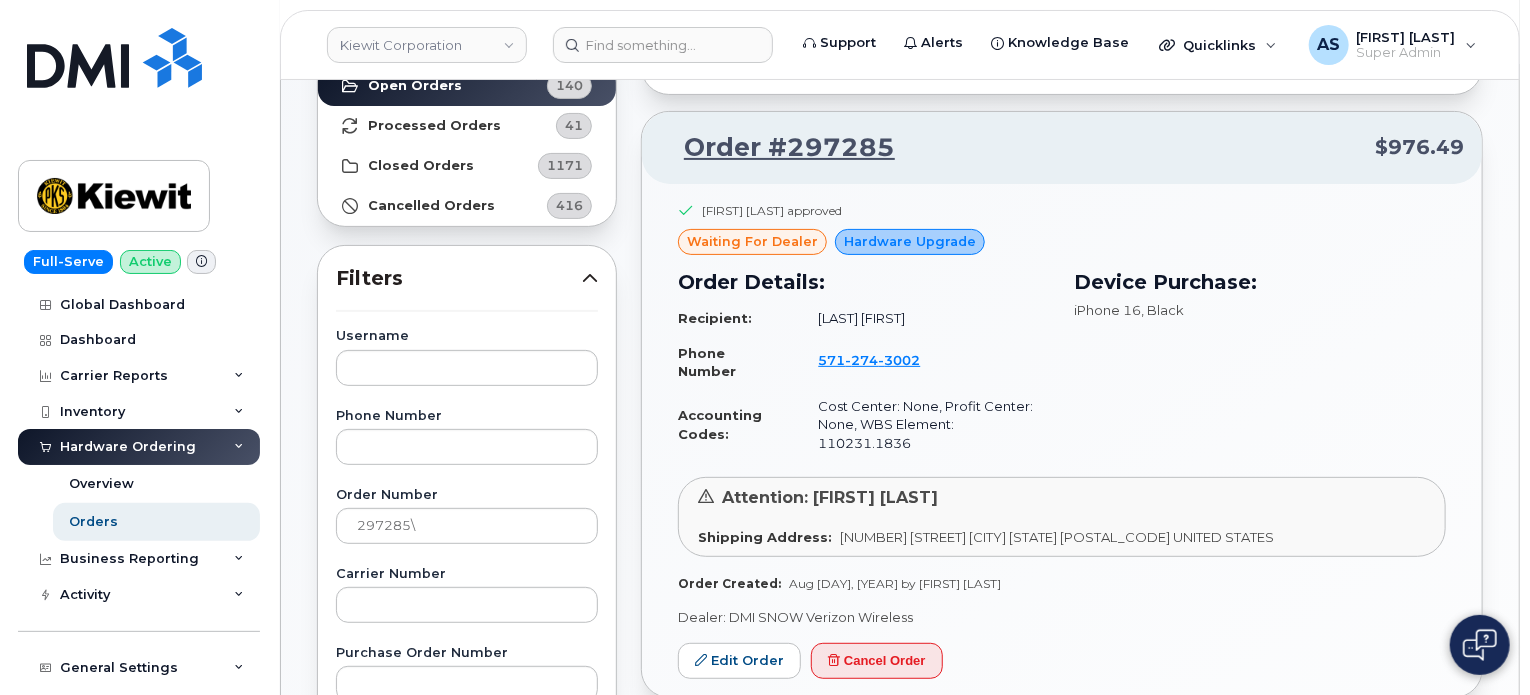 scroll, scrollTop: 200, scrollLeft: 0, axis: vertical 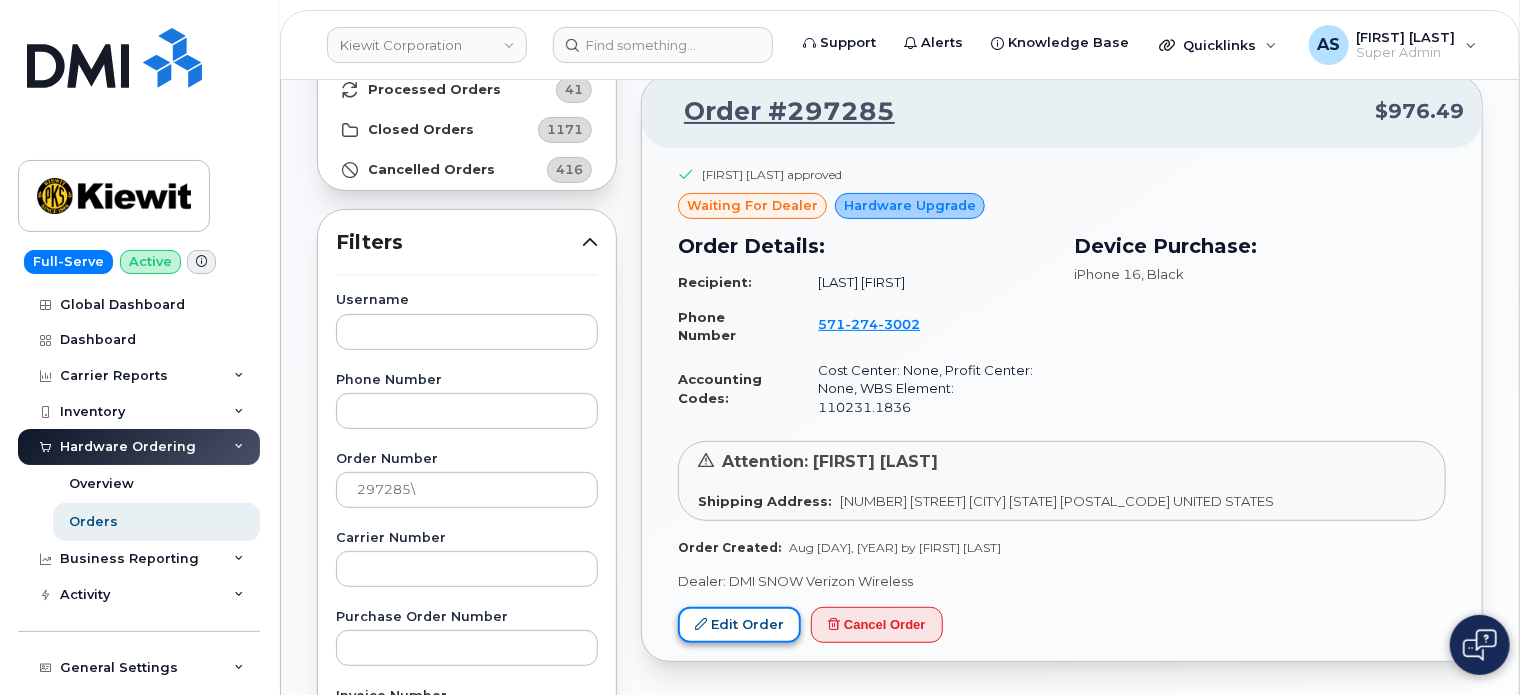 click on "Edit Order" at bounding box center [739, 625] 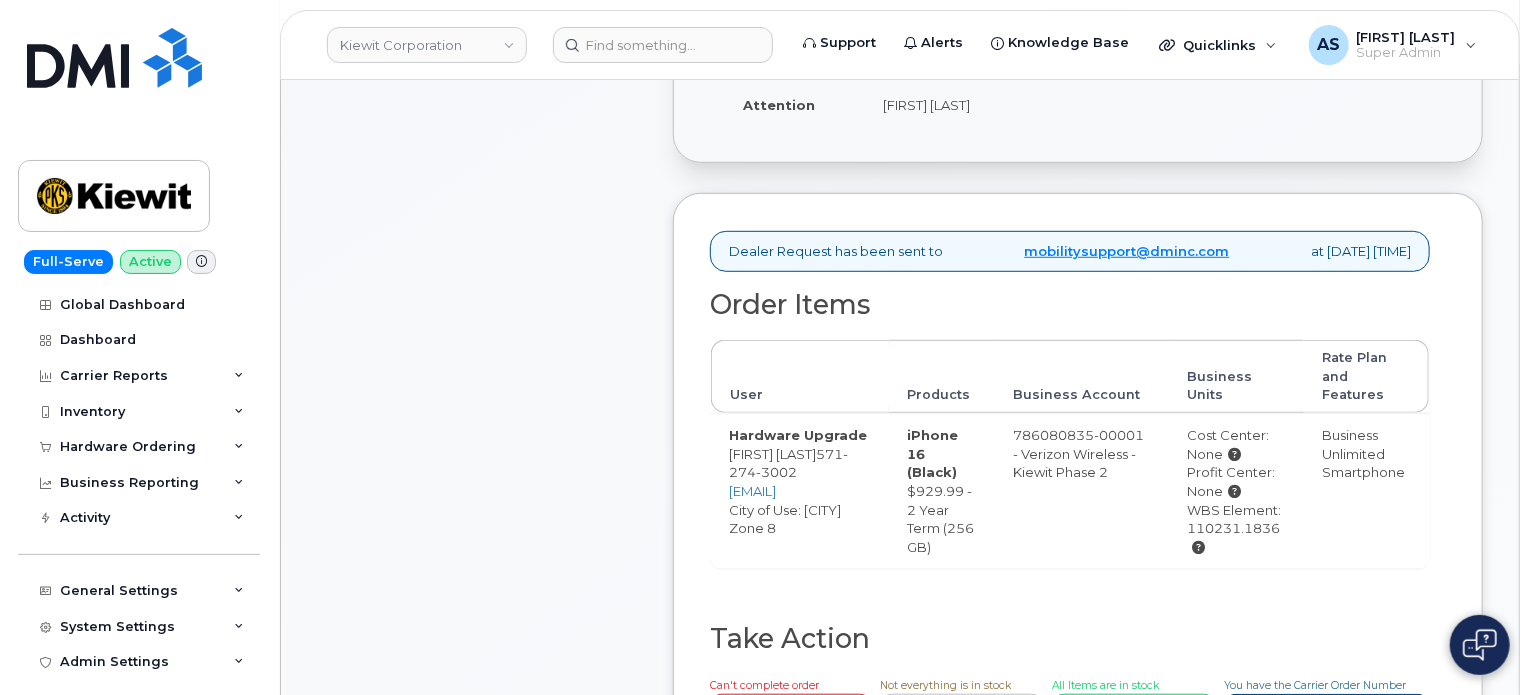scroll, scrollTop: 800, scrollLeft: 0, axis: vertical 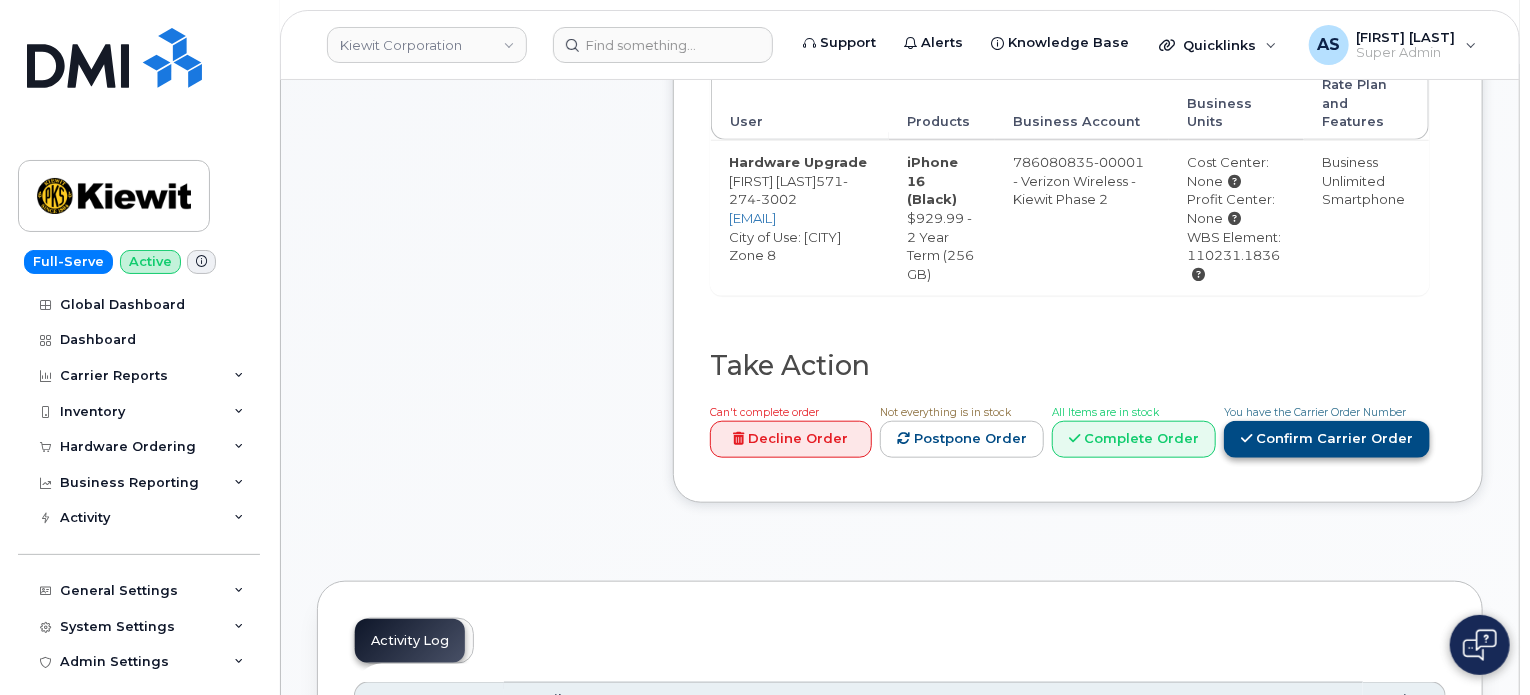 click on "Confirm Carrier Order" at bounding box center (1327, 439) 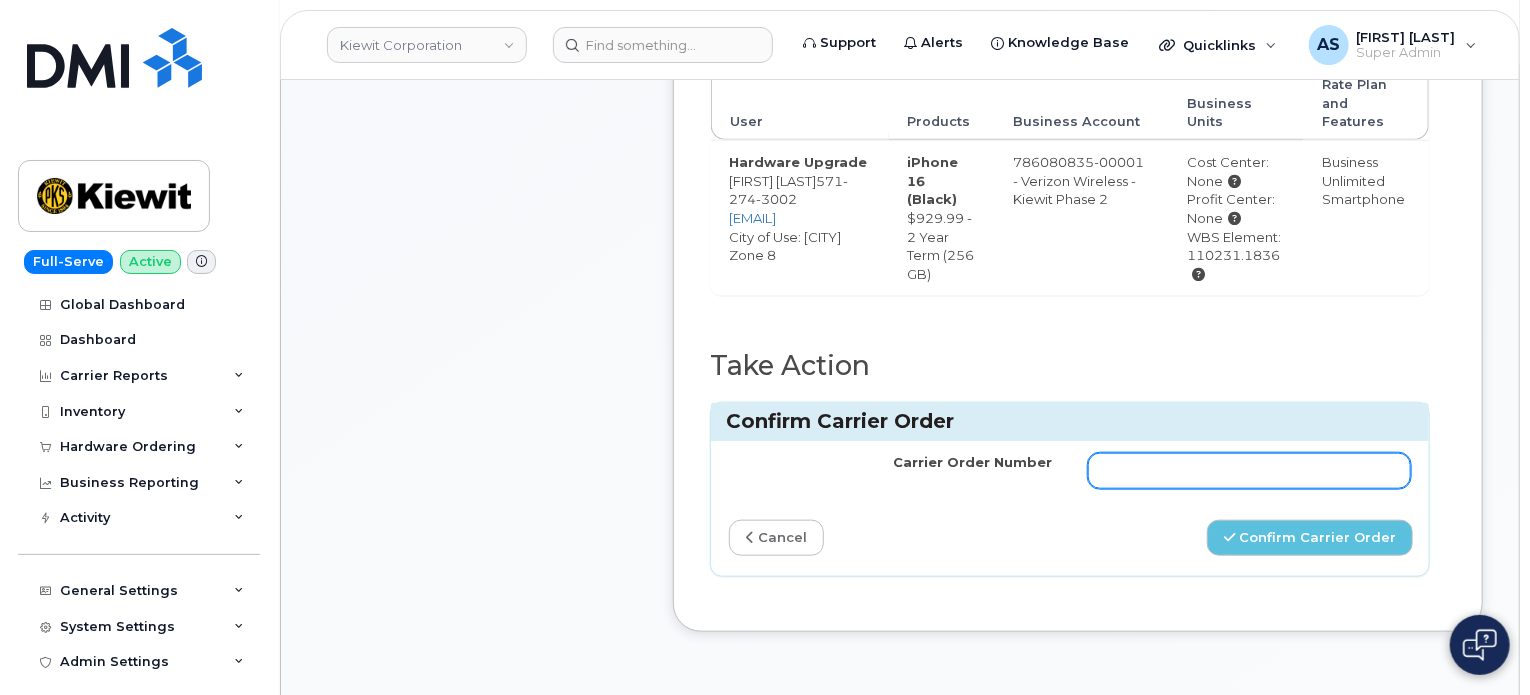 click on "Carrier Order Number" at bounding box center [1249, 471] 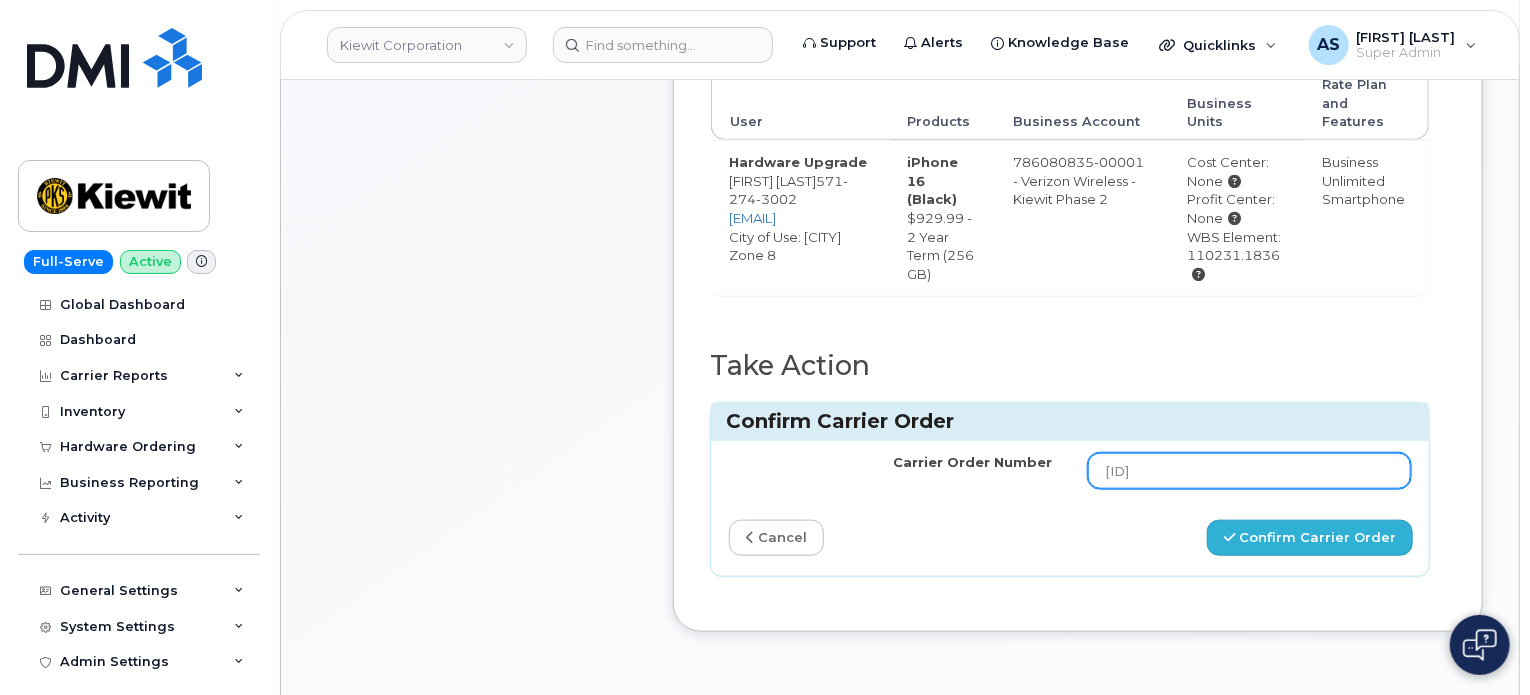 type on "MB1000495226394" 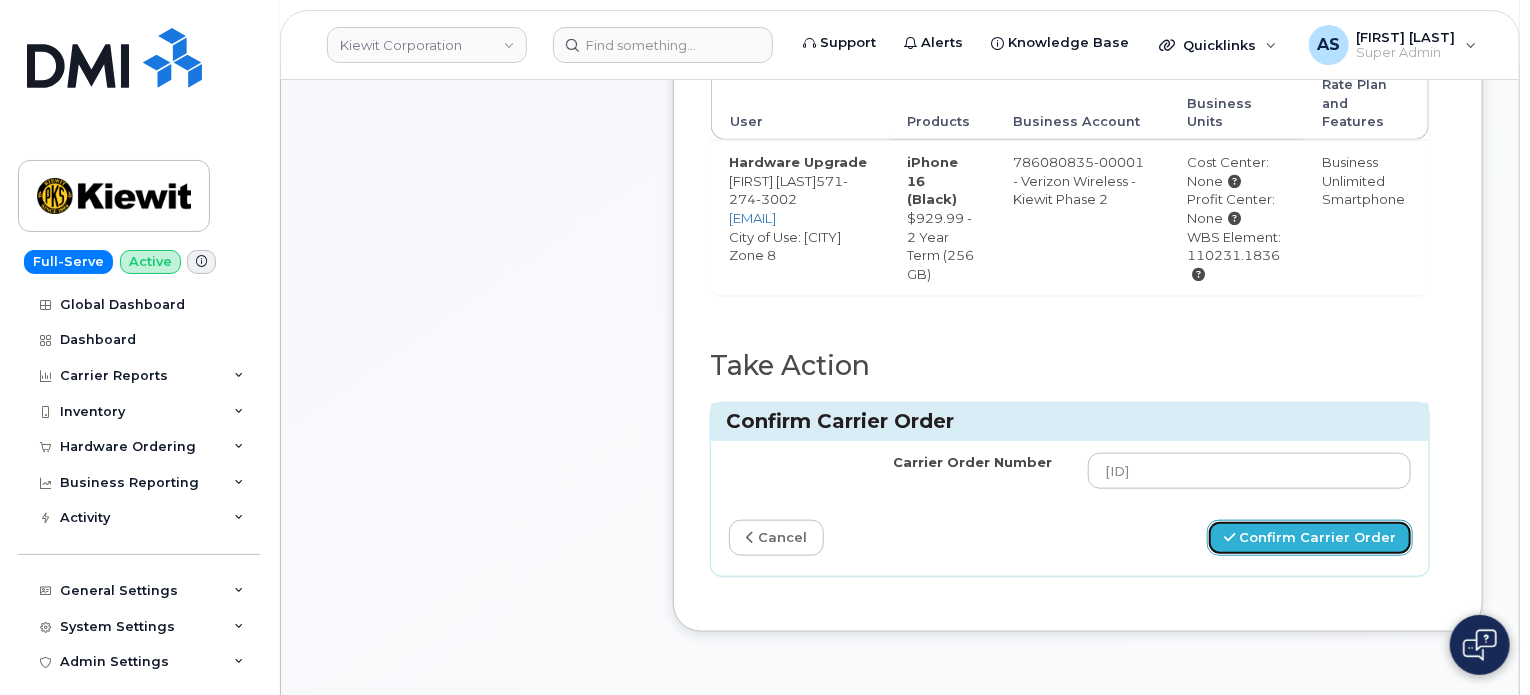 click on "Confirm Carrier Order" at bounding box center (1310, 538) 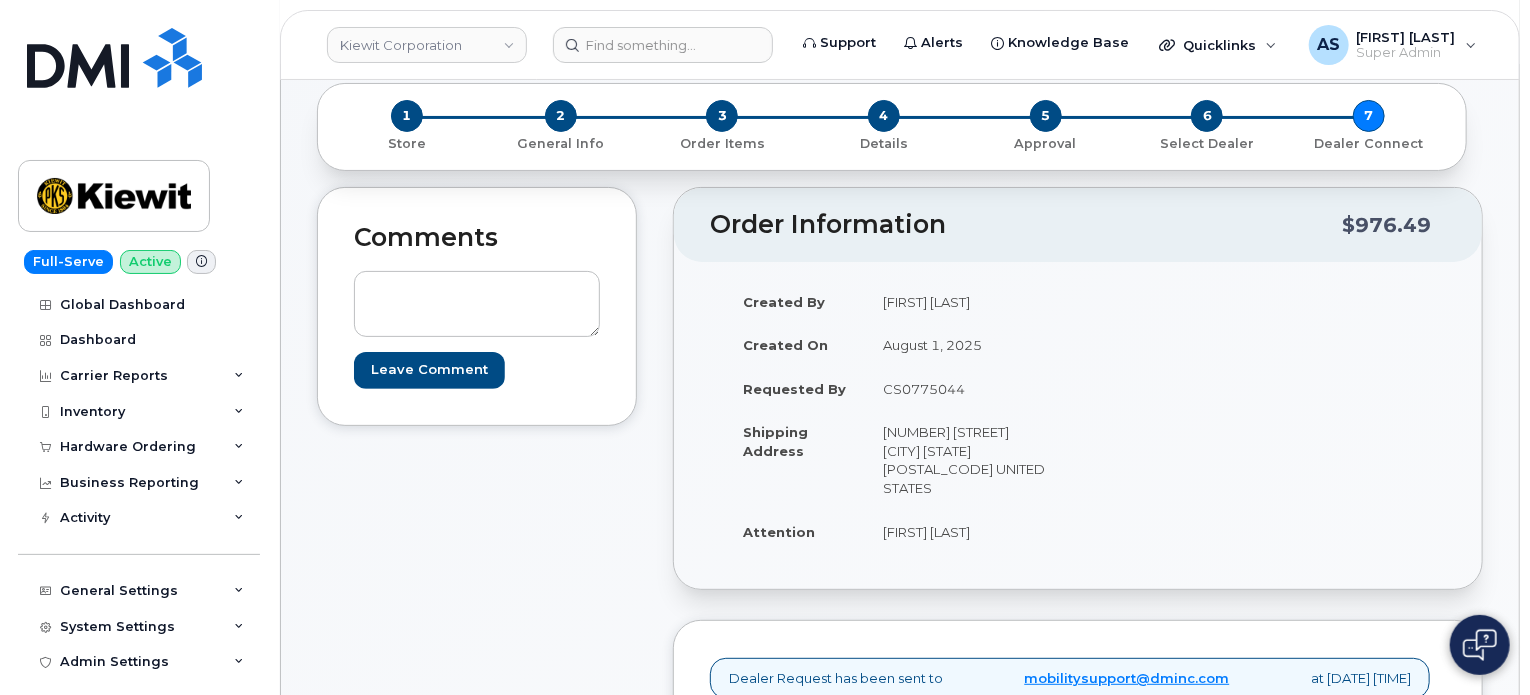 scroll, scrollTop: 0, scrollLeft: 0, axis: both 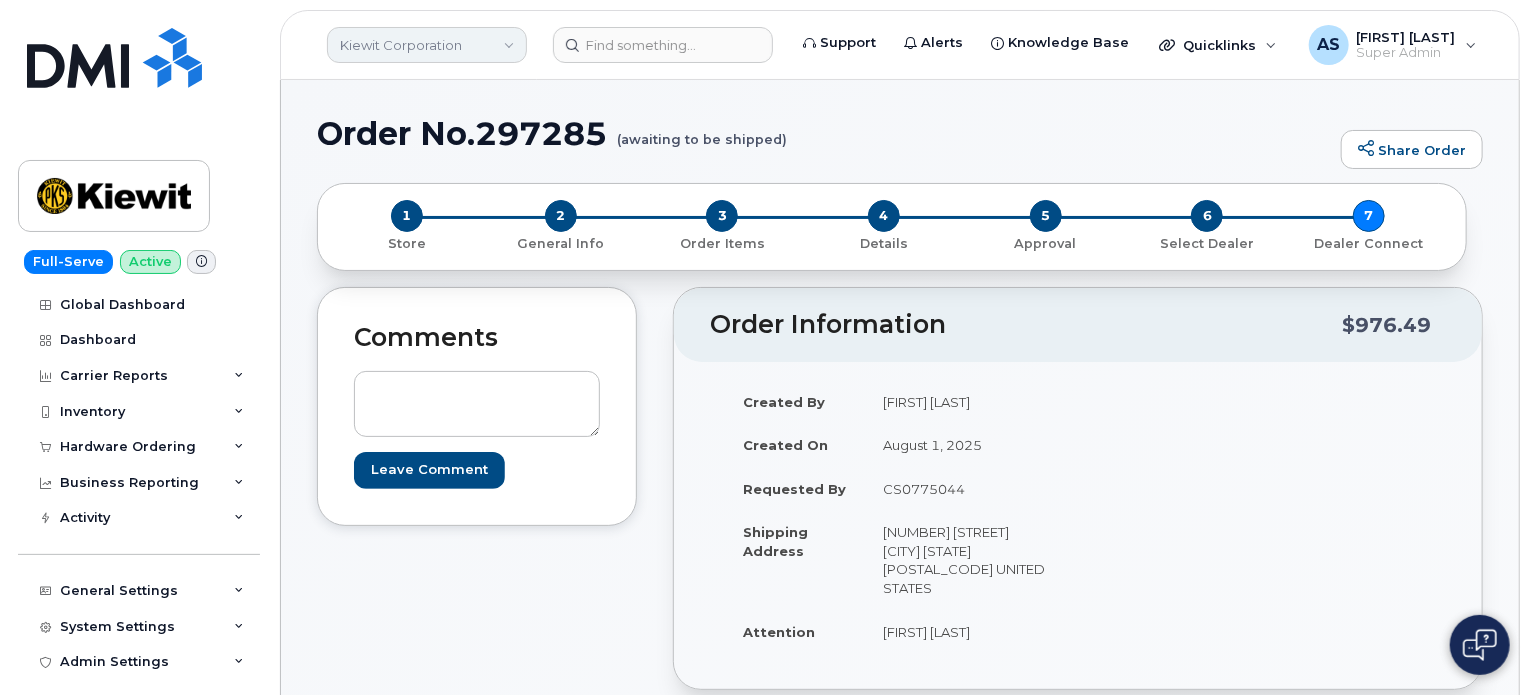 click on "Kiewit Corporation" at bounding box center [427, 45] 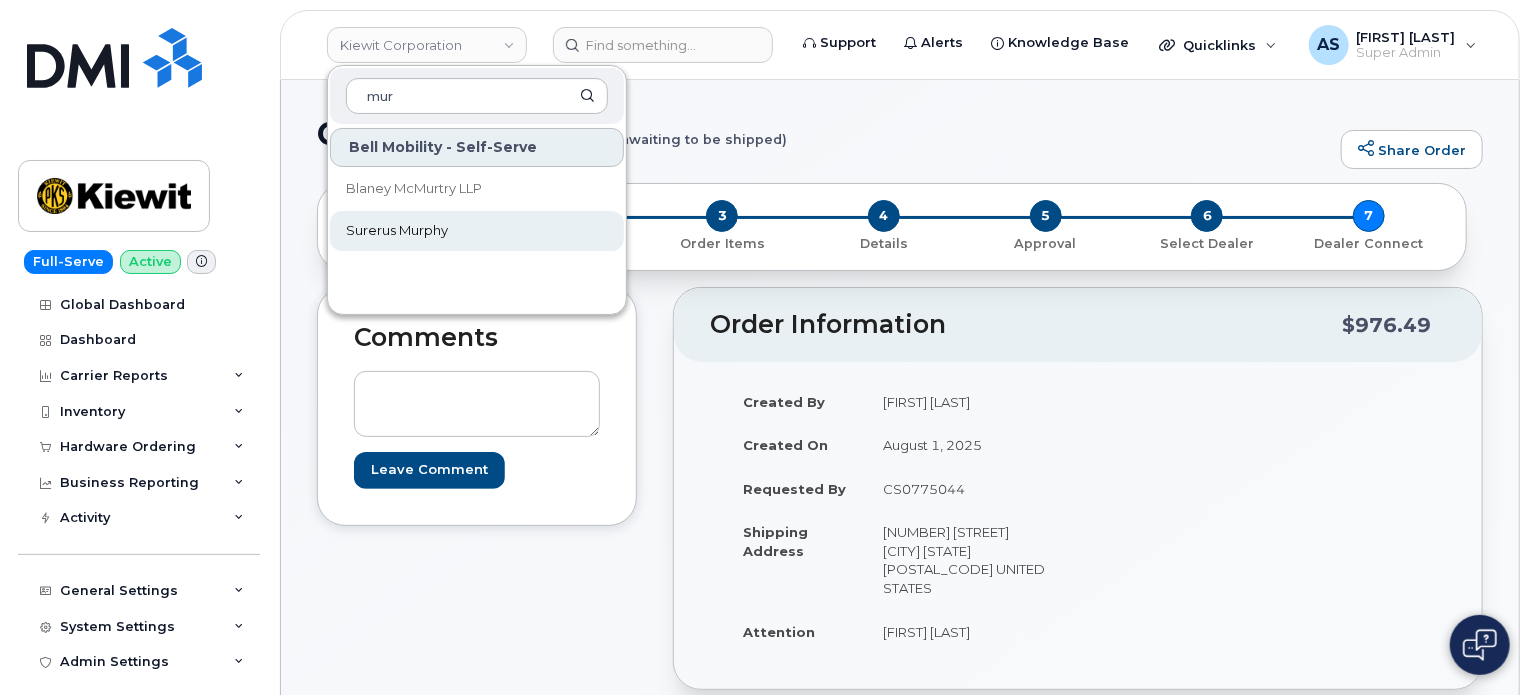 type on "mur" 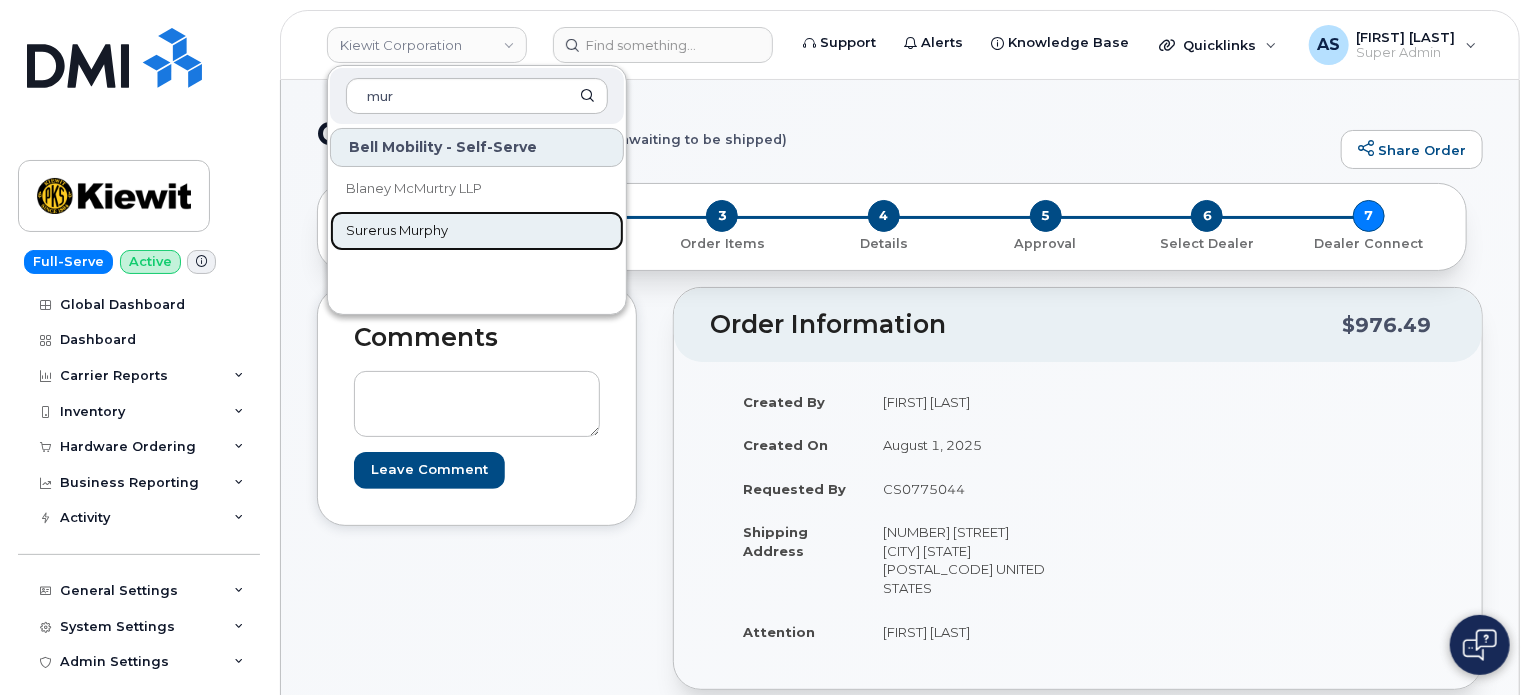 click on "Surerus Murphy" at bounding box center [397, 231] 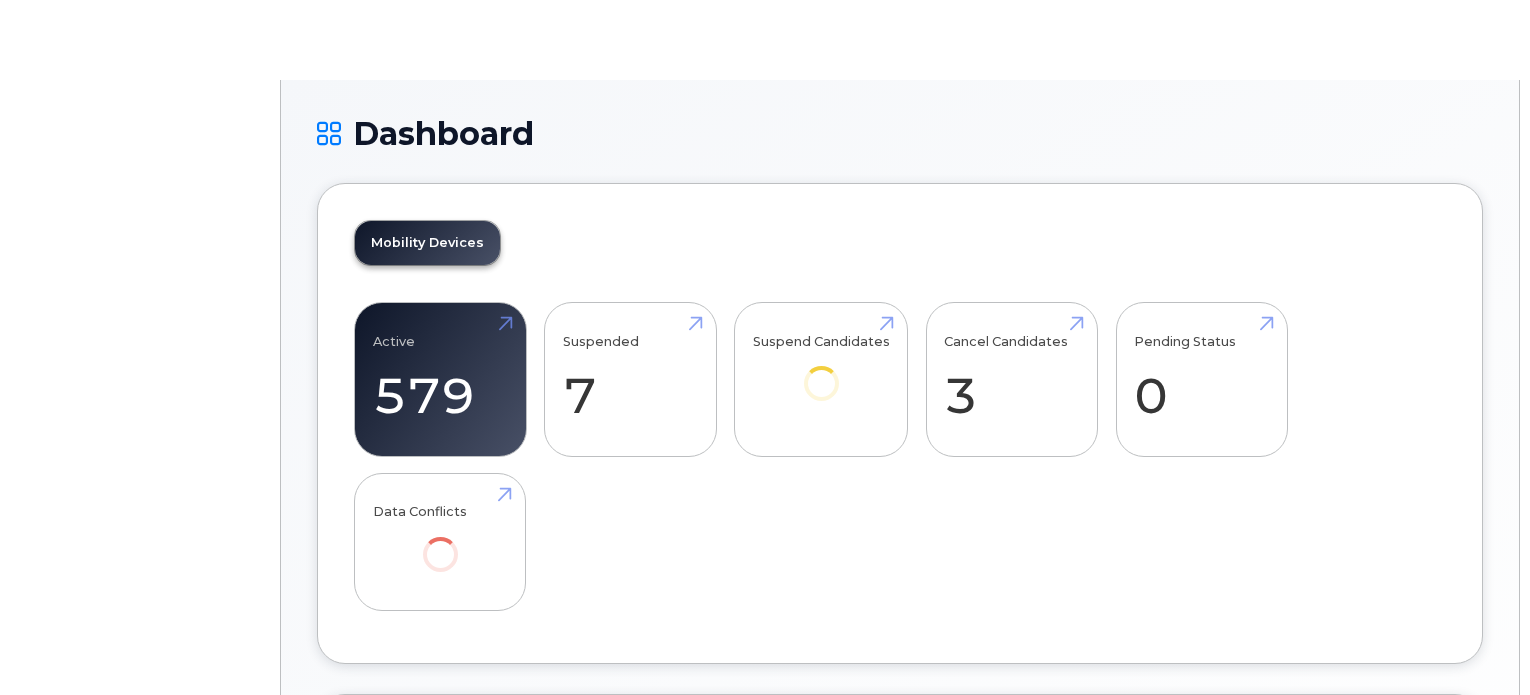 scroll, scrollTop: 0, scrollLeft: 0, axis: both 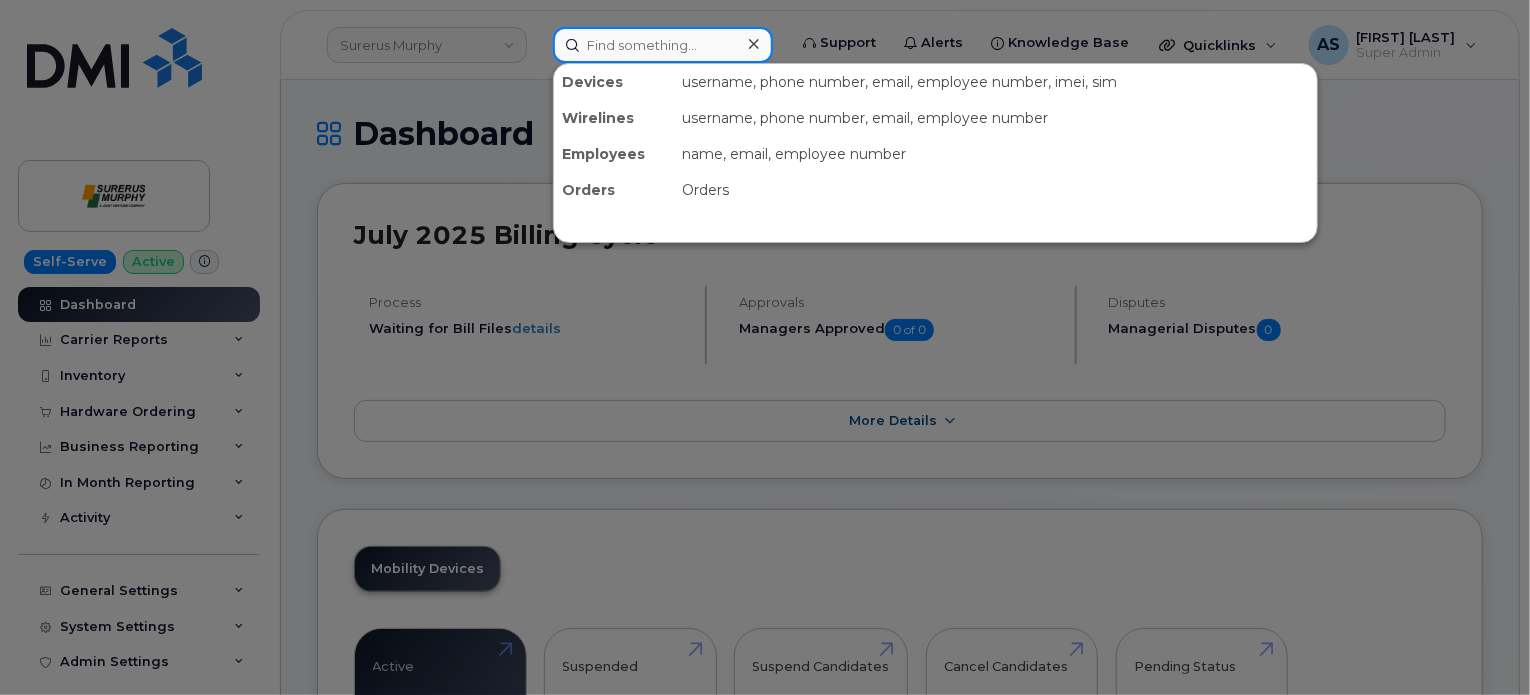 click at bounding box center [663, 45] 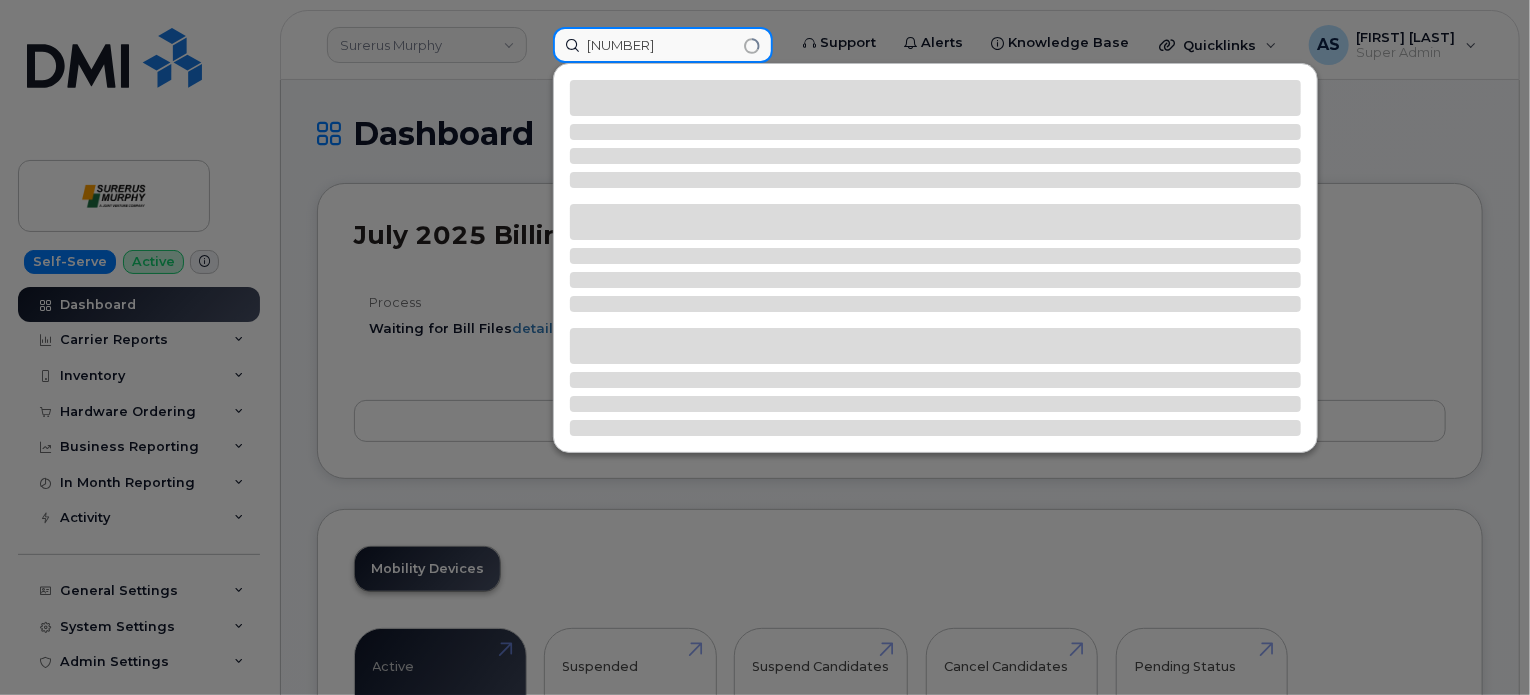 type on "[NUMBER]" 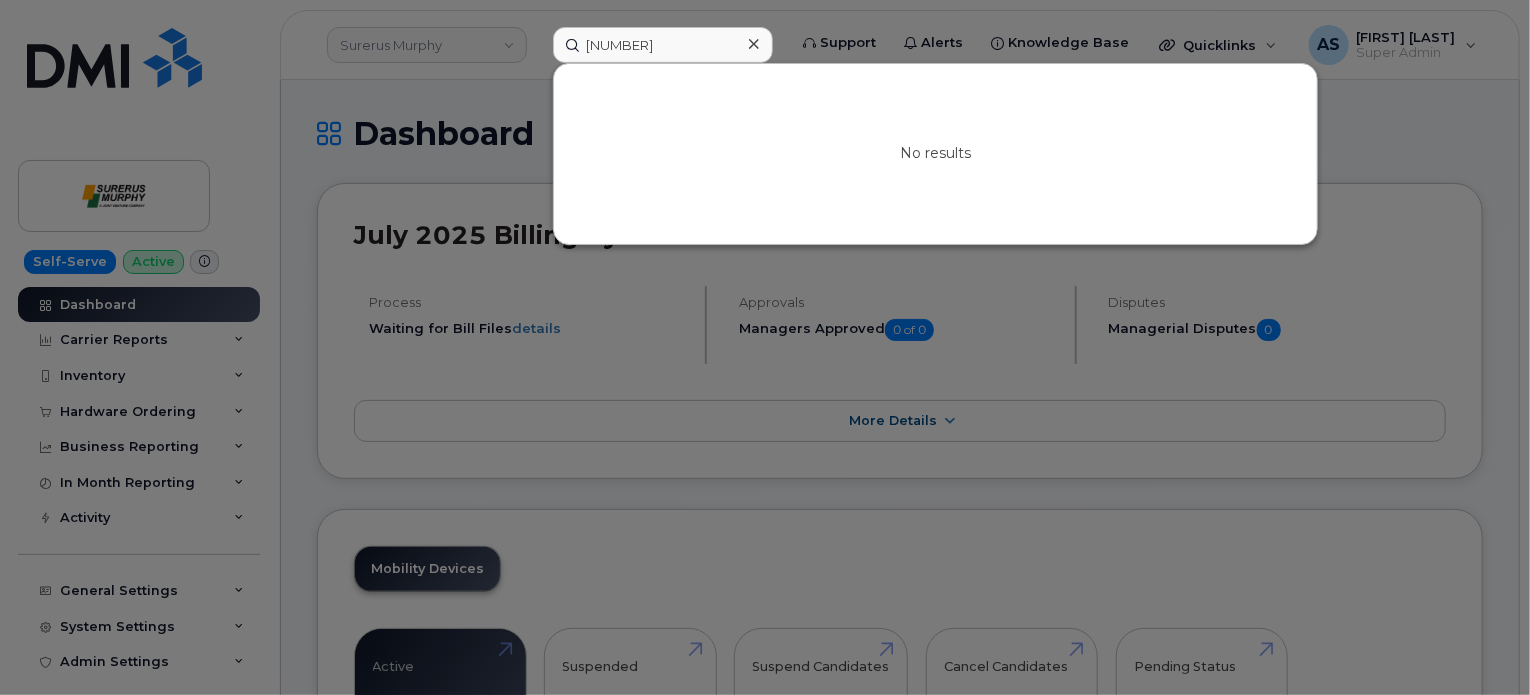 click at bounding box center [765, 347] 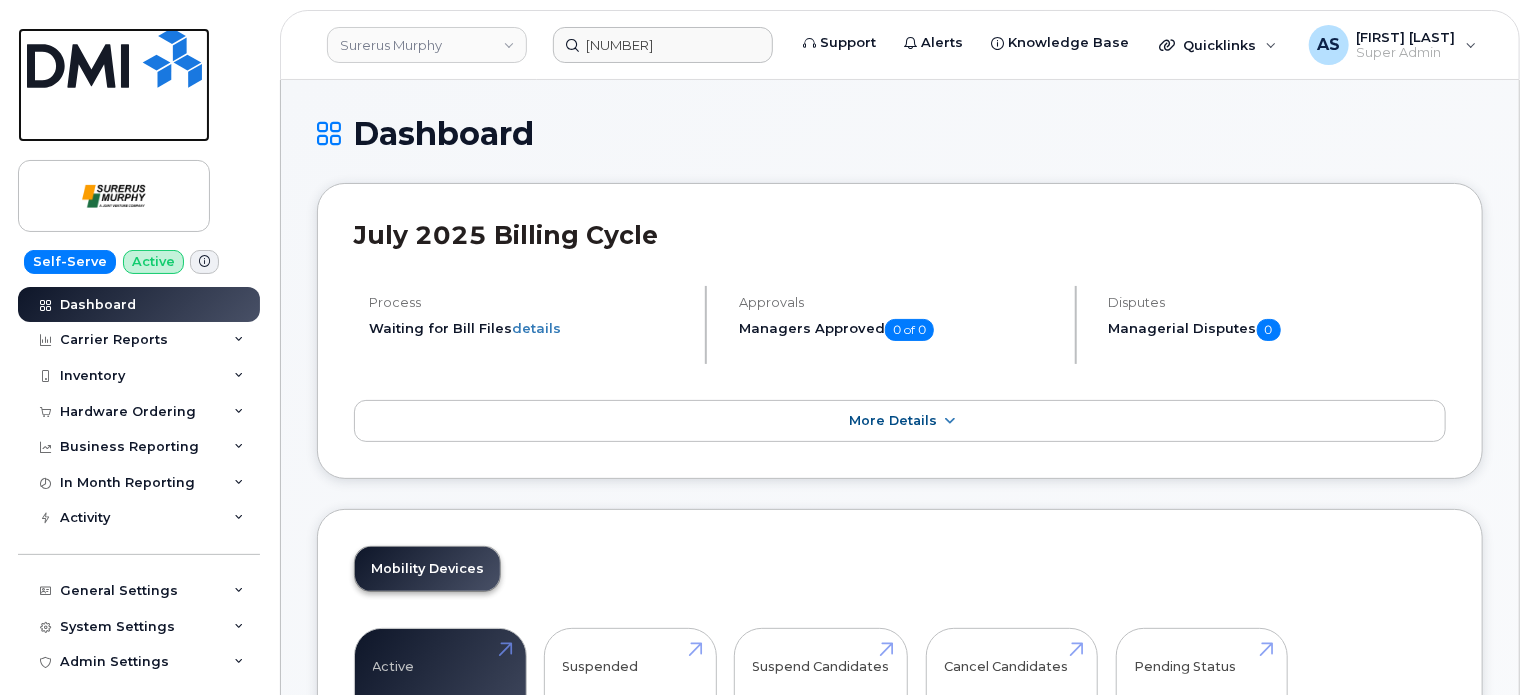 click at bounding box center (114, 58) 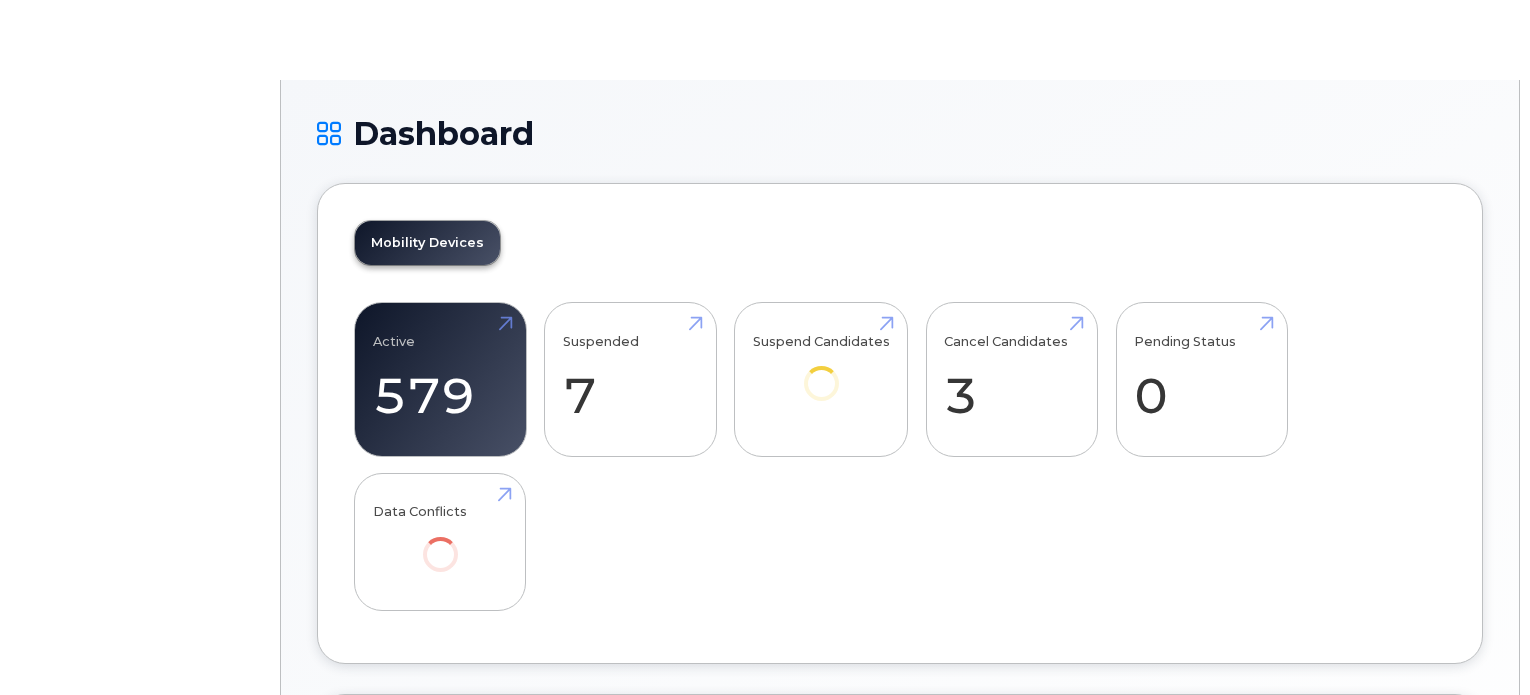 scroll, scrollTop: 0, scrollLeft: 0, axis: both 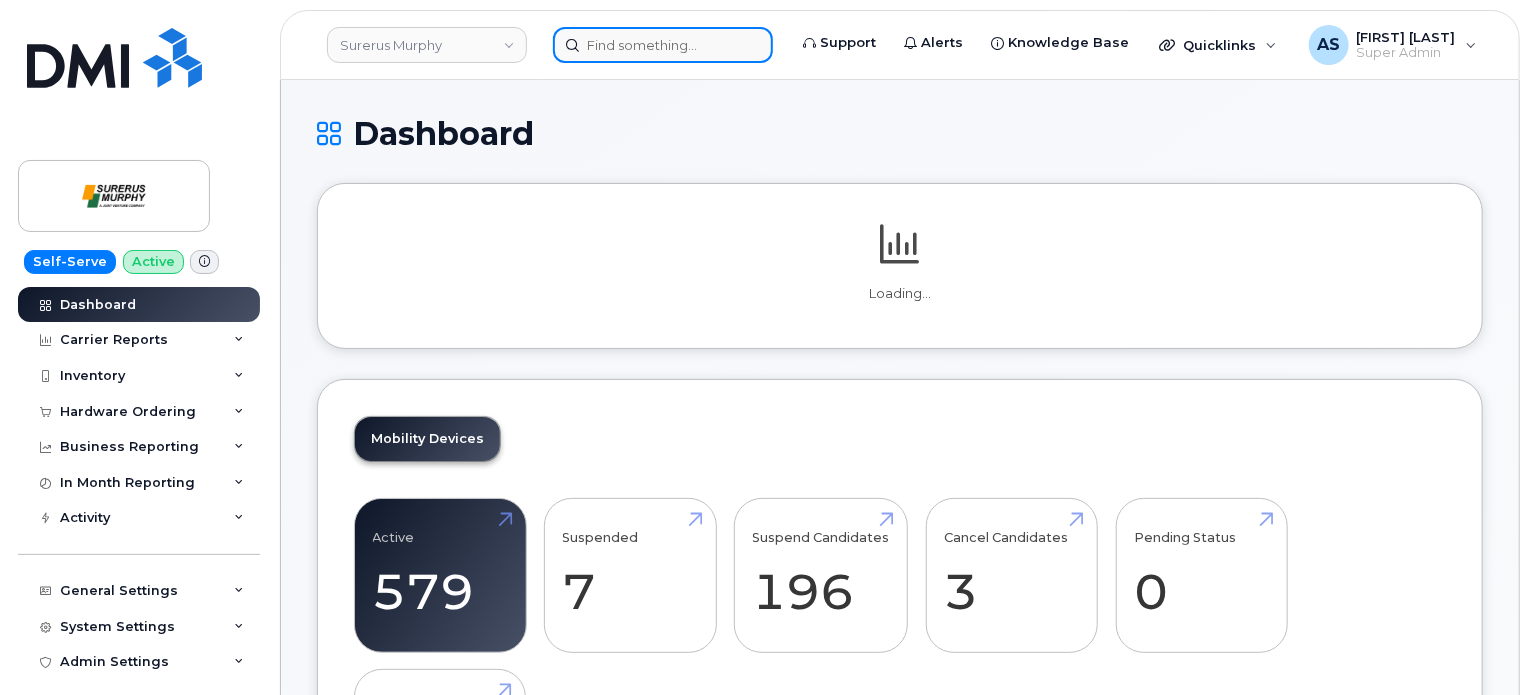 click at bounding box center (663, 45) 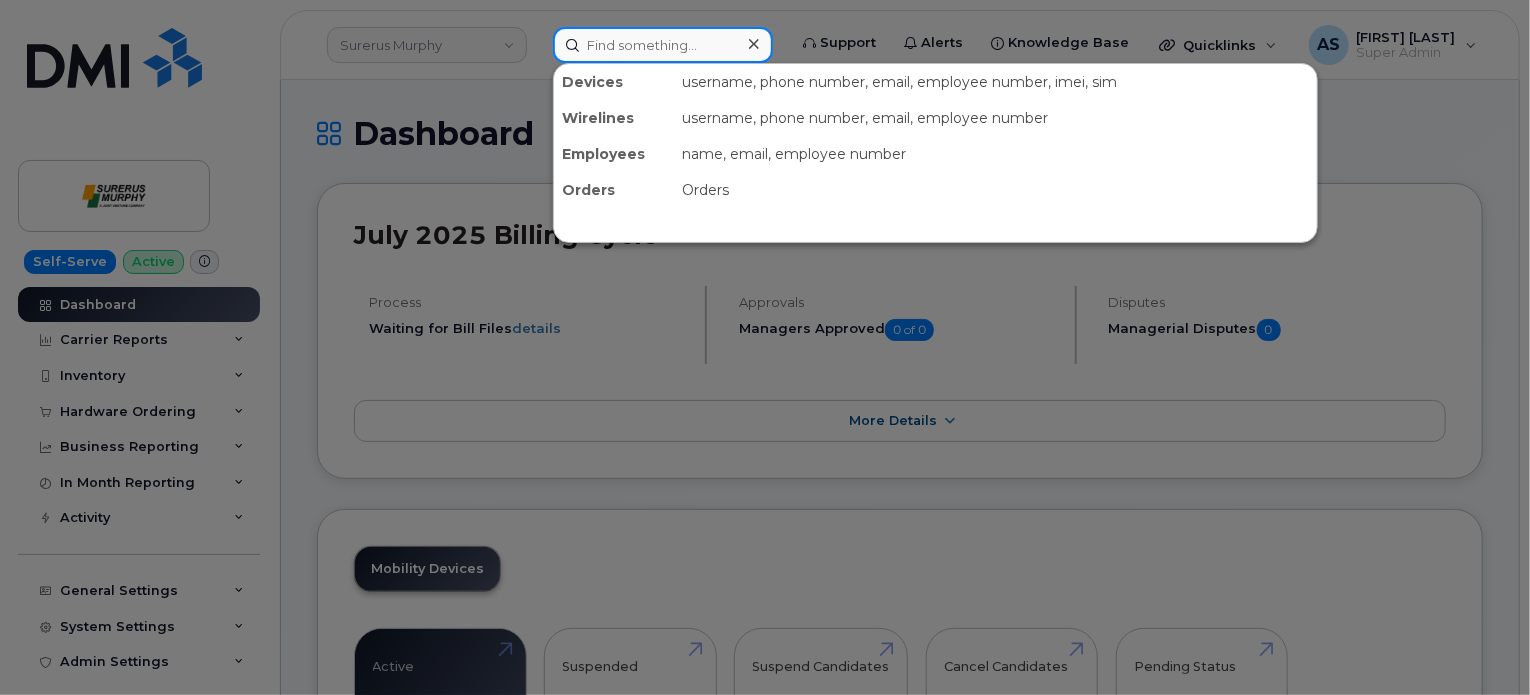 paste on "[NUMBER]" 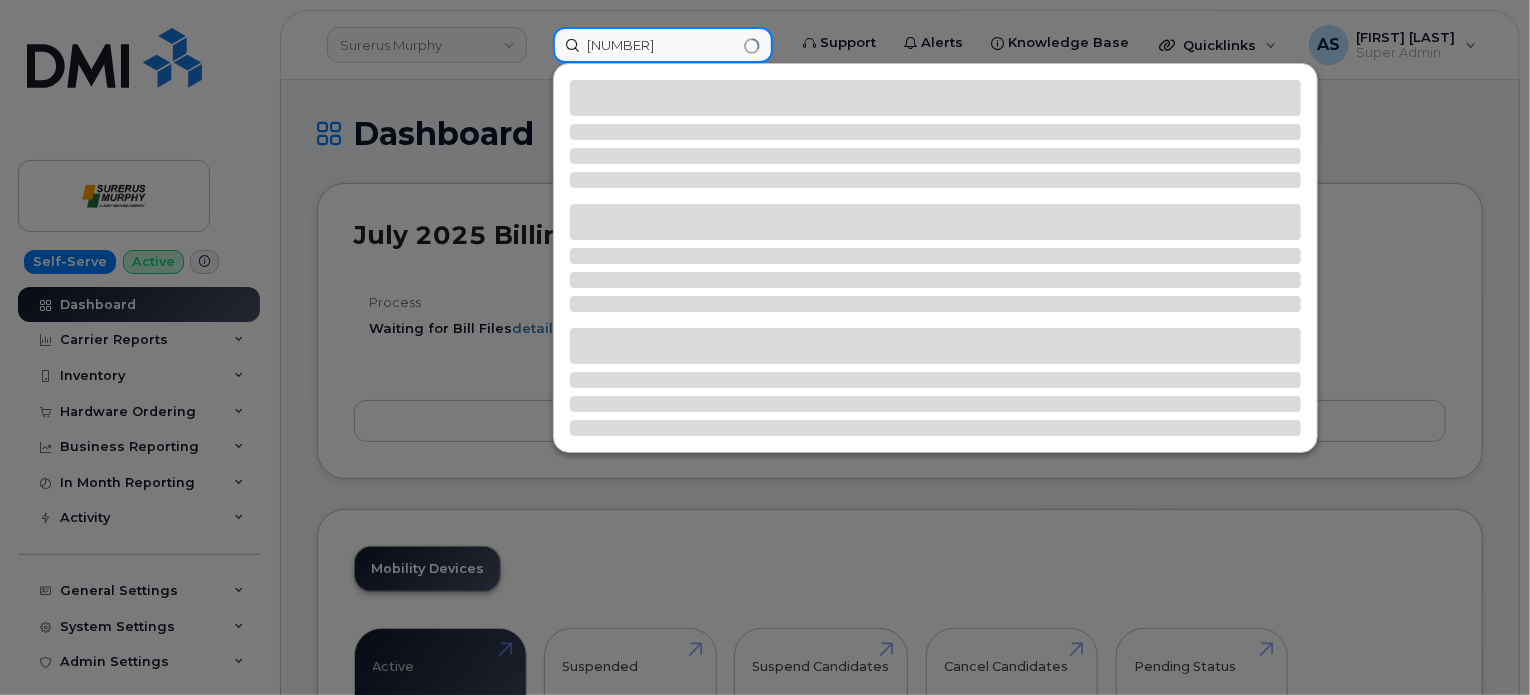 type on "[NUMBER]" 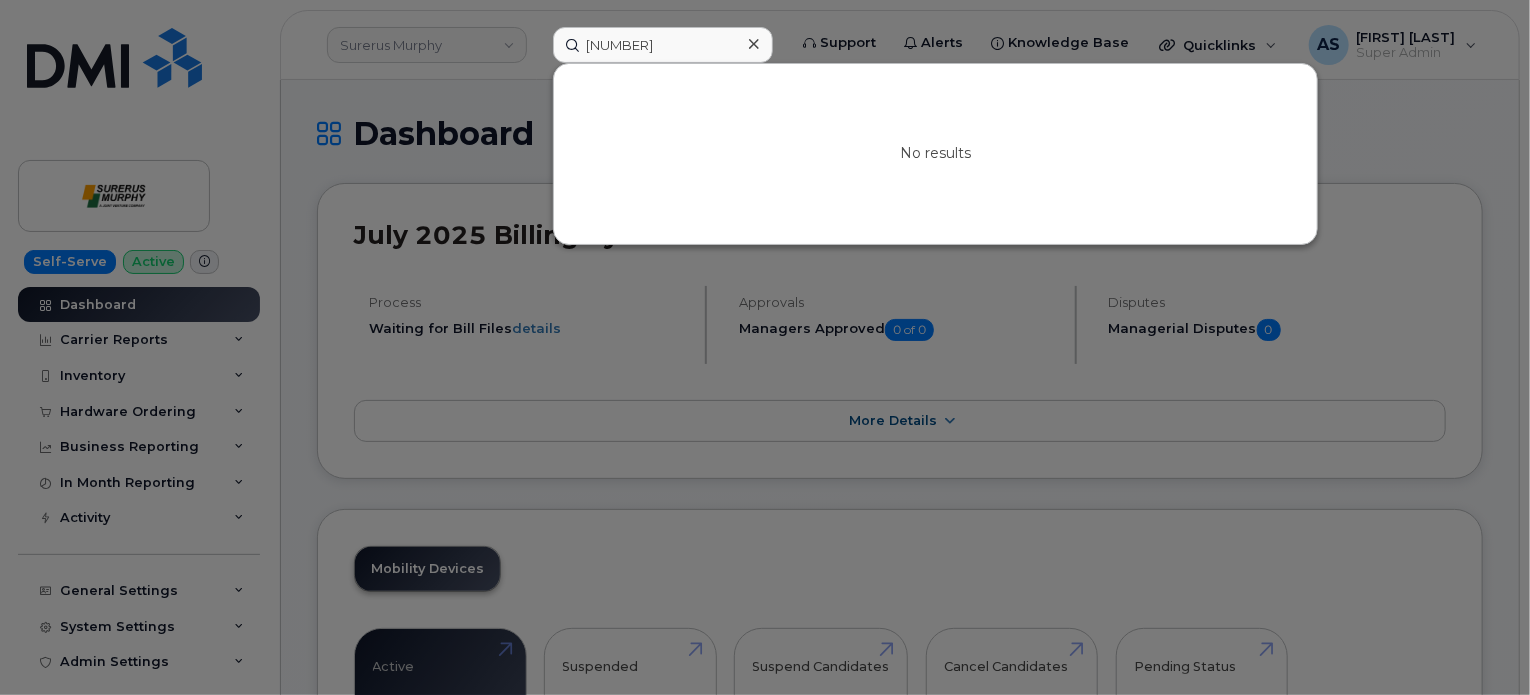 click at bounding box center (765, 347) 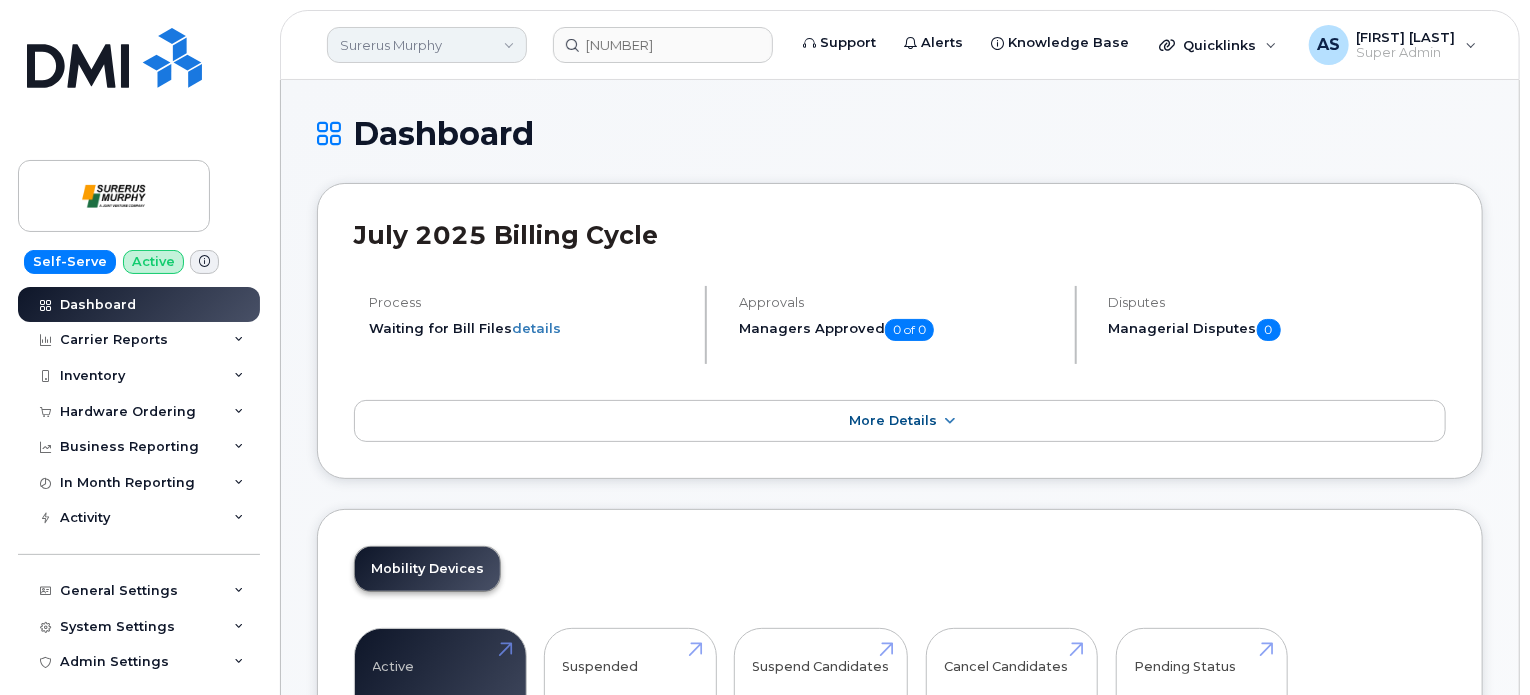 click on "Surerus Murphy" at bounding box center (427, 45) 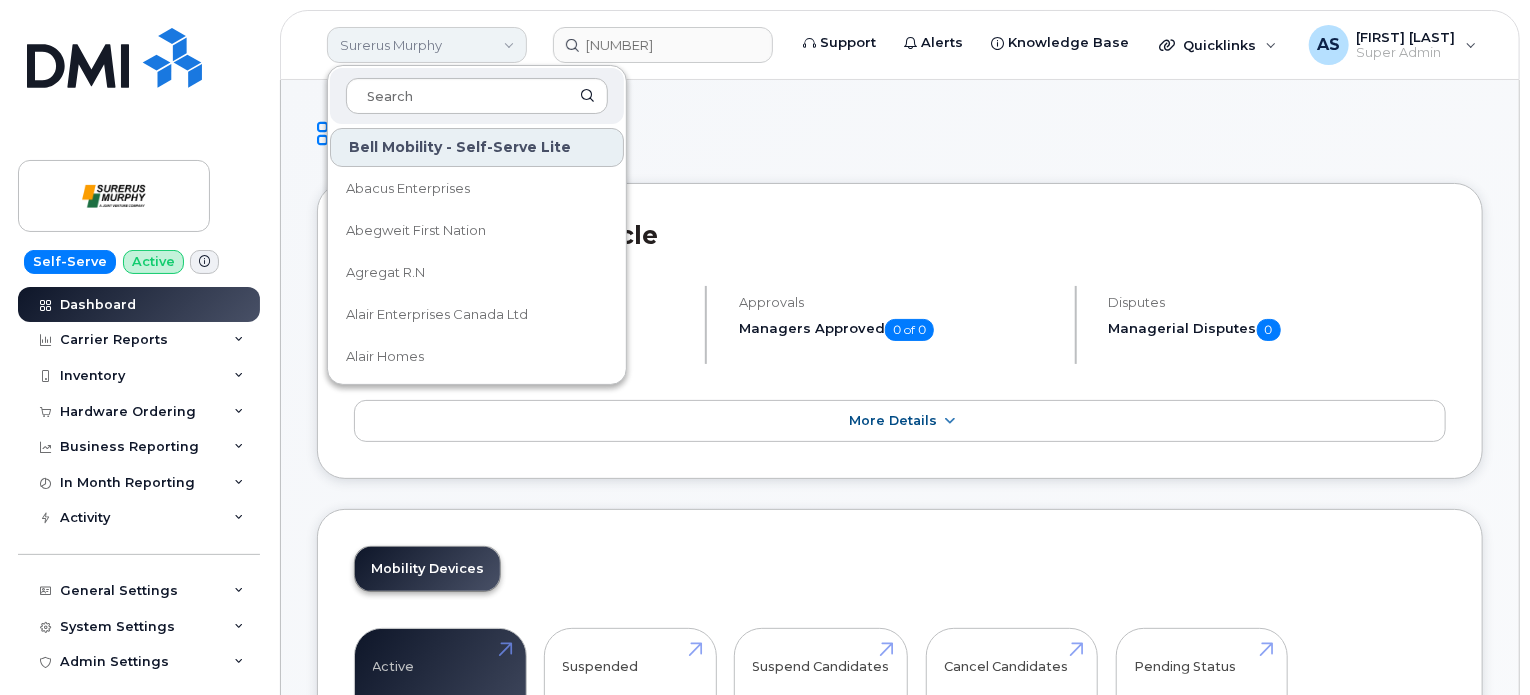 click on "Surerus Murphy" at bounding box center (427, 45) 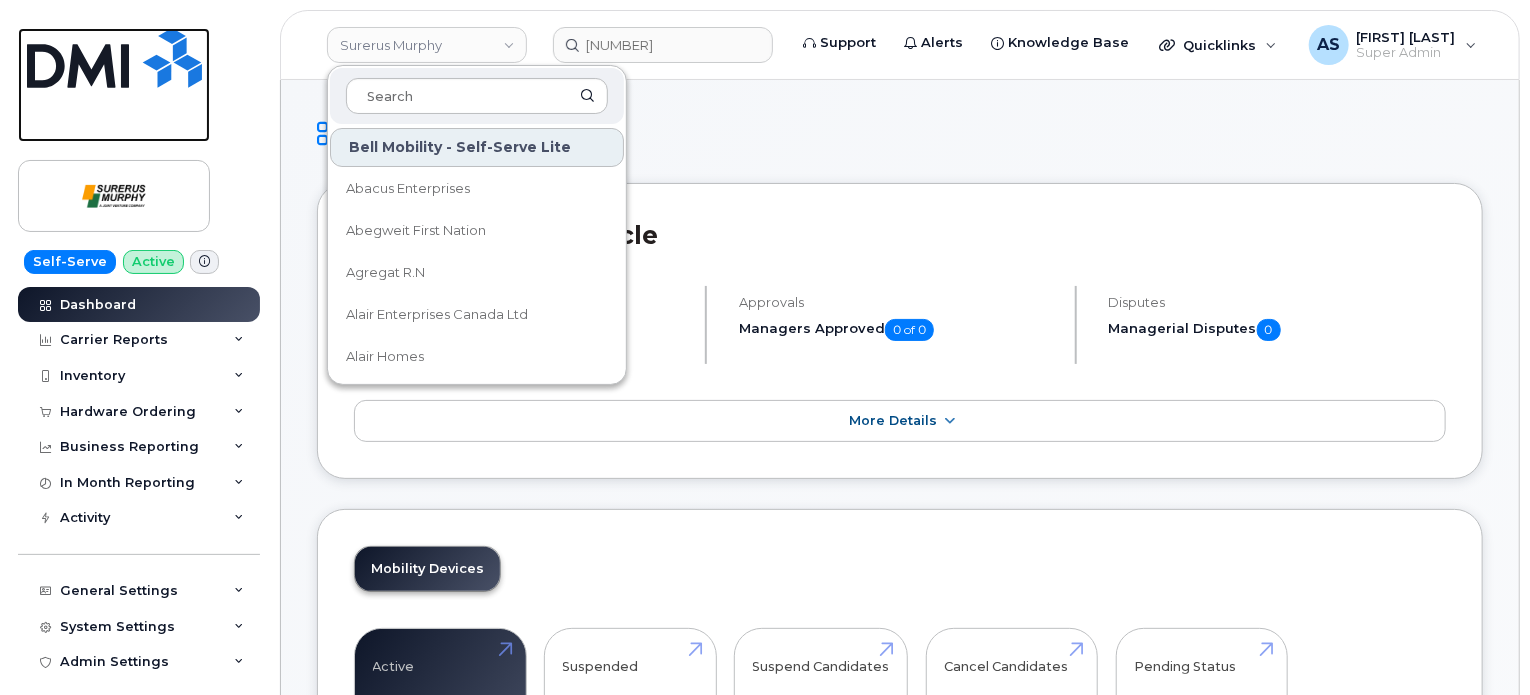 click at bounding box center [114, 58] 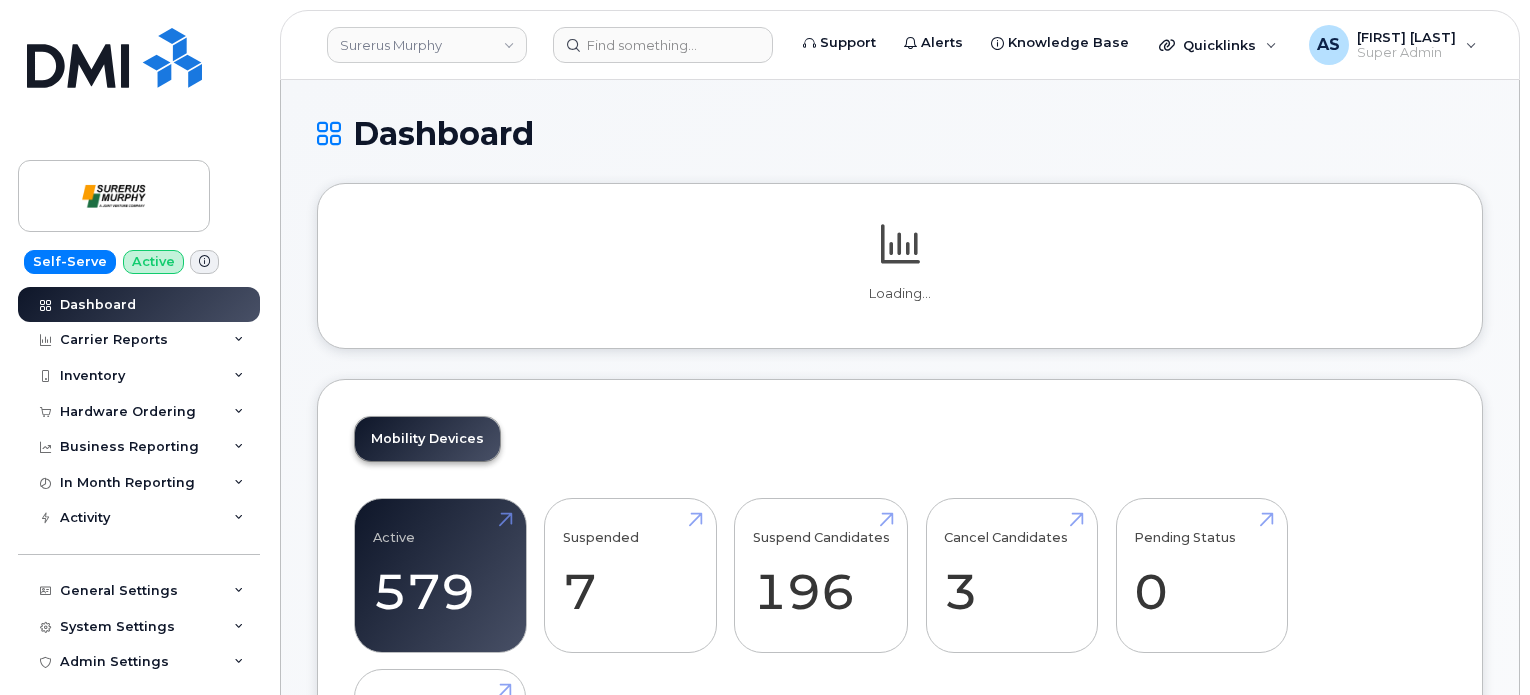 scroll, scrollTop: 0, scrollLeft: 0, axis: both 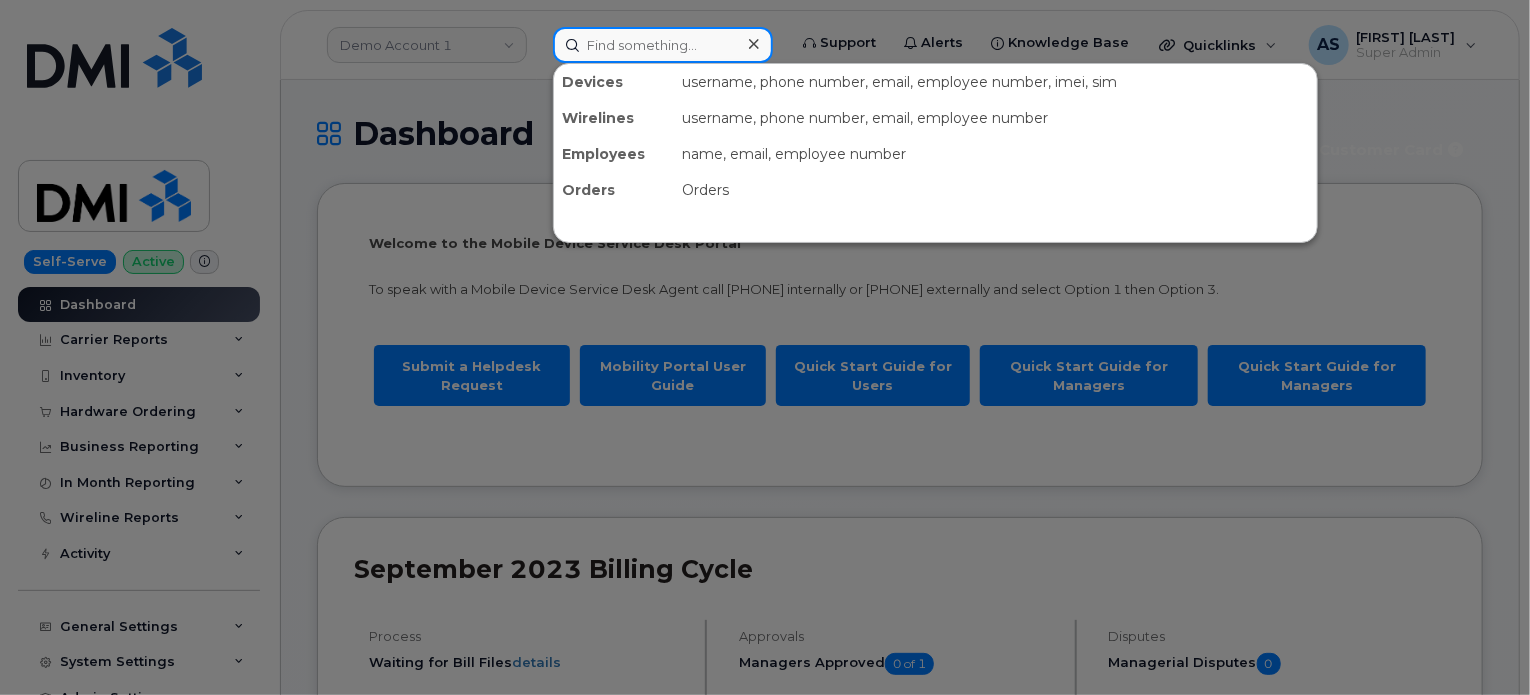 click 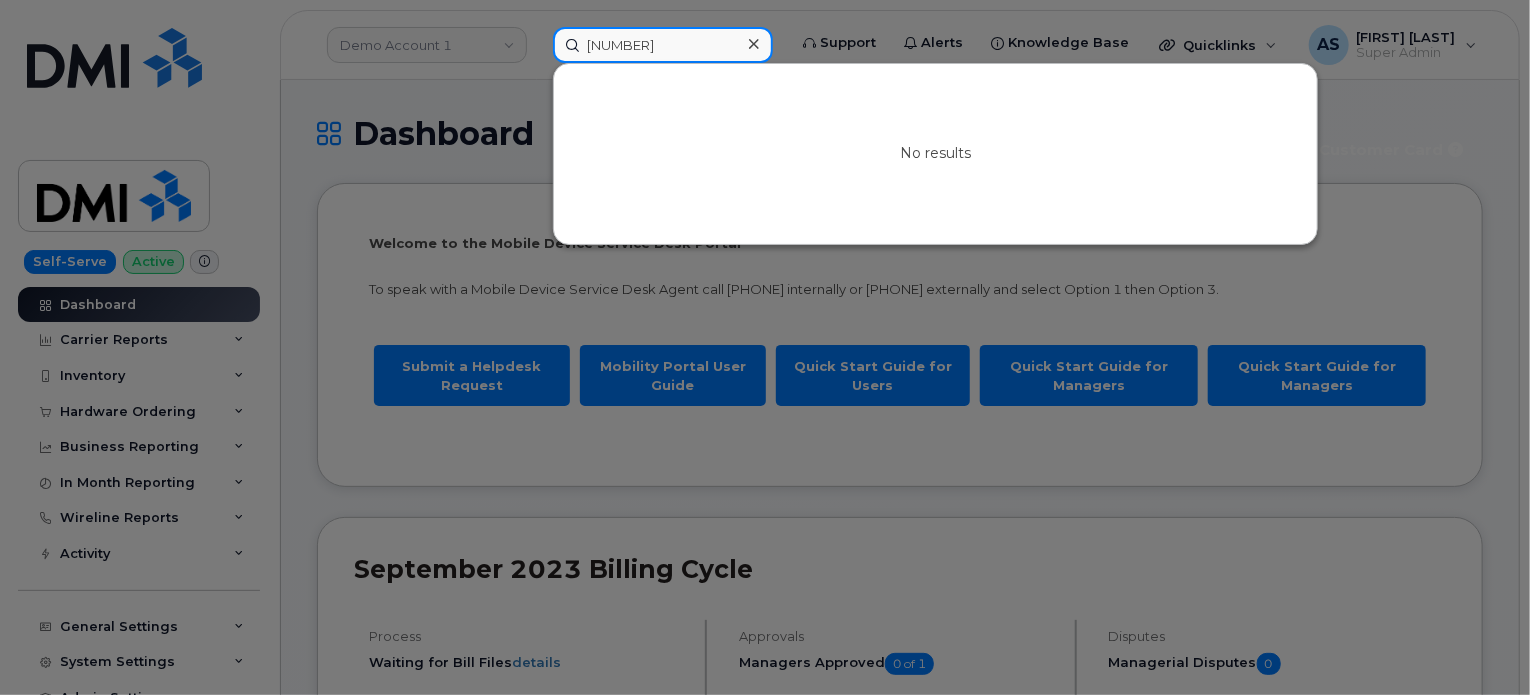 type on "2981132" 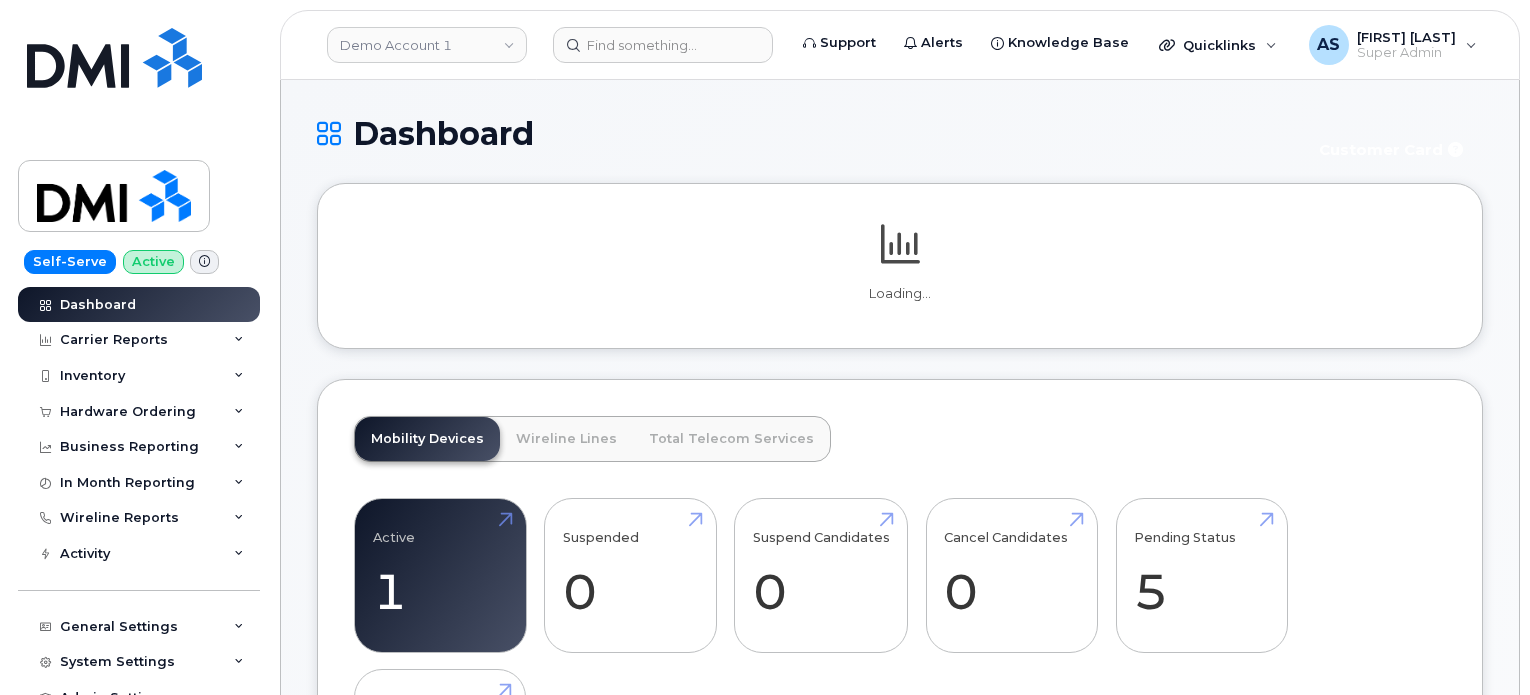 scroll, scrollTop: 0, scrollLeft: 0, axis: both 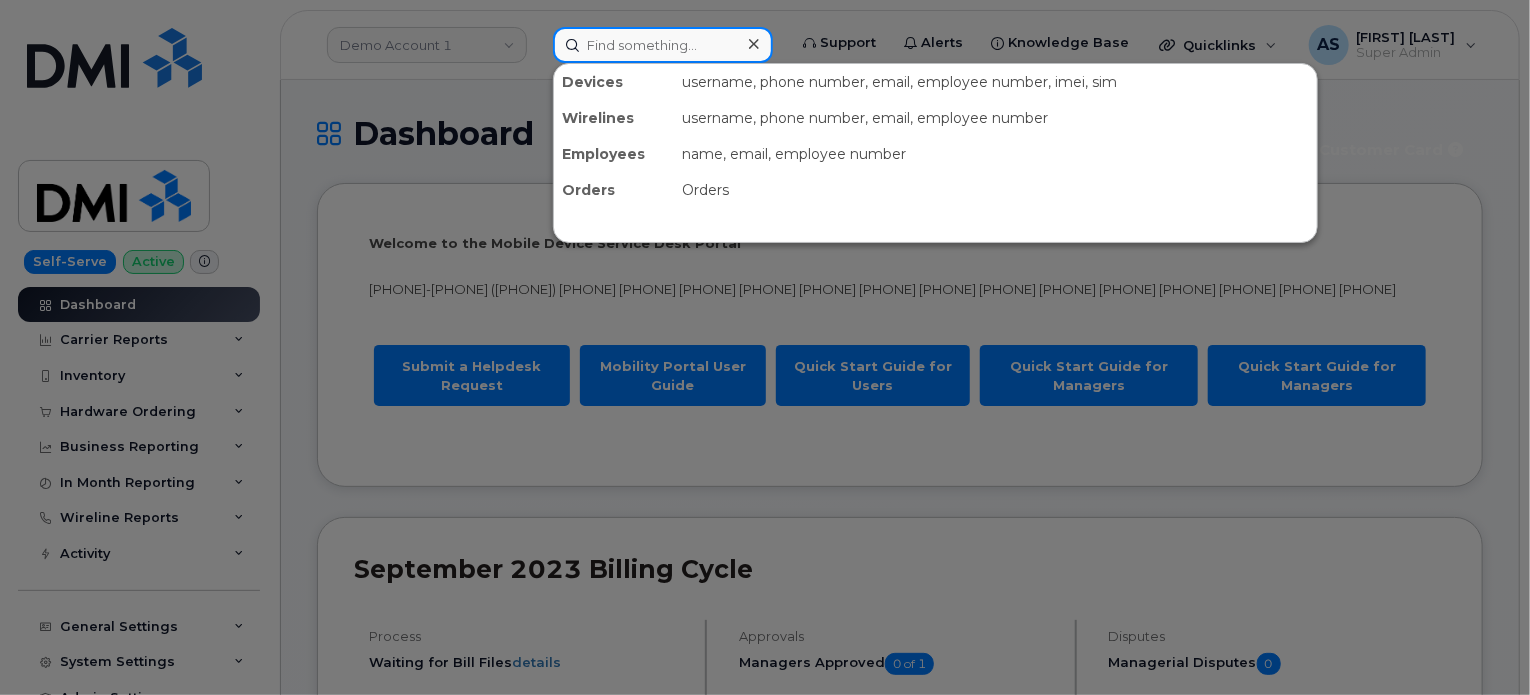 click 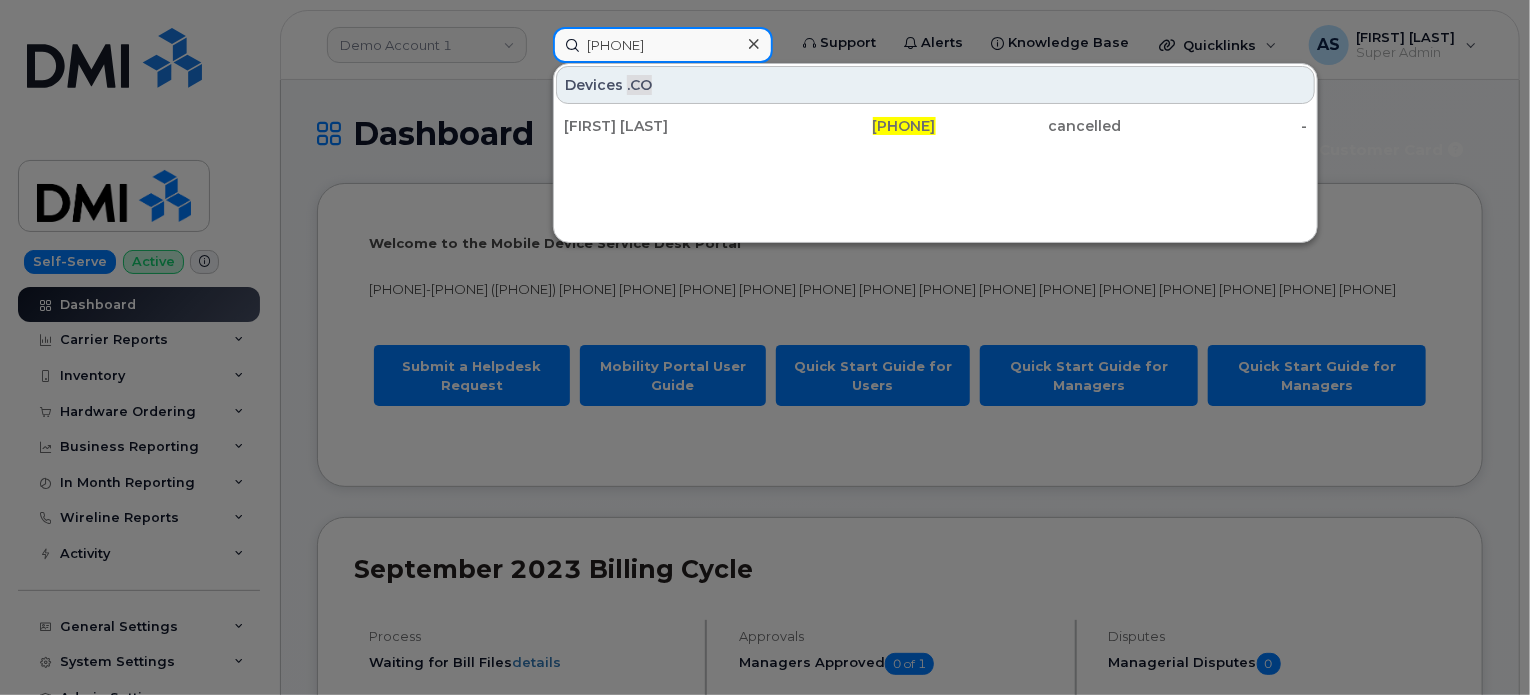 click on "306-221-8528" 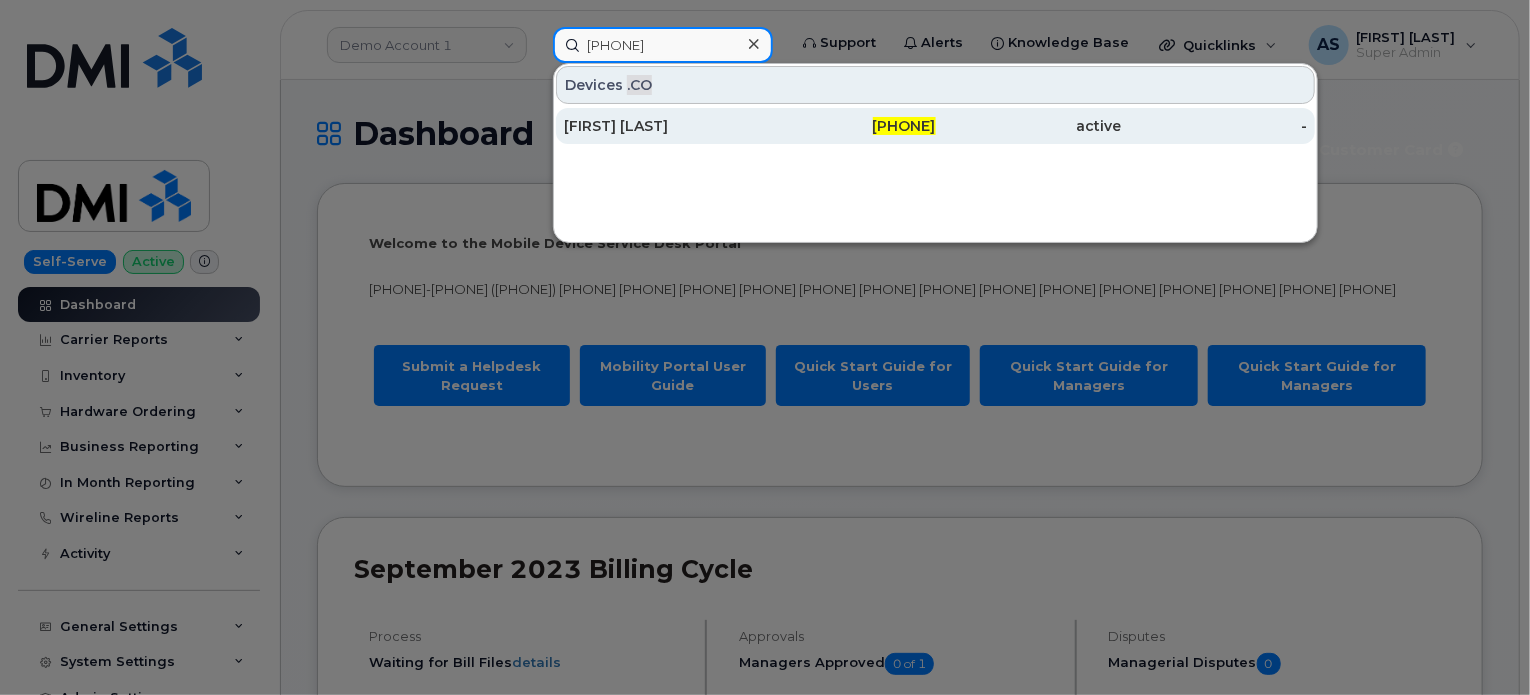 type on "639-471-5650" 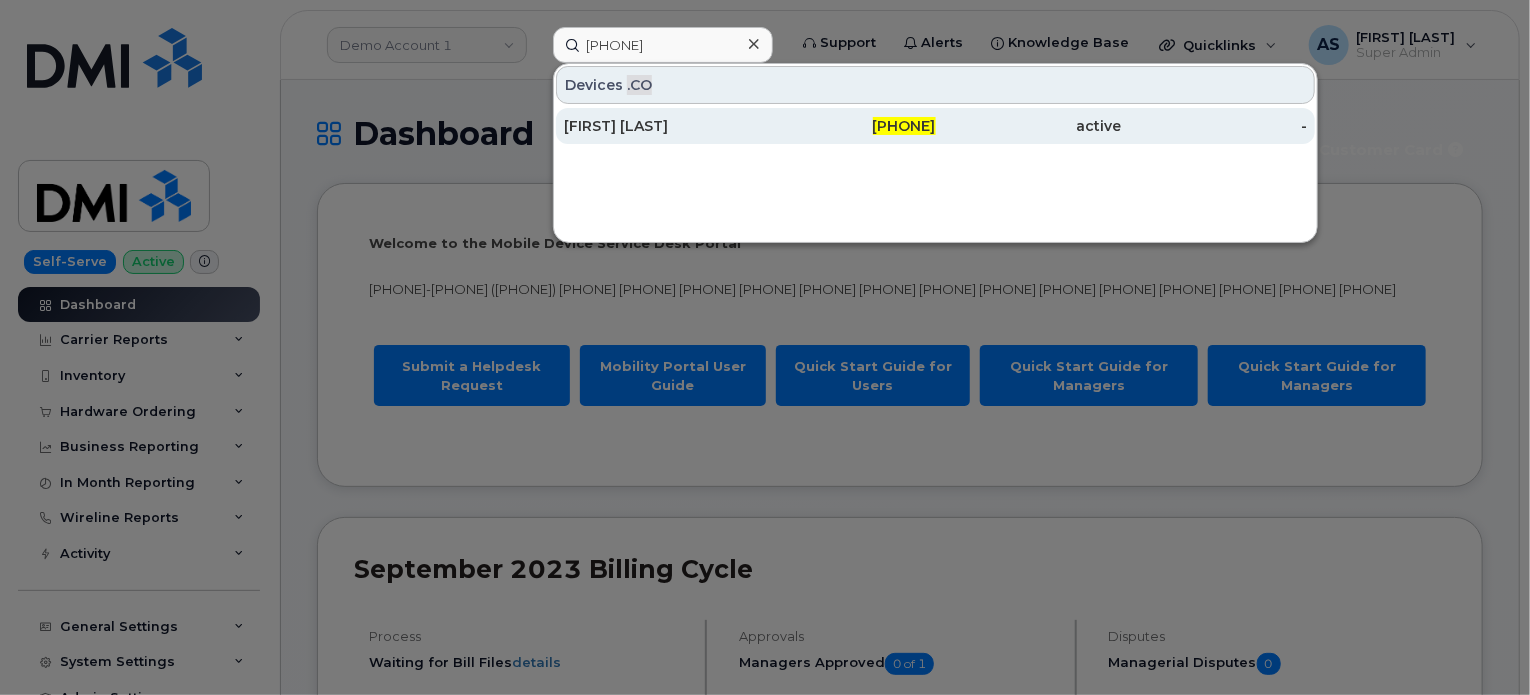 click on "Linda Maerz" 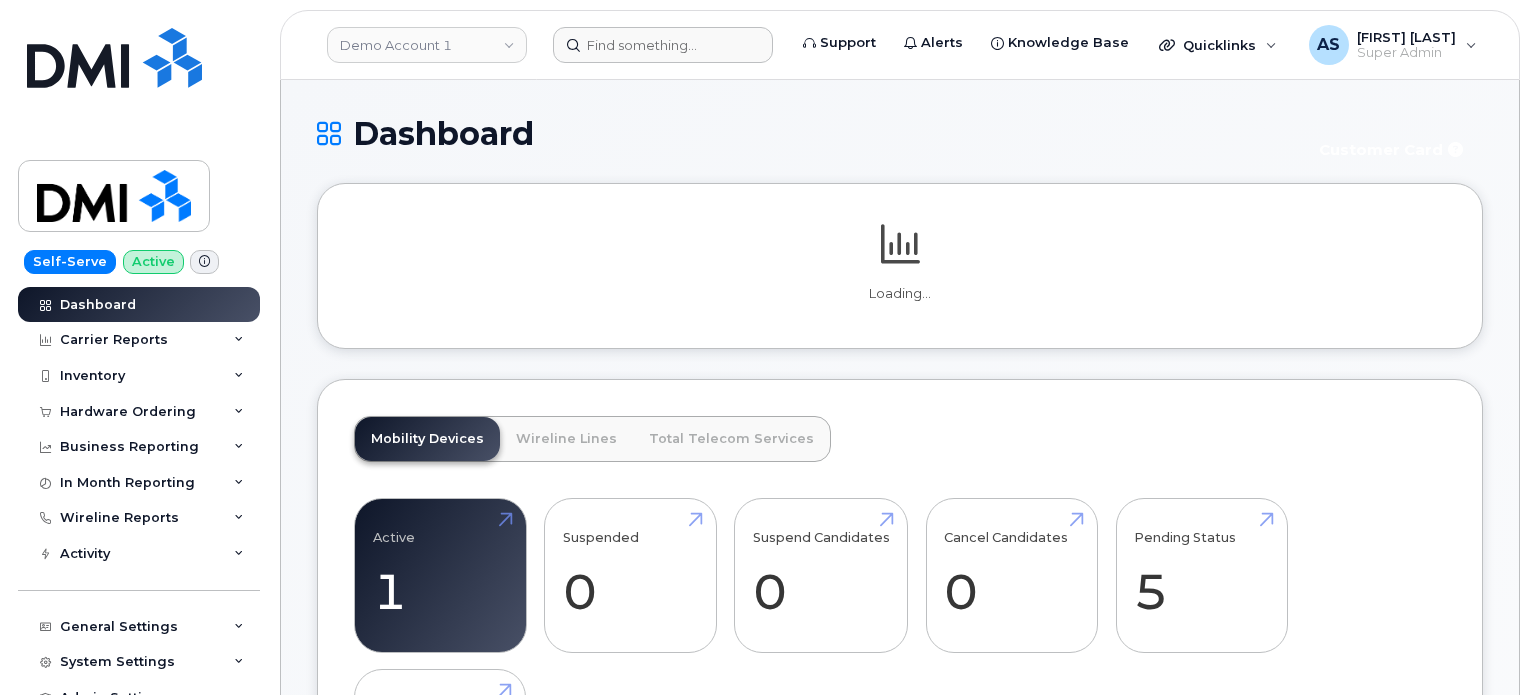 scroll, scrollTop: 0, scrollLeft: 0, axis: both 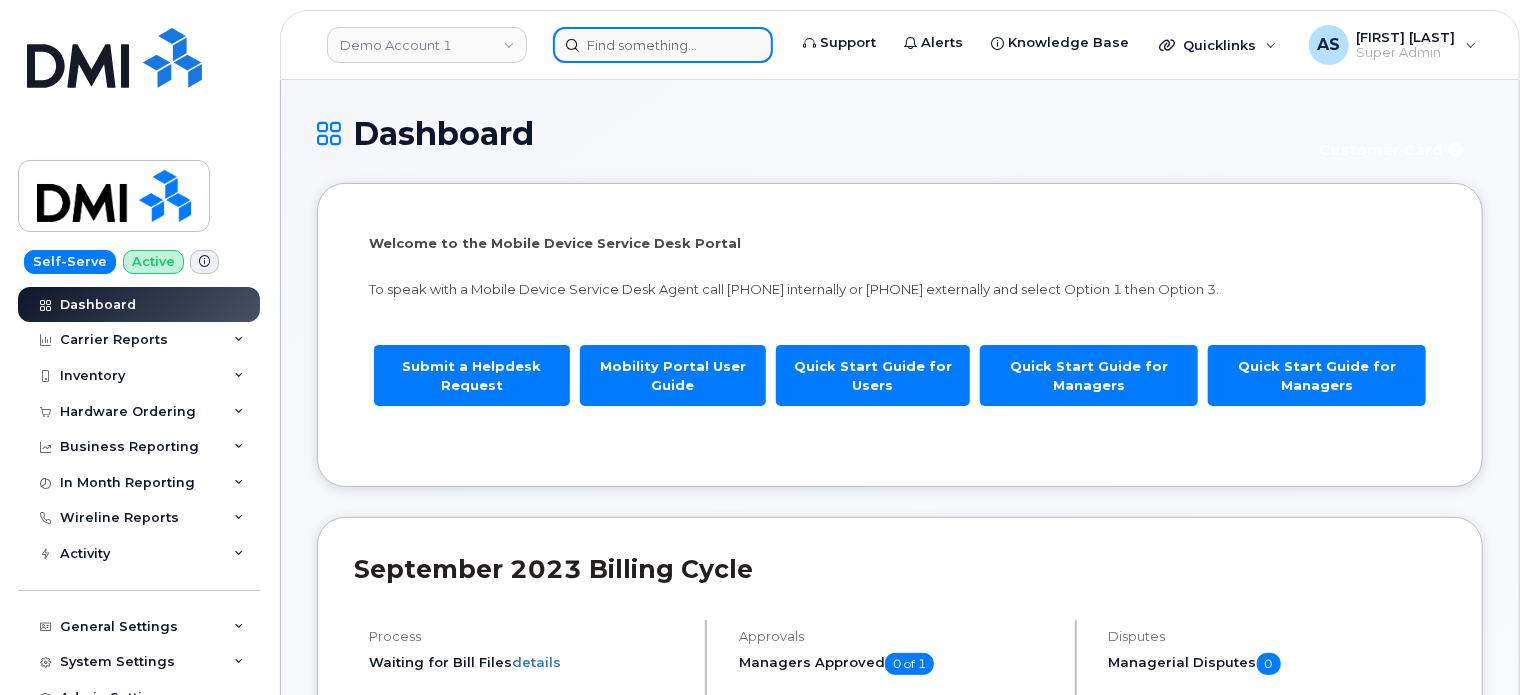 click 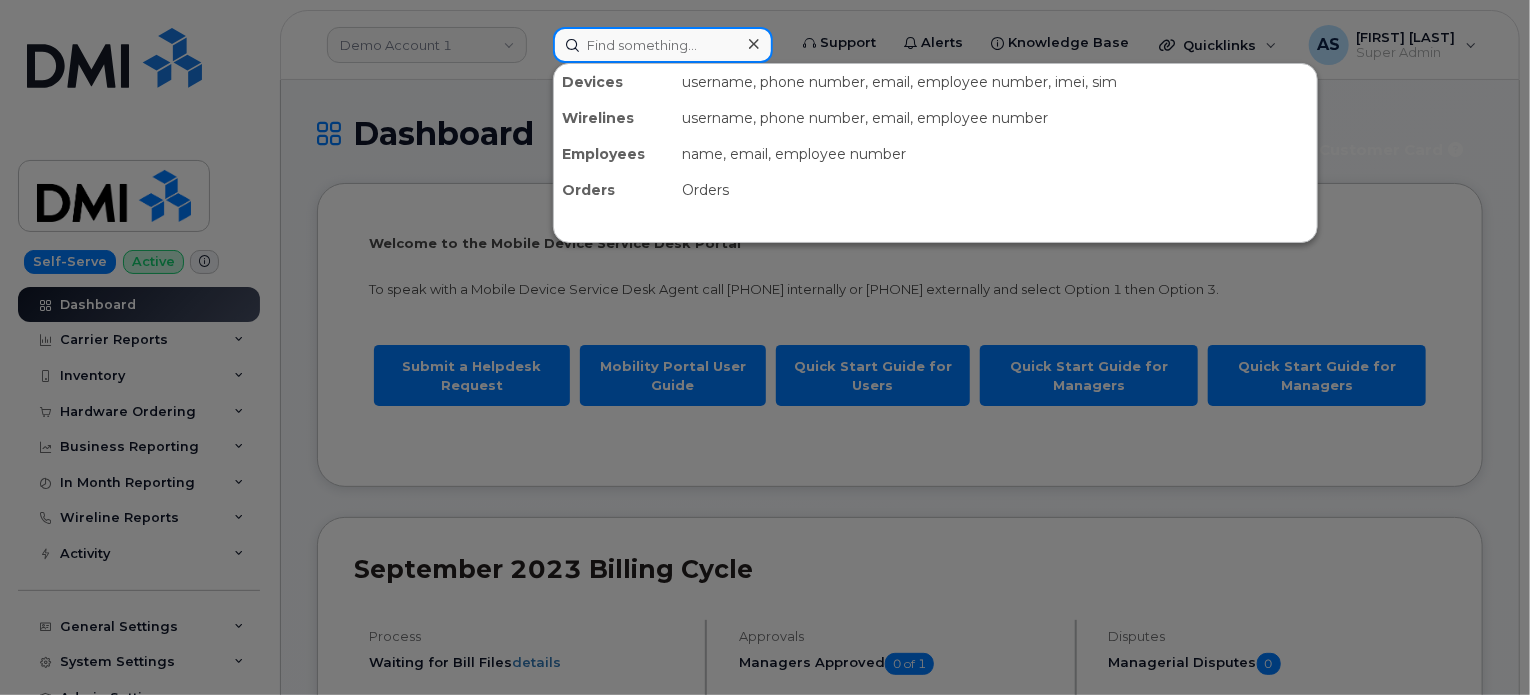 paste on "292341" 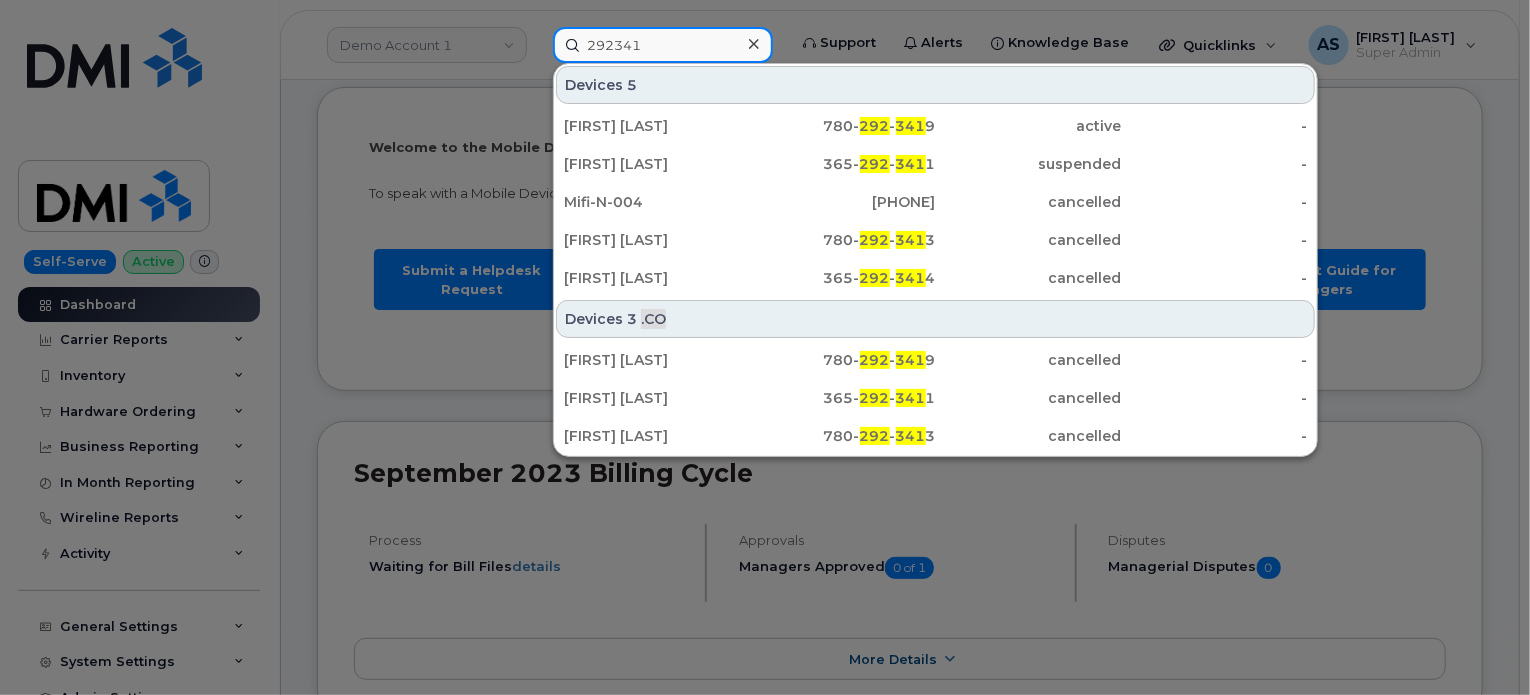 scroll, scrollTop: 0, scrollLeft: 0, axis: both 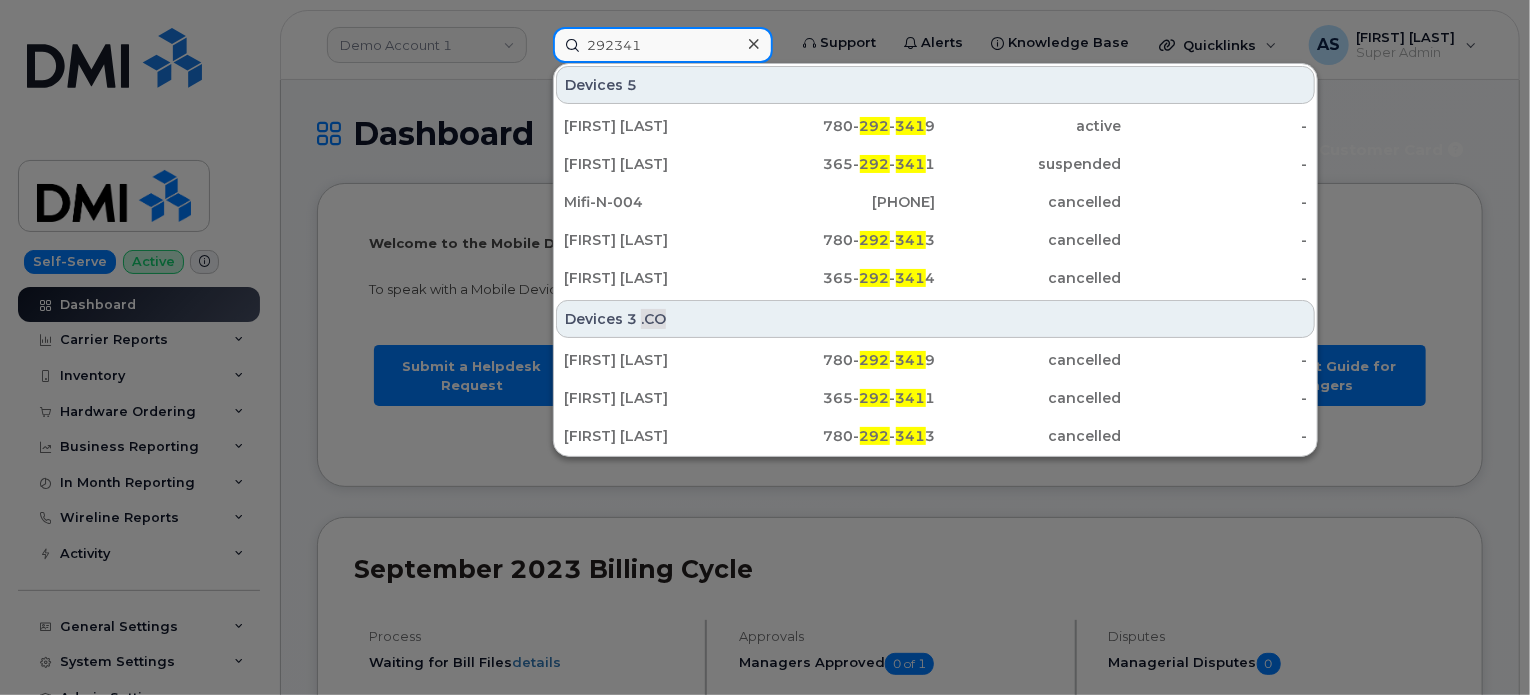 type on "292341" 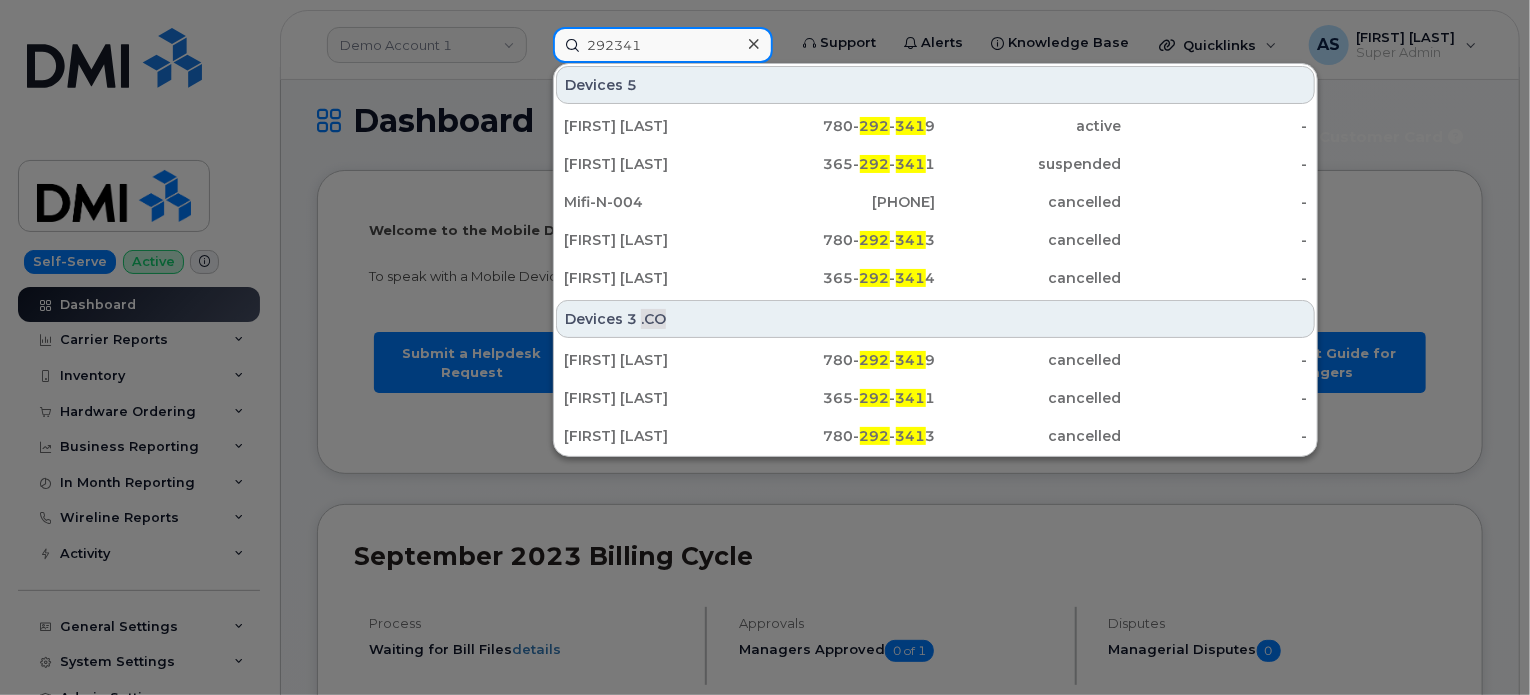 scroll, scrollTop: 0, scrollLeft: 0, axis: both 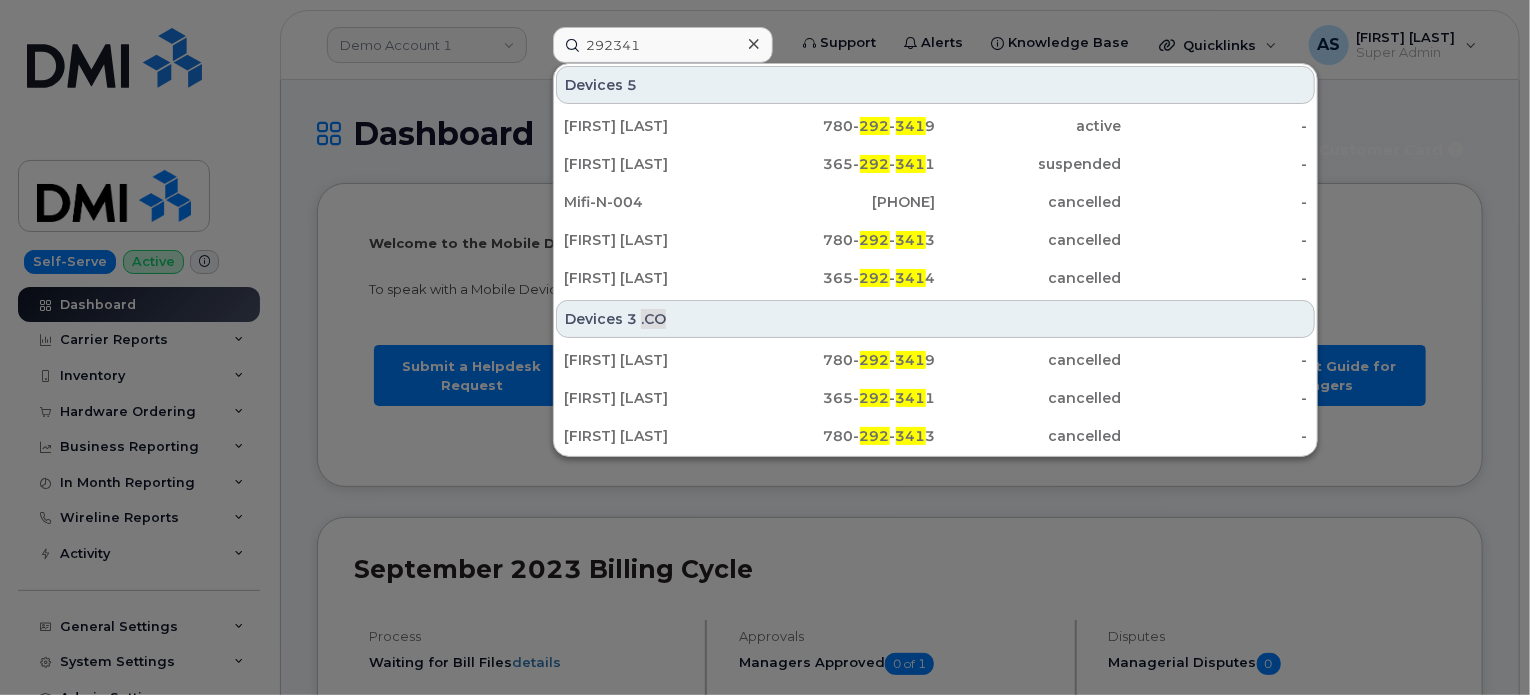 click 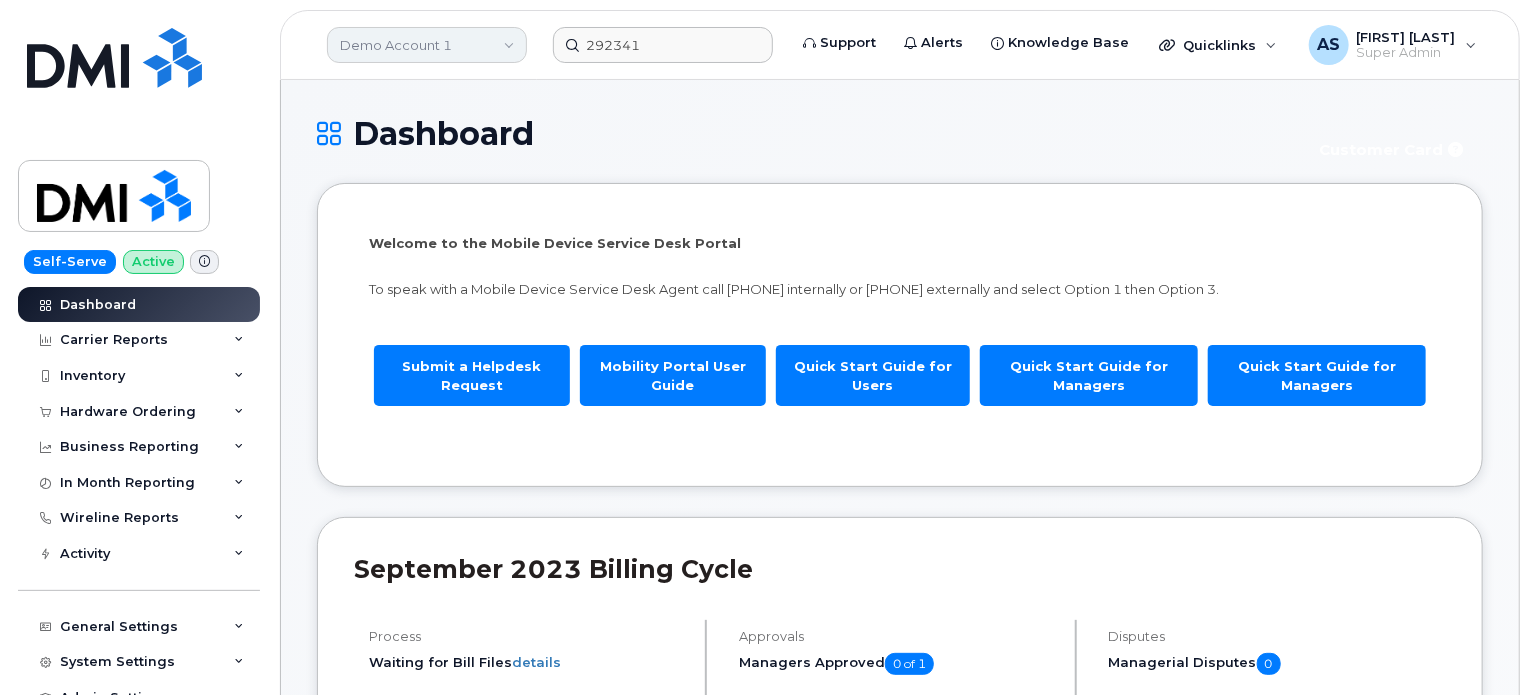 click on "Demo Account 1" 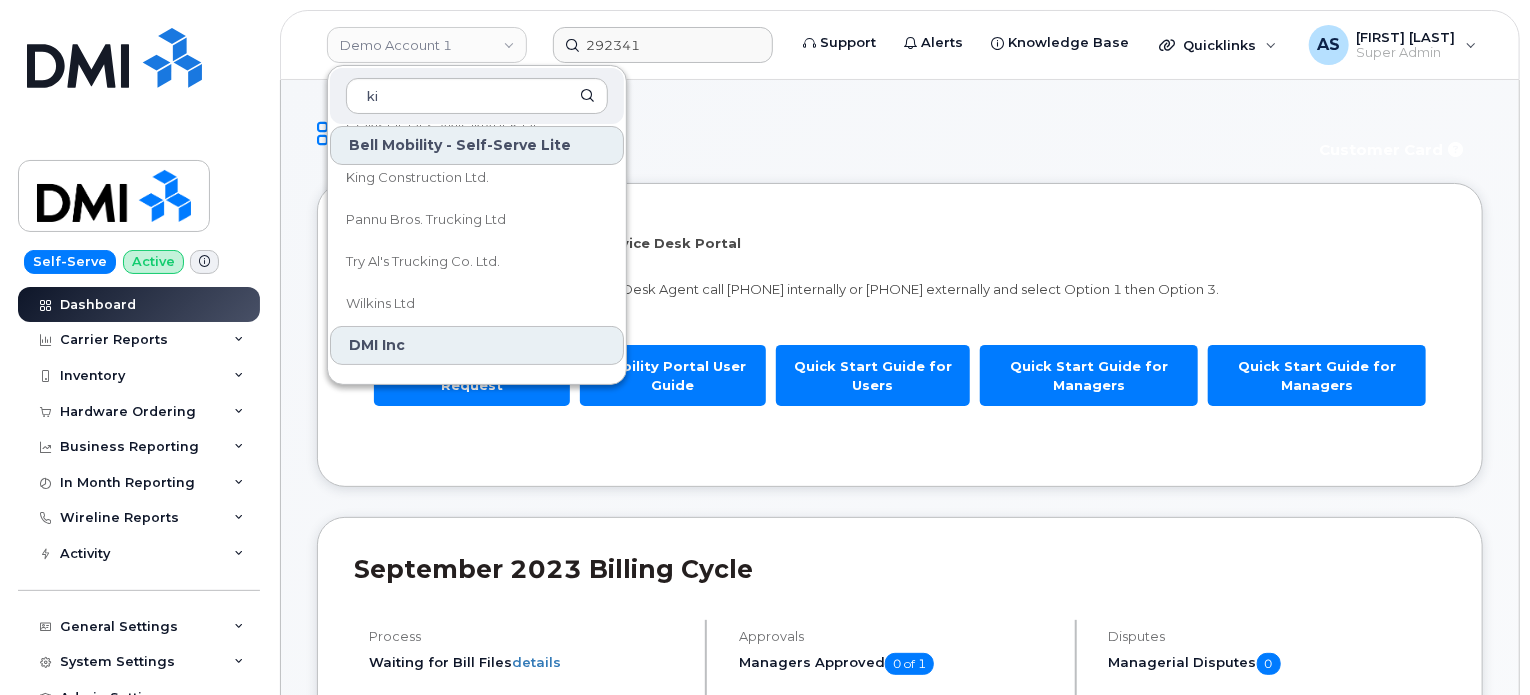 scroll, scrollTop: 0, scrollLeft: 0, axis: both 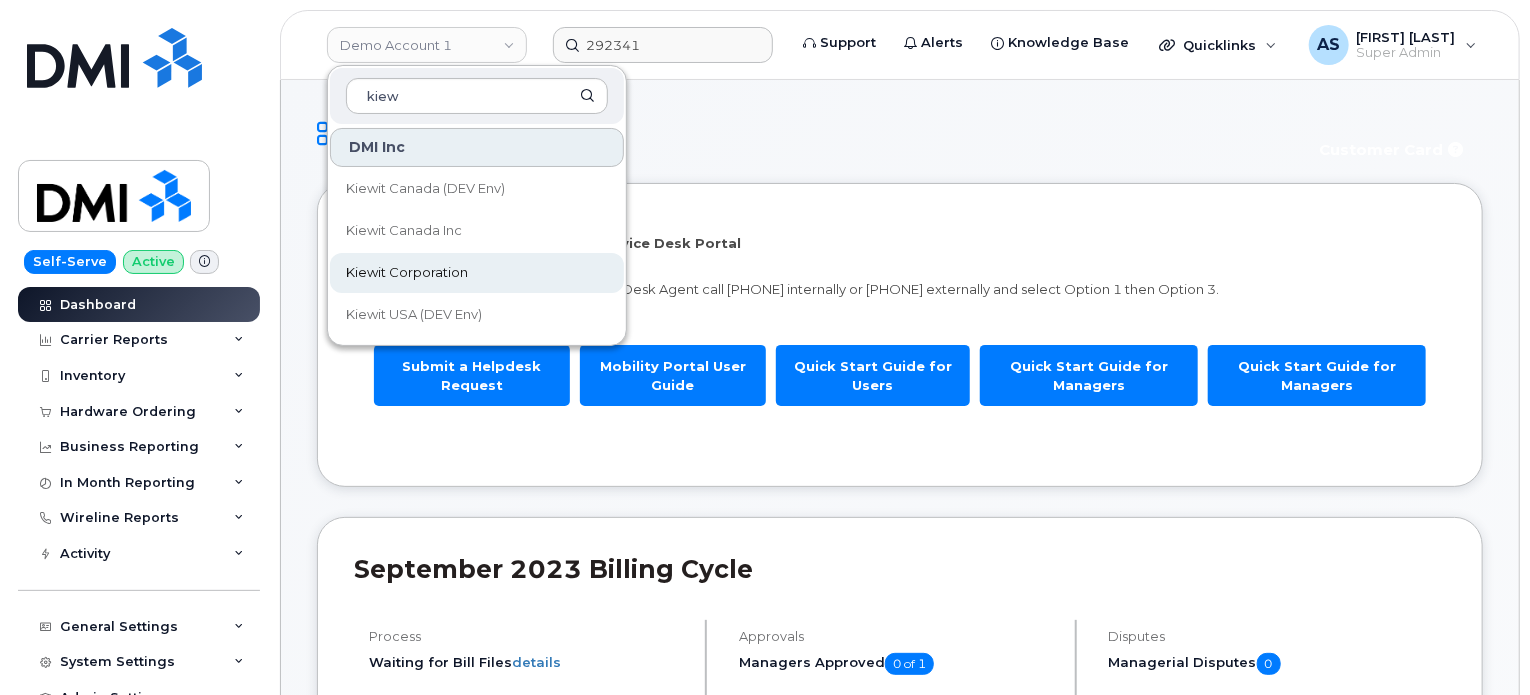 type on "kiew" 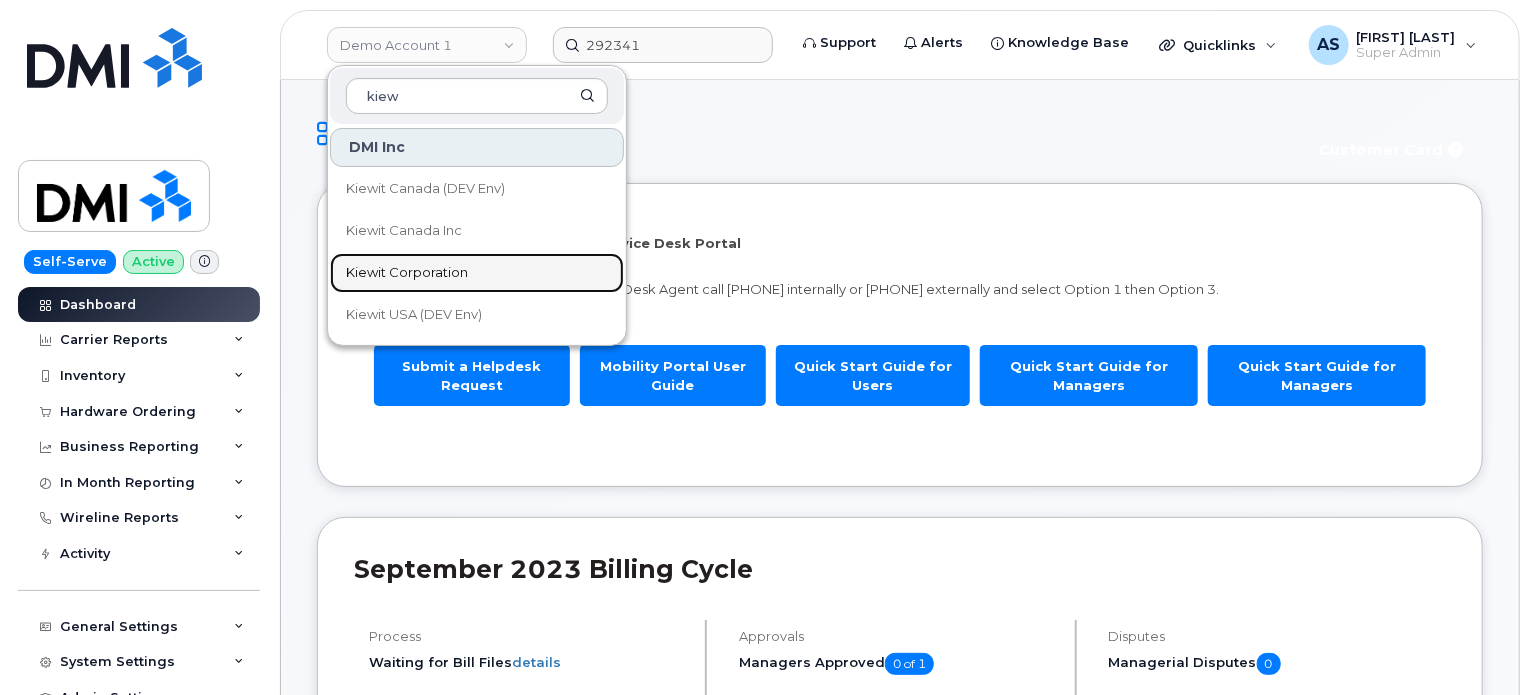 click on "Kiewit Corporation" 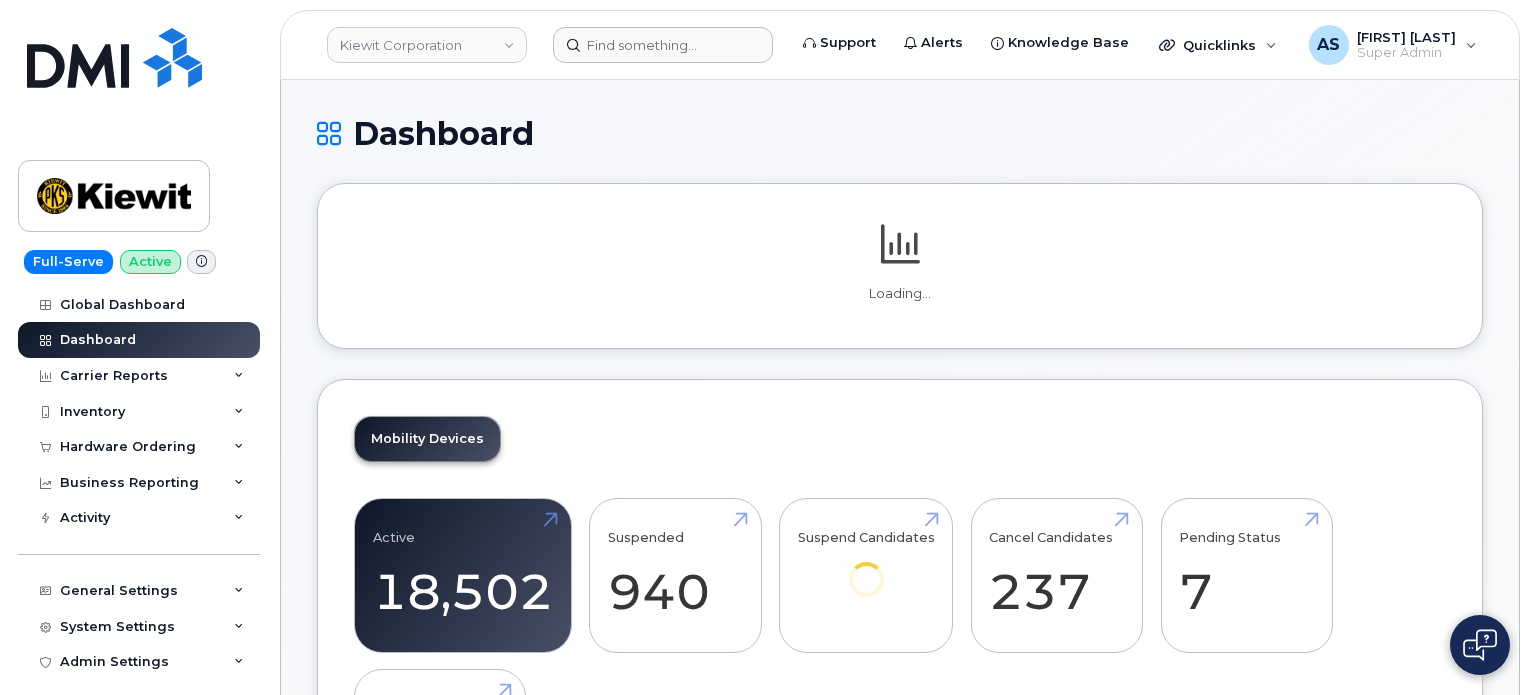scroll, scrollTop: 0, scrollLeft: 0, axis: both 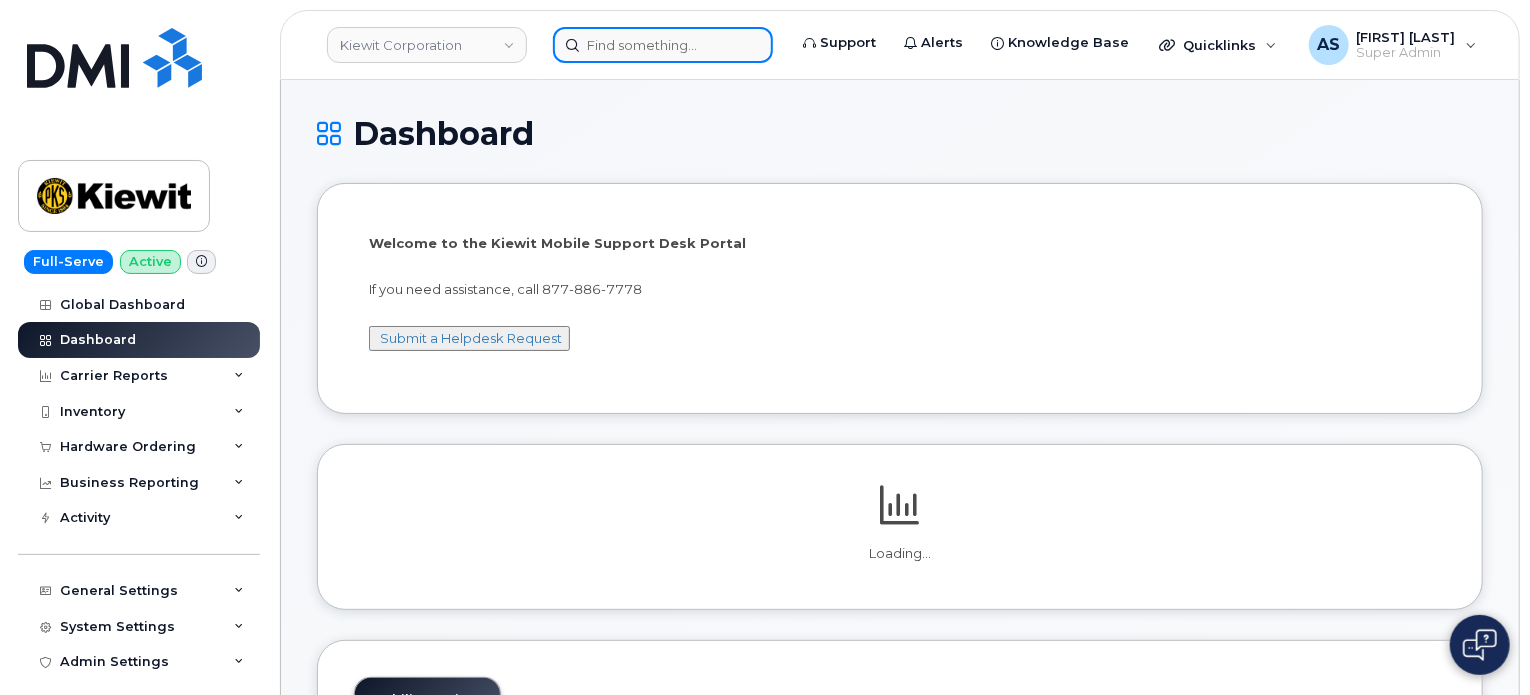 click at bounding box center [663, 45] 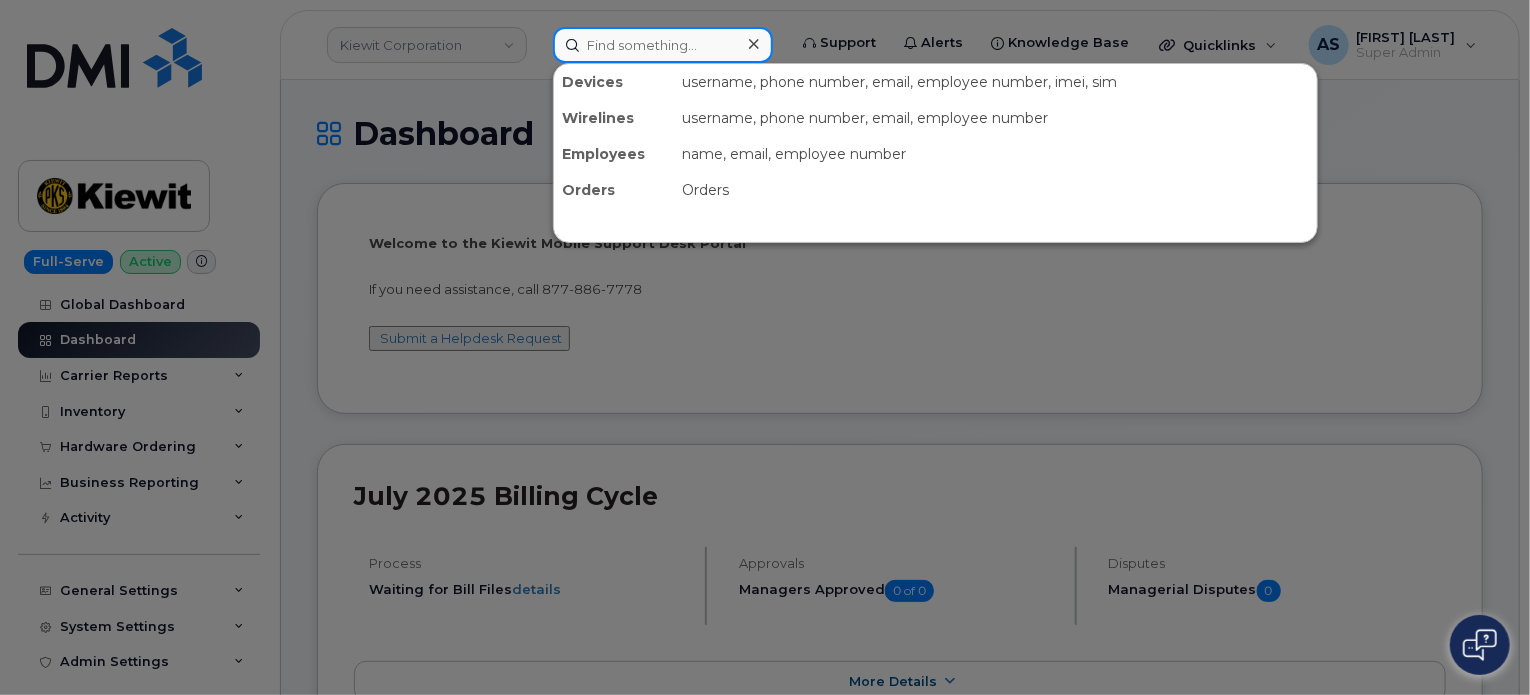 paste on "292341" 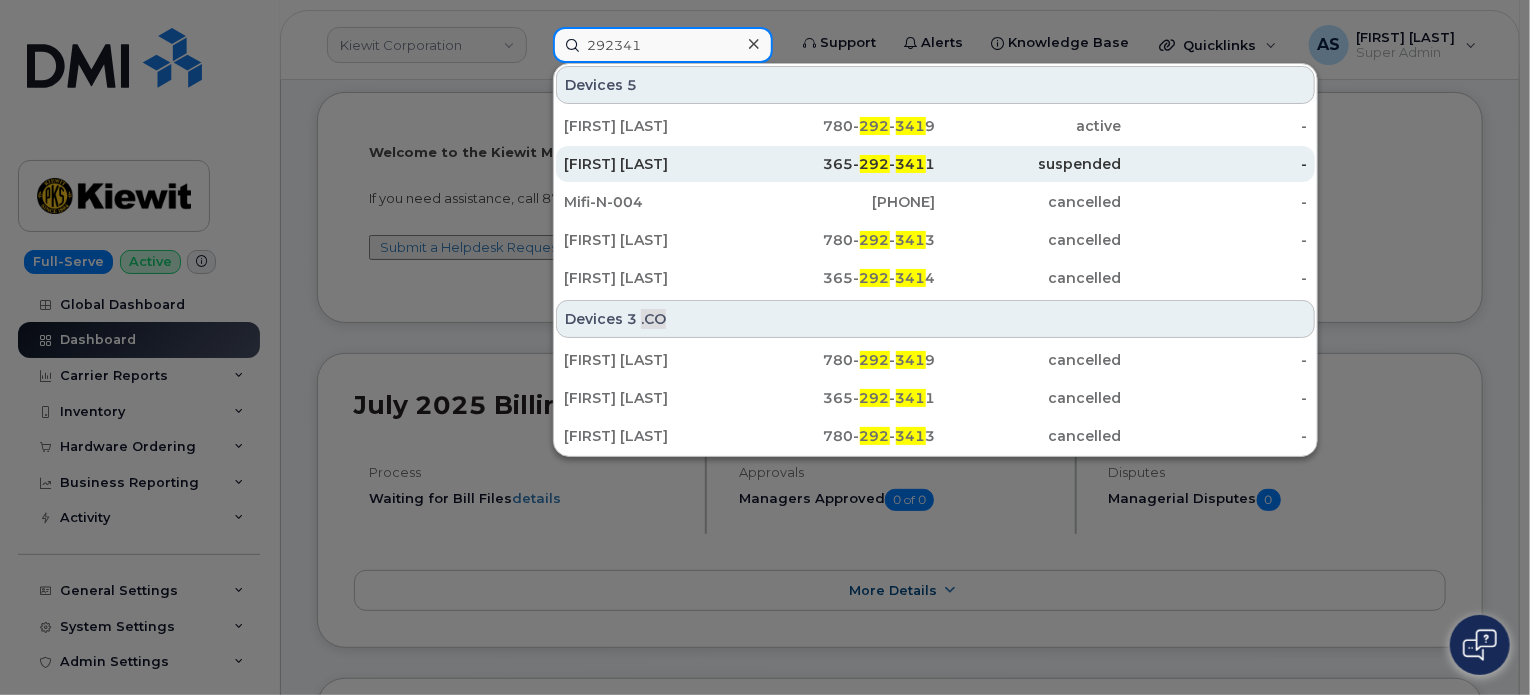 scroll, scrollTop: 200, scrollLeft: 0, axis: vertical 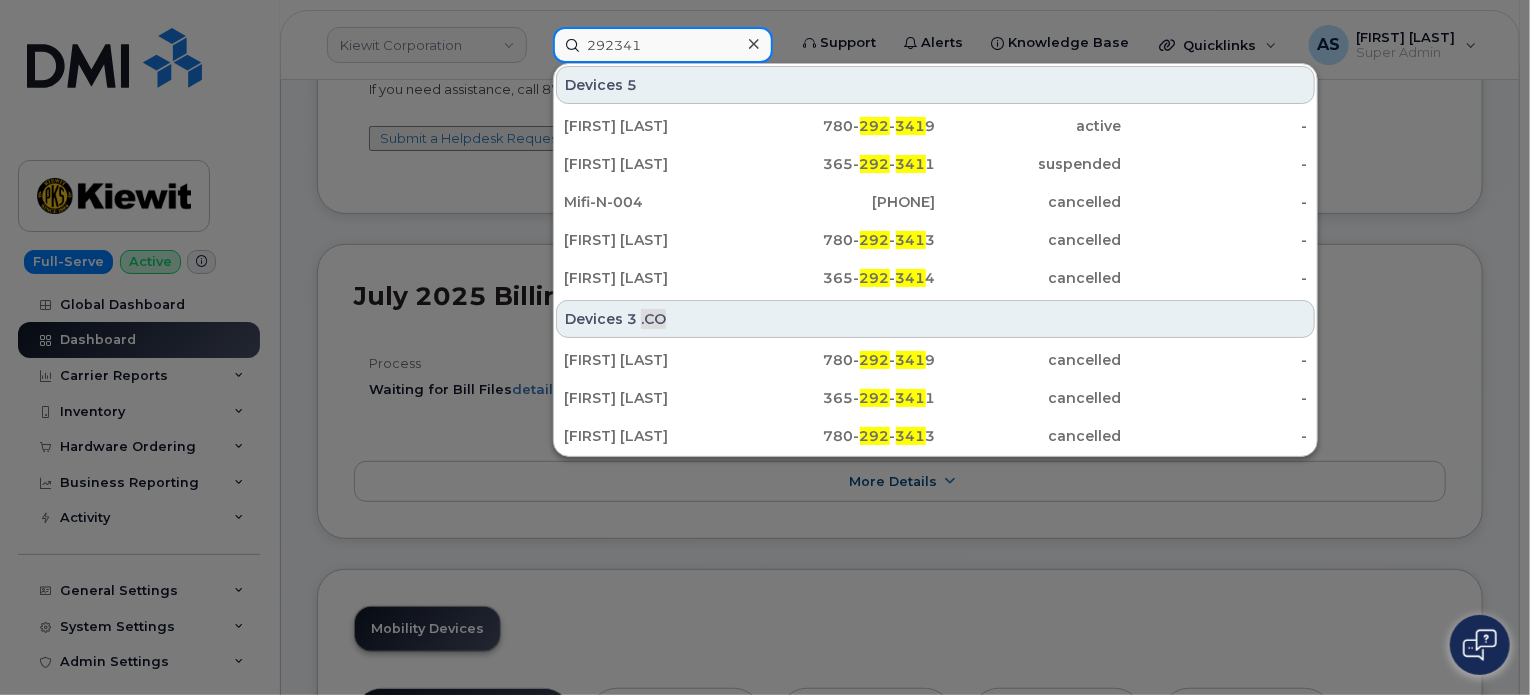 click on "292341" at bounding box center (663, 45) 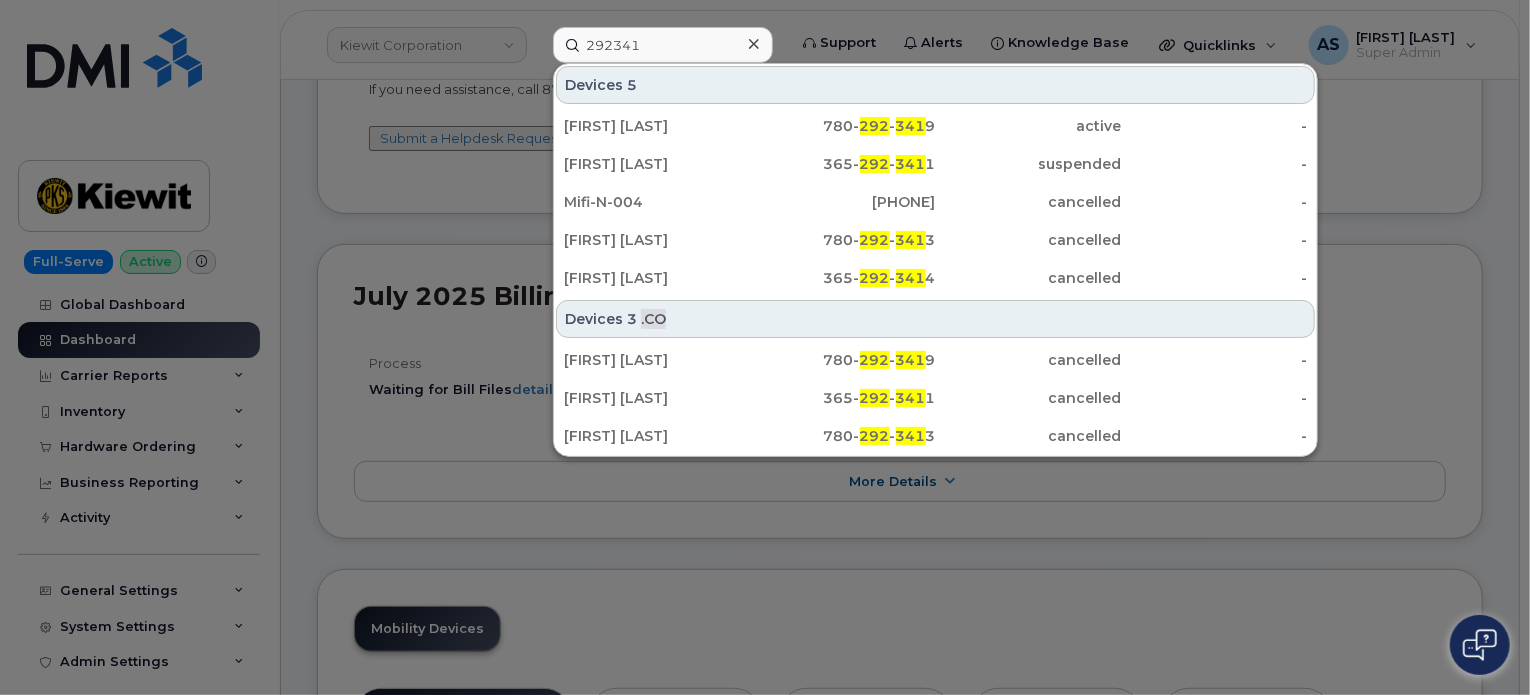 click at bounding box center [765, 347] 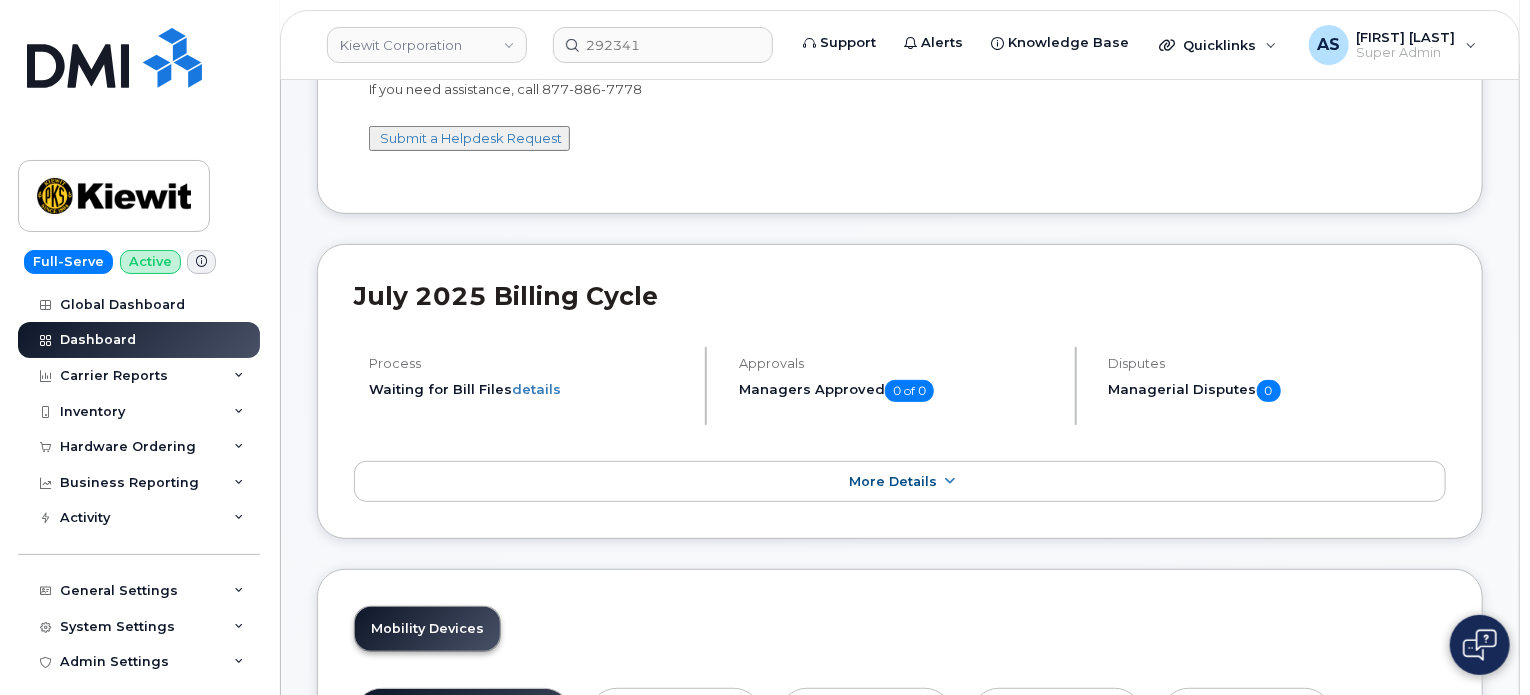 scroll, scrollTop: 0, scrollLeft: 0, axis: both 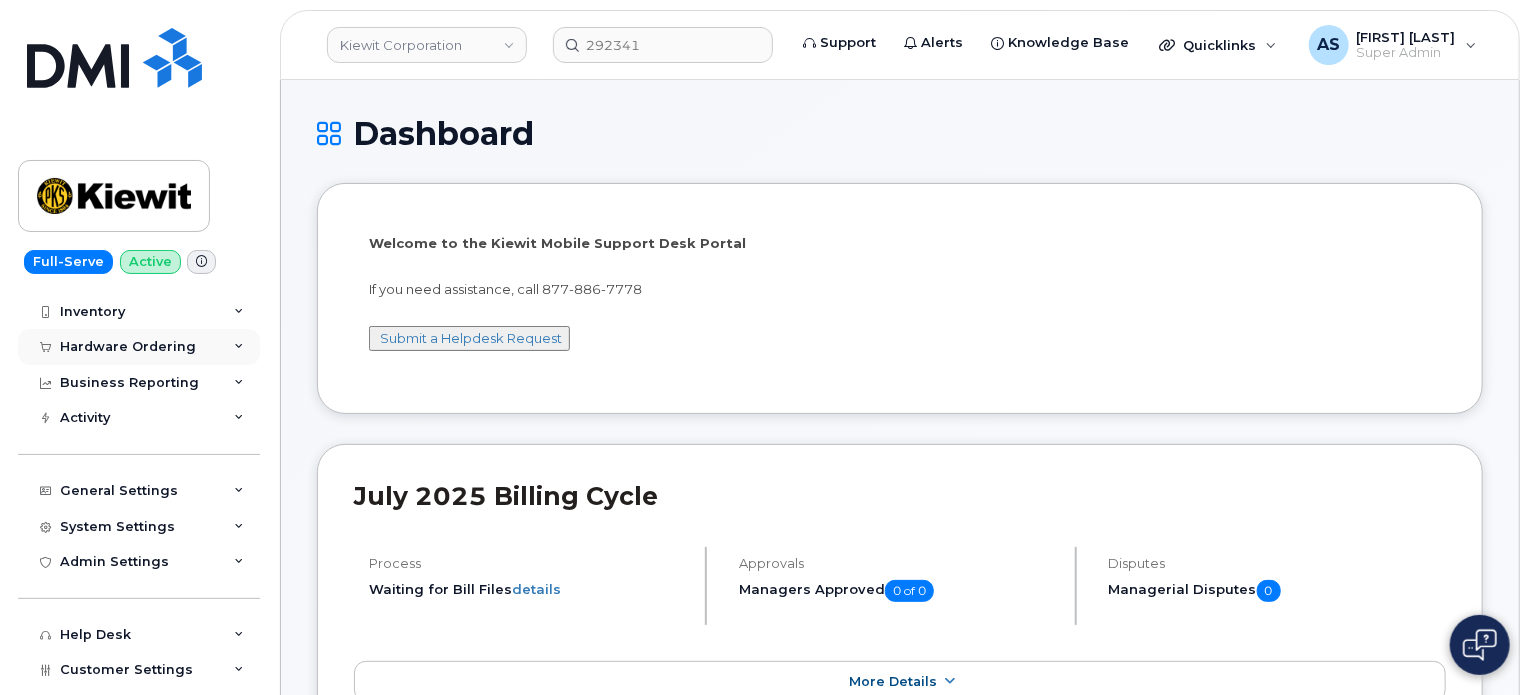 click on "Hardware Ordering" at bounding box center [139, 347] 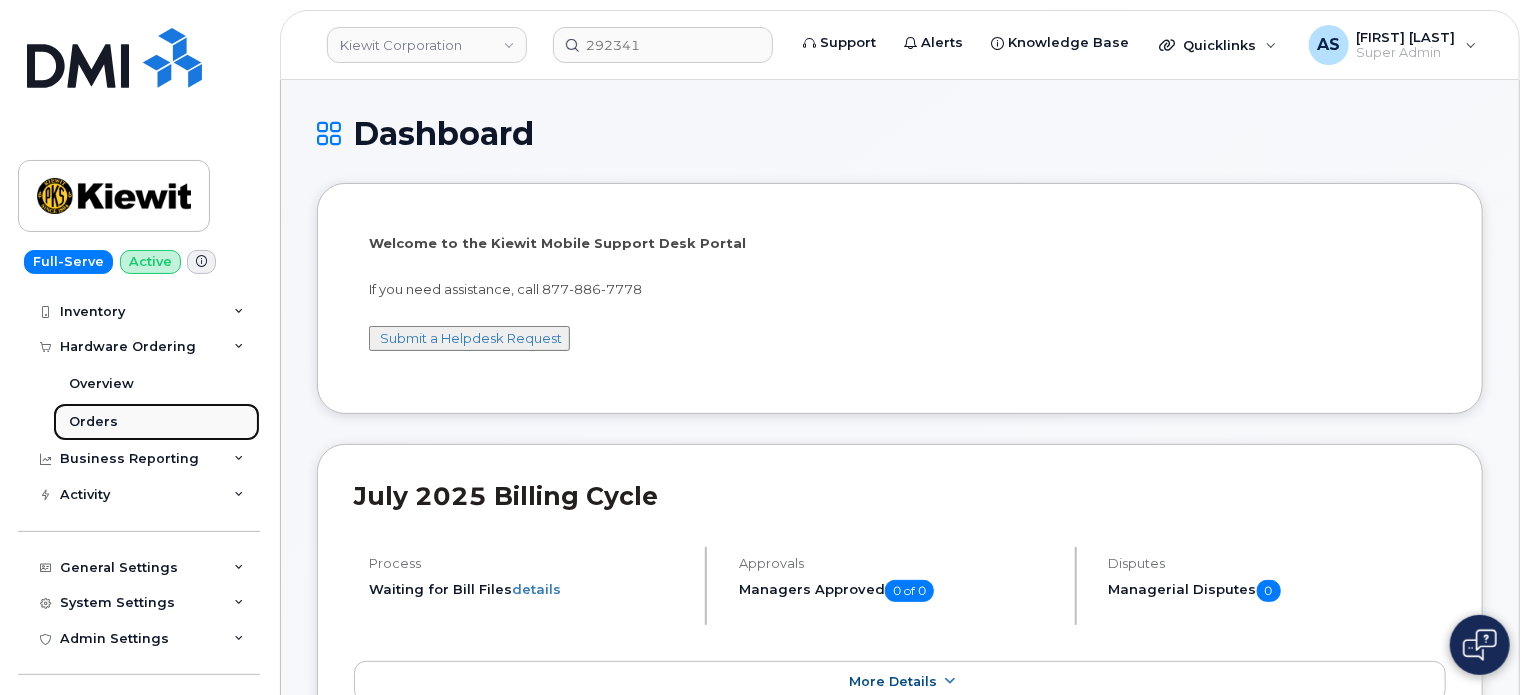 click on "Orders" at bounding box center (156, 422) 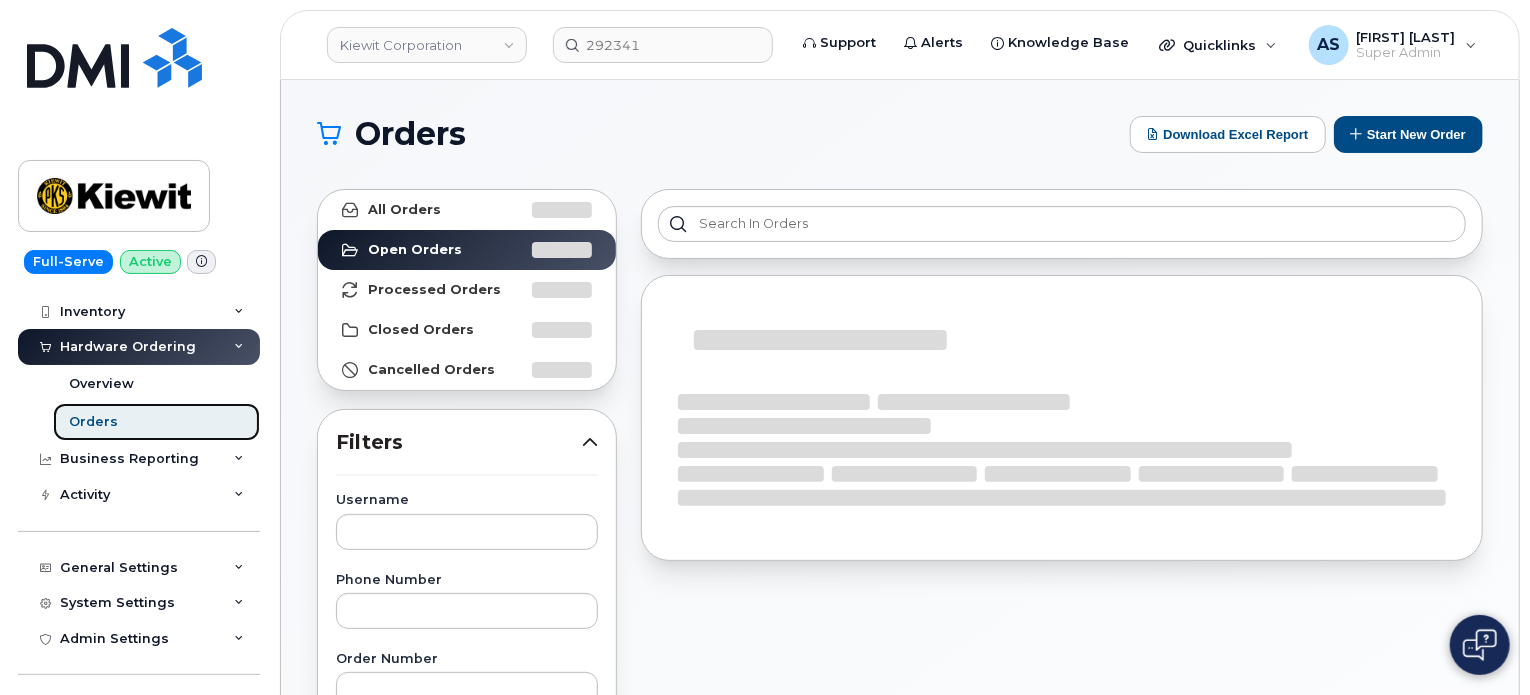 scroll, scrollTop: 200, scrollLeft: 0, axis: vertical 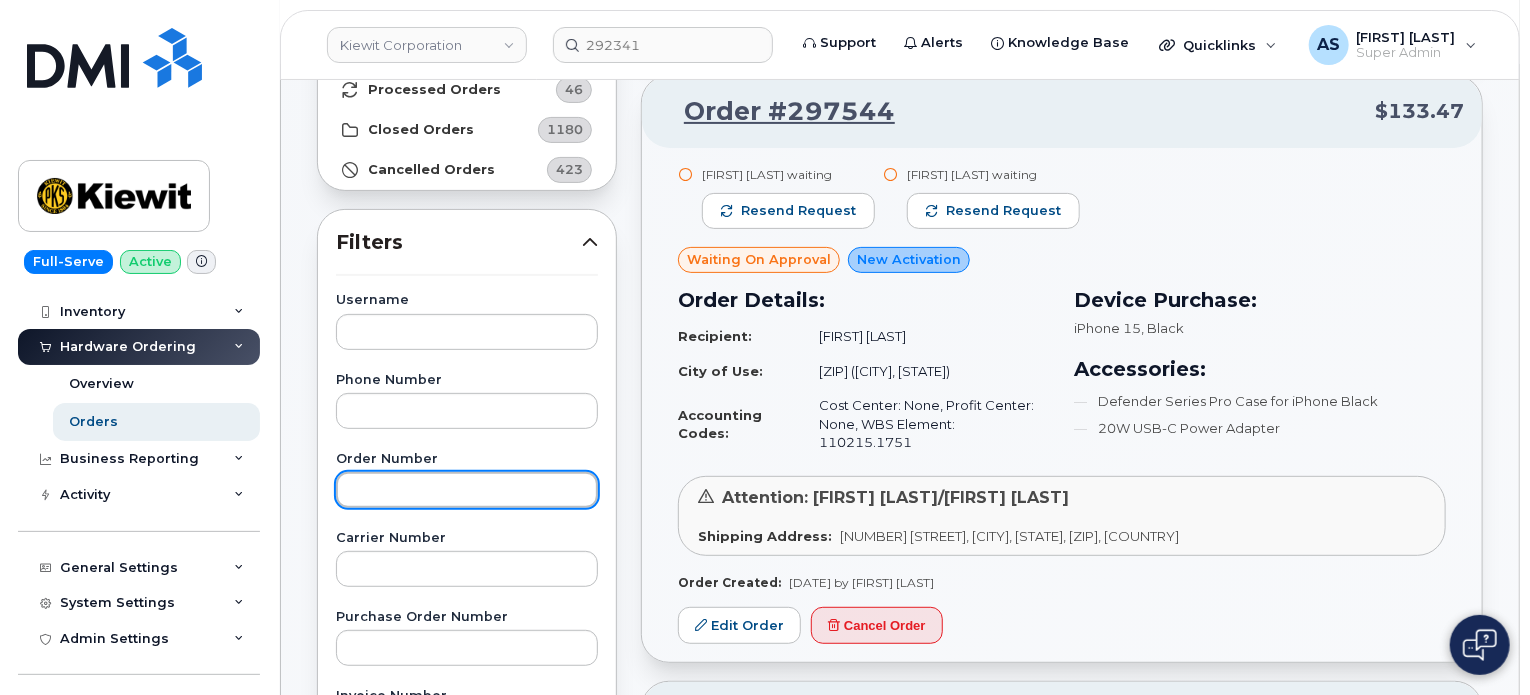 click at bounding box center (467, 490) 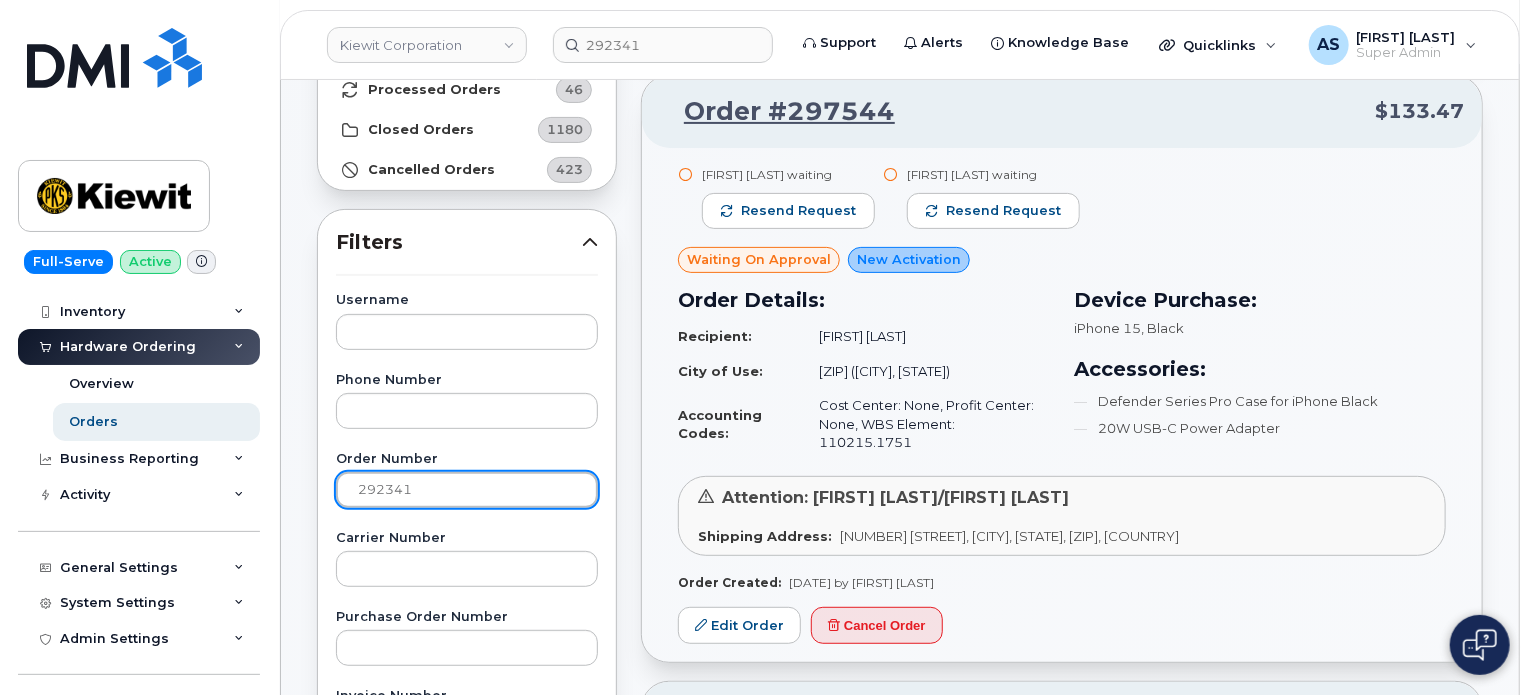click on "Apply Filter" at bounding box center [467, 1307] 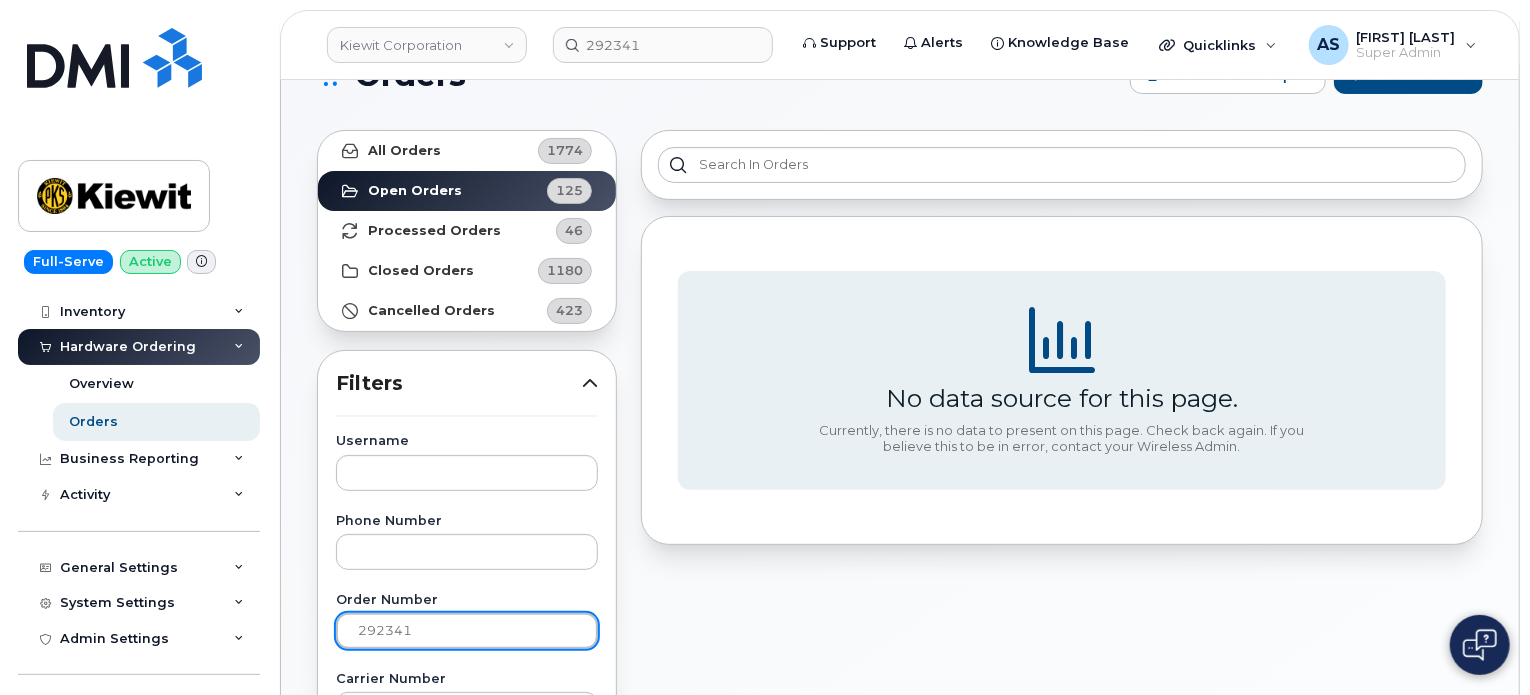 scroll, scrollTop: 0, scrollLeft: 0, axis: both 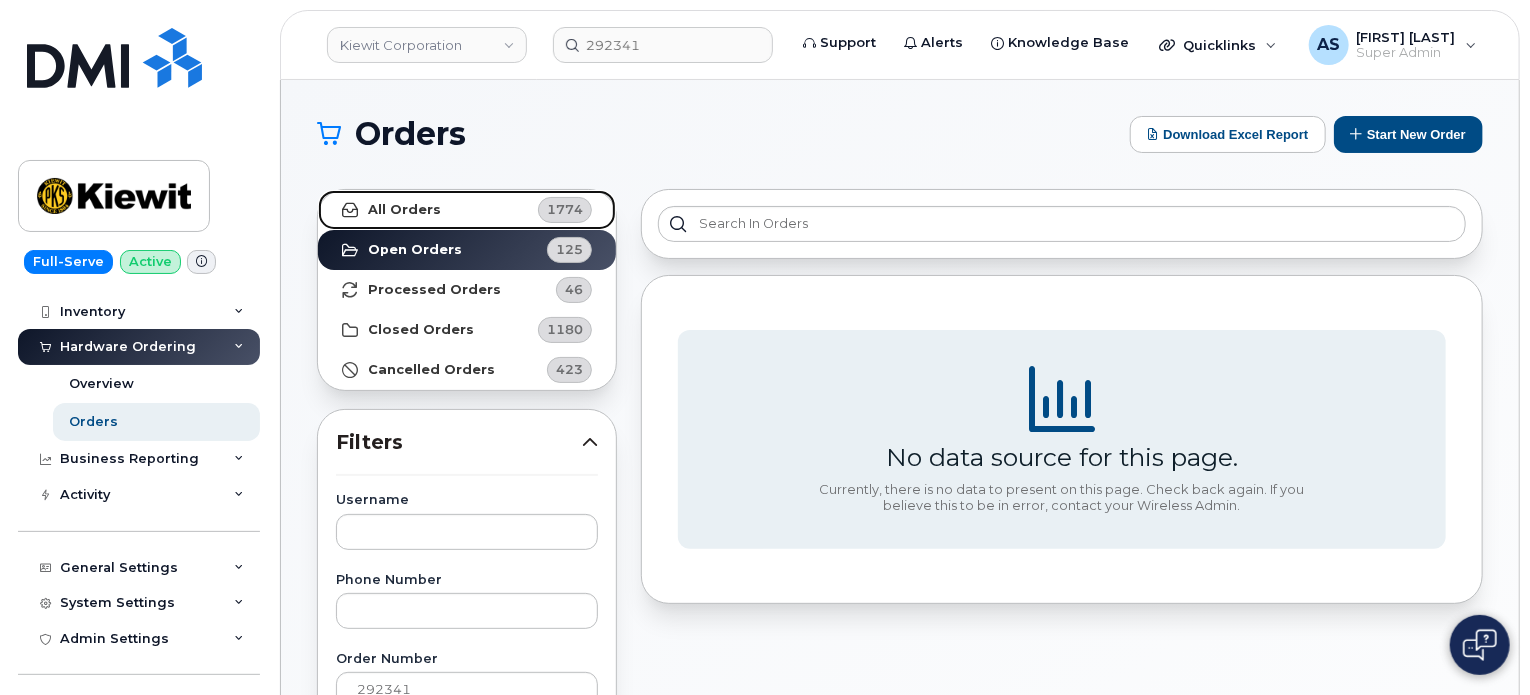 click on "All Orders 1774" at bounding box center [467, 210] 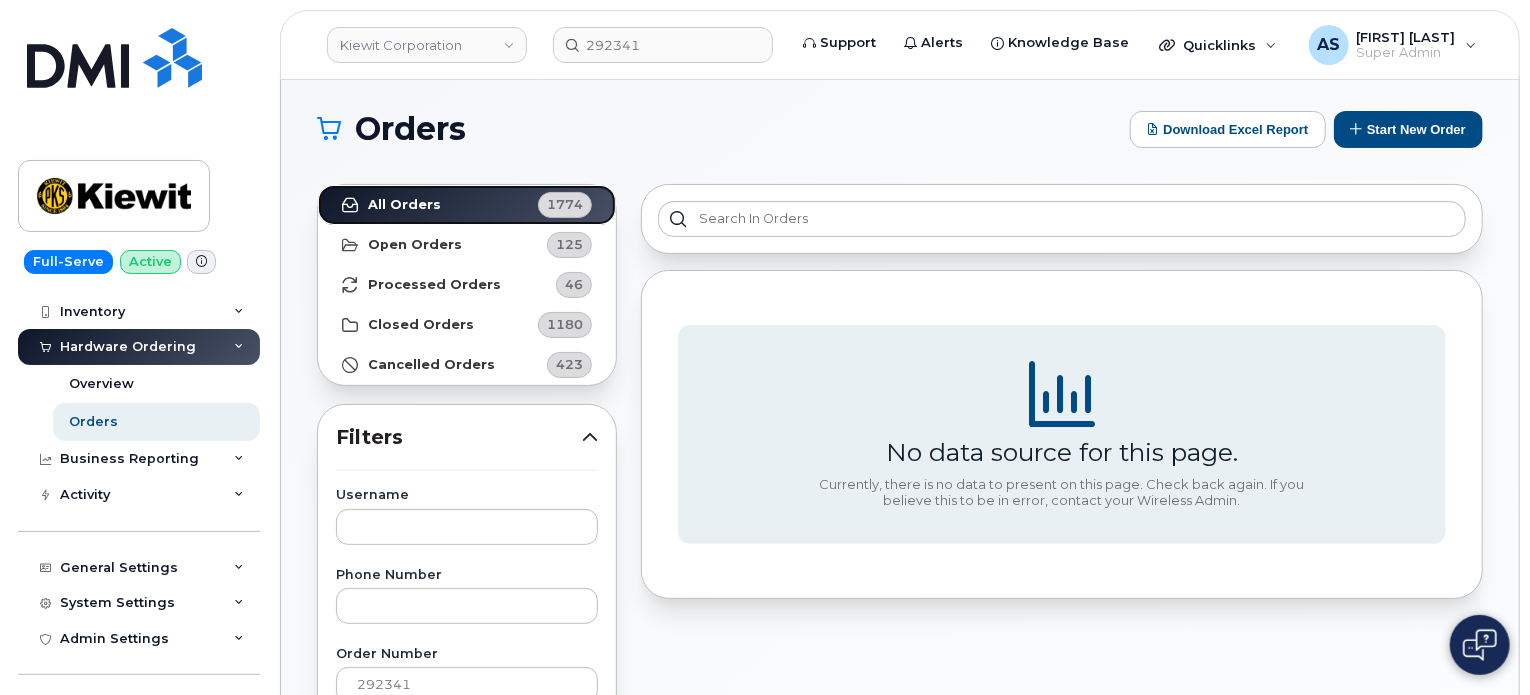 scroll, scrollTop: 400, scrollLeft: 0, axis: vertical 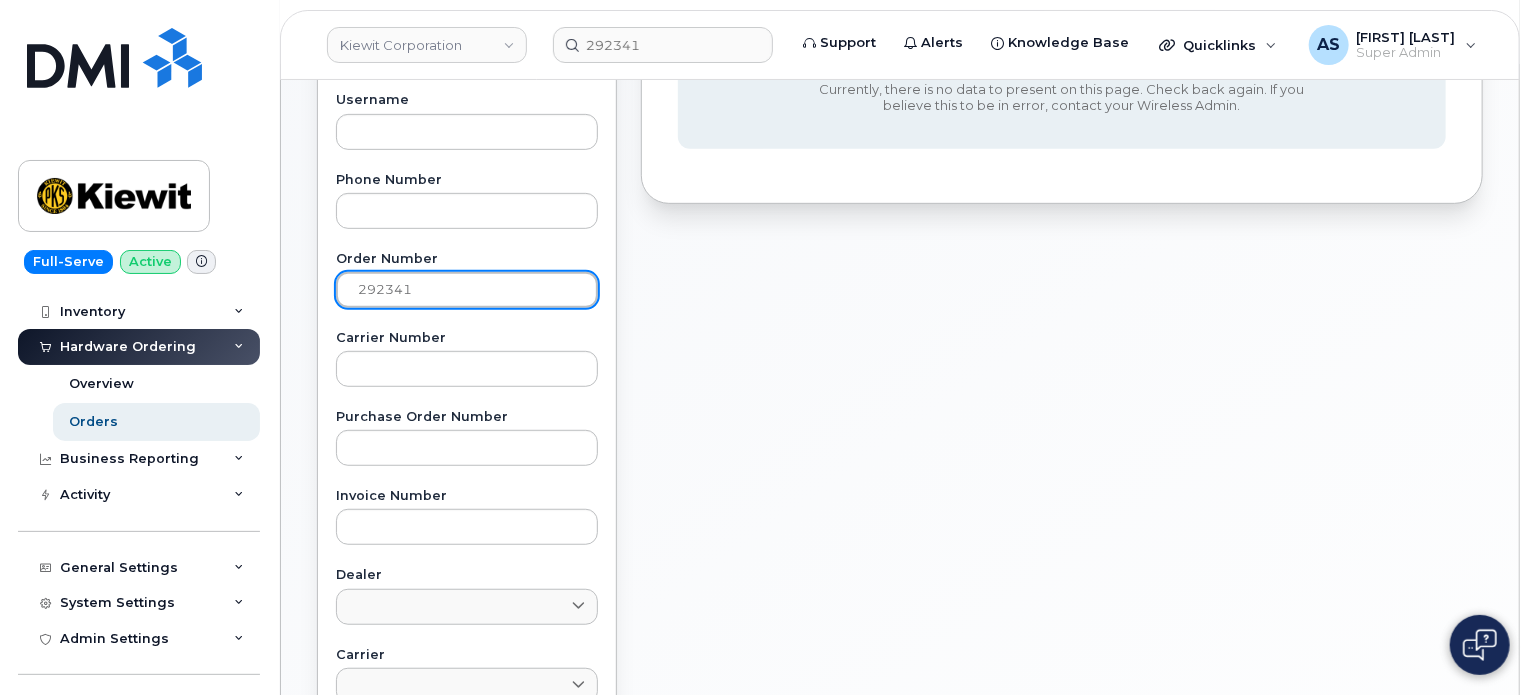 click on "292341" at bounding box center [467, 290] 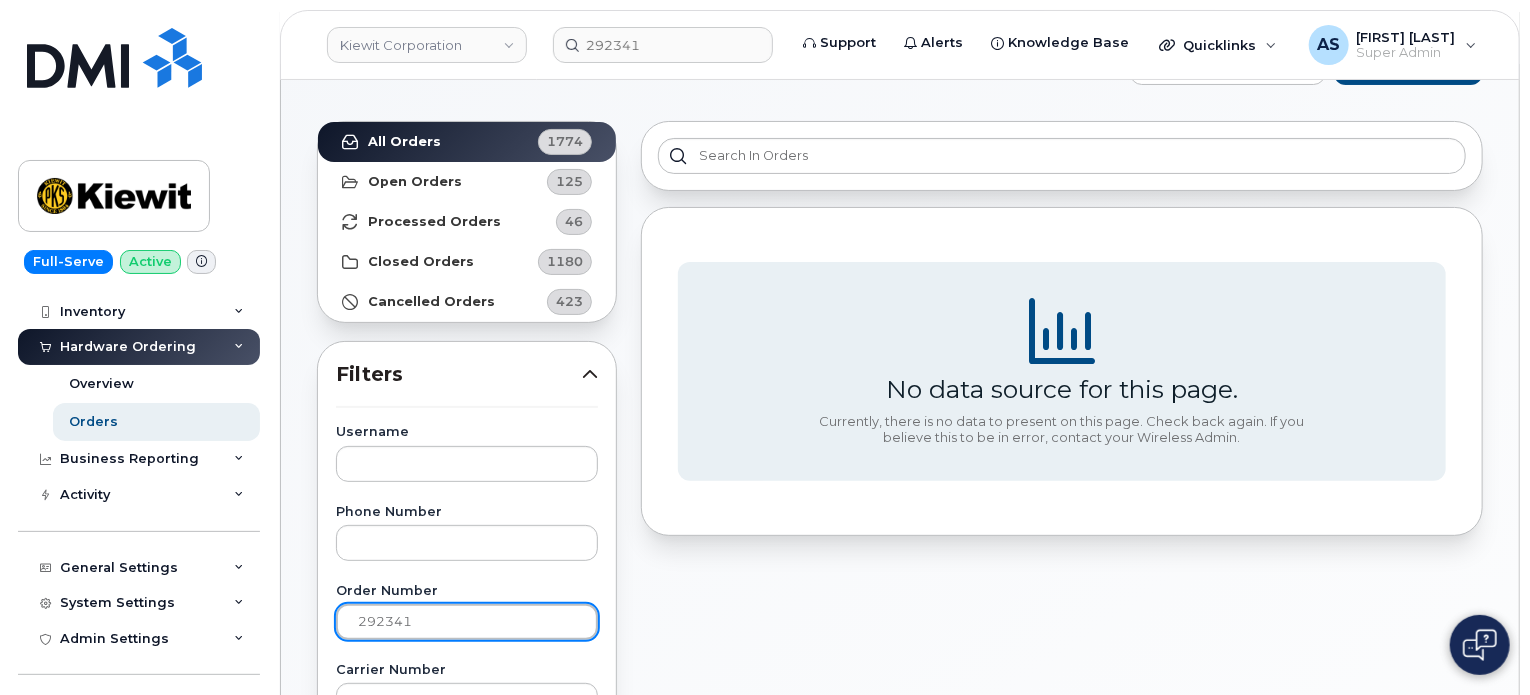 scroll, scrollTop: 100, scrollLeft: 0, axis: vertical 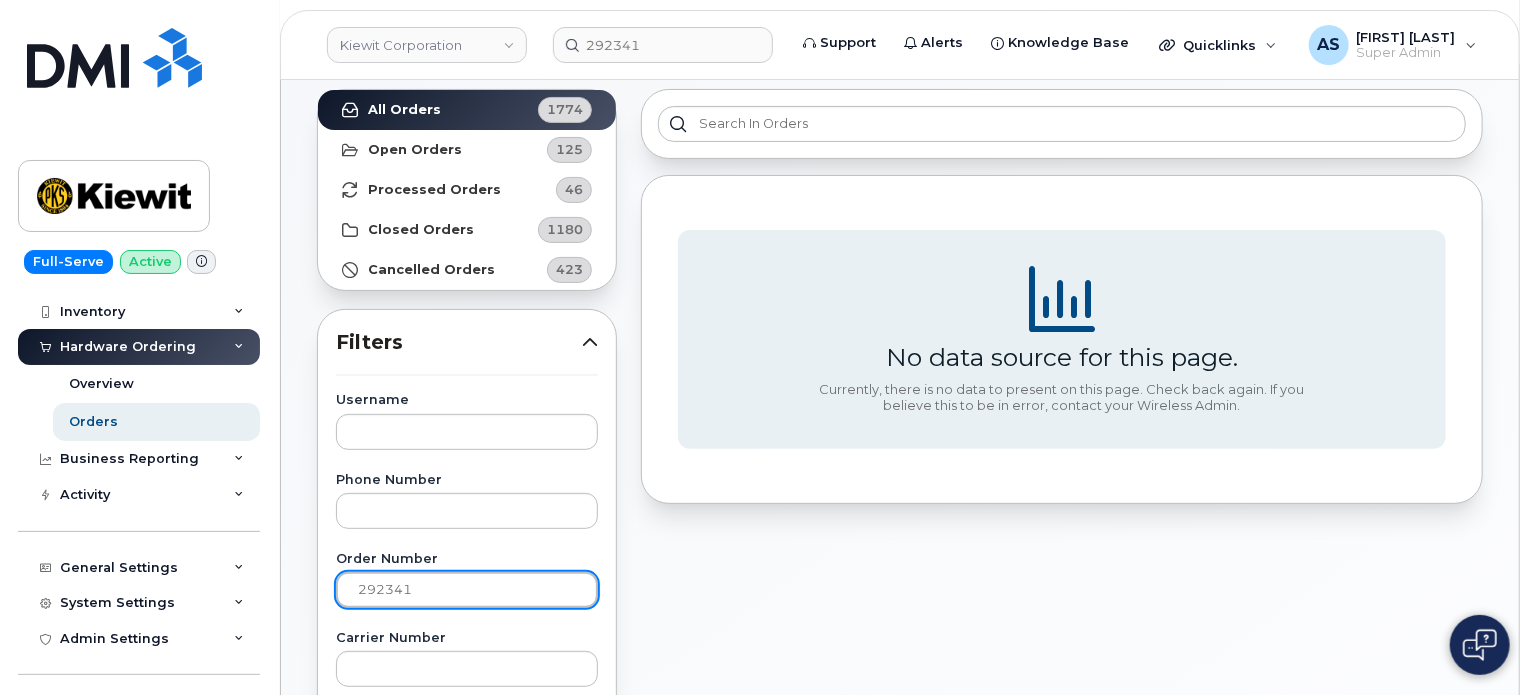 type on "292341" 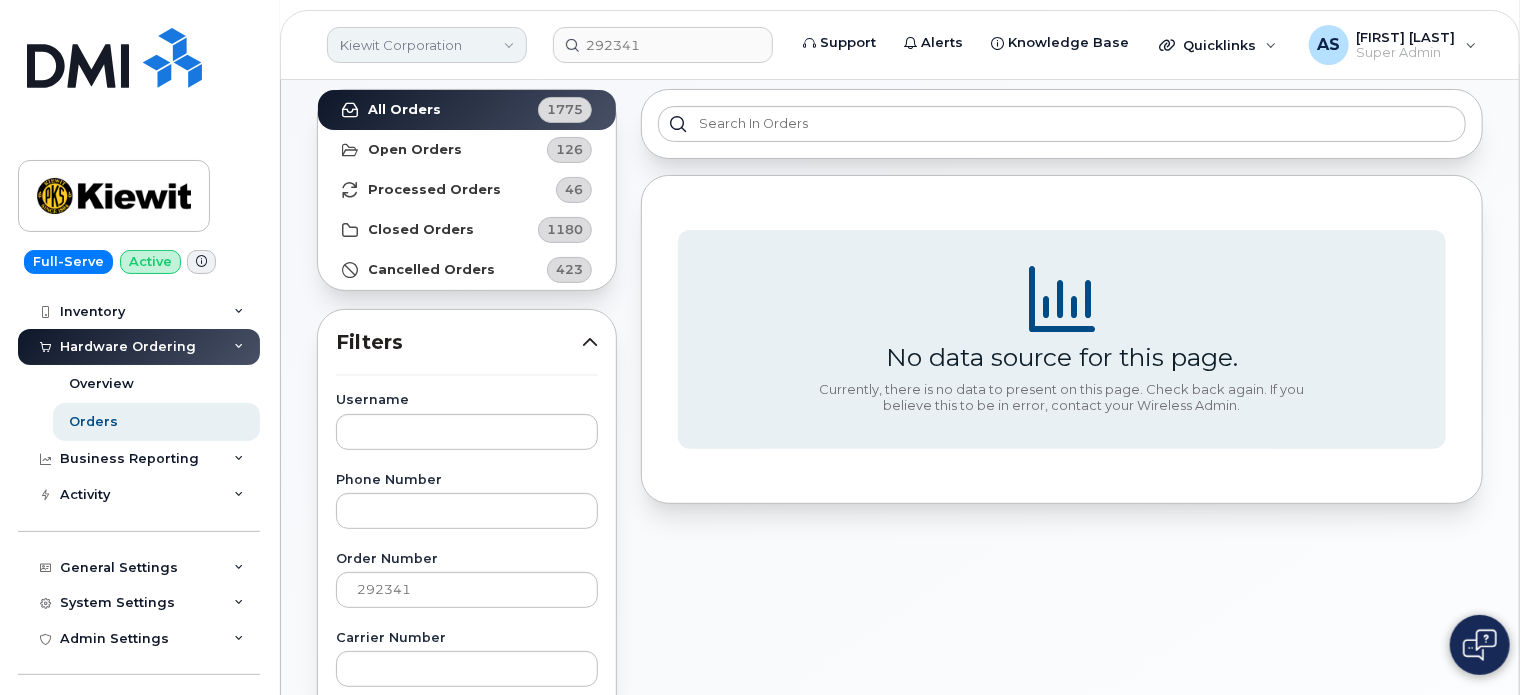 click on "Kiewit Corporation" at bounding box center (427, 45) 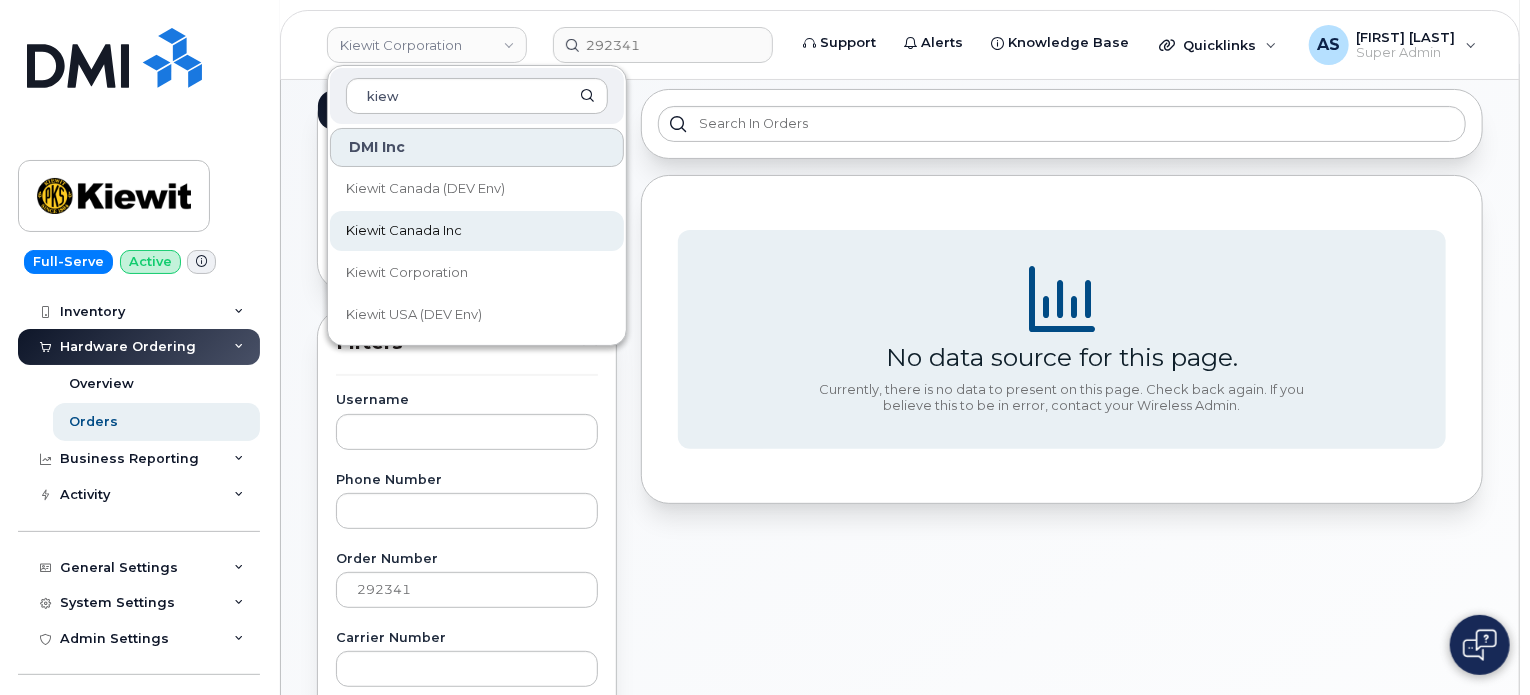 type on "kiew" 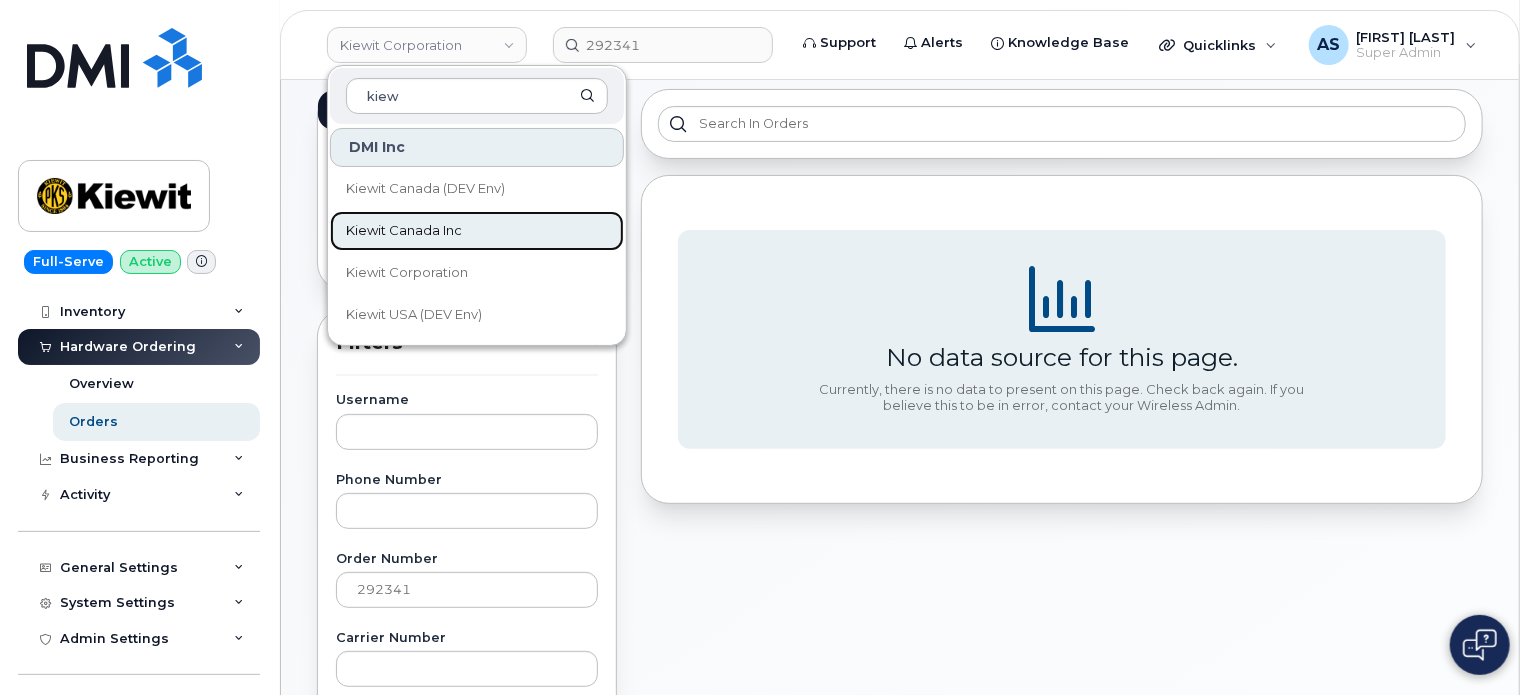 click on "Kiewit Canada Inc" 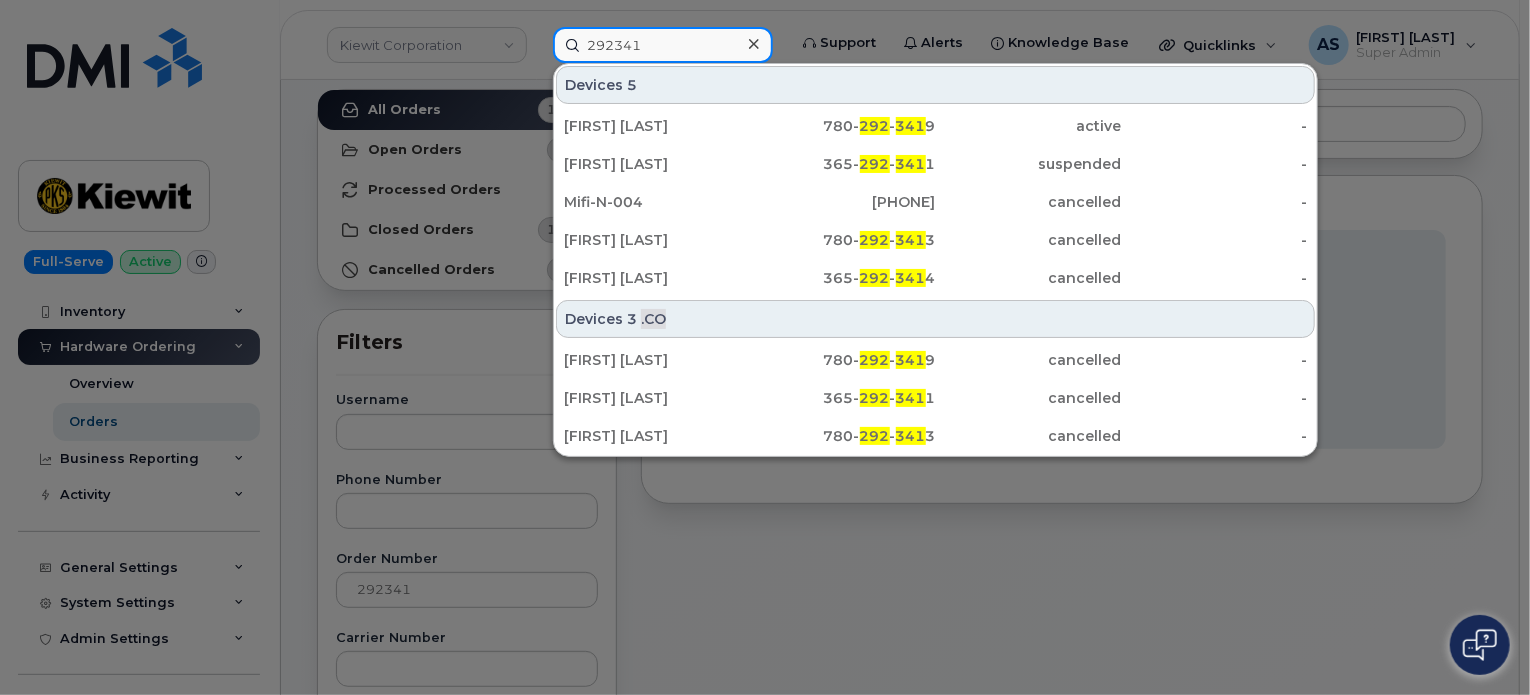click on "292341" at bounding box center (663, 45) 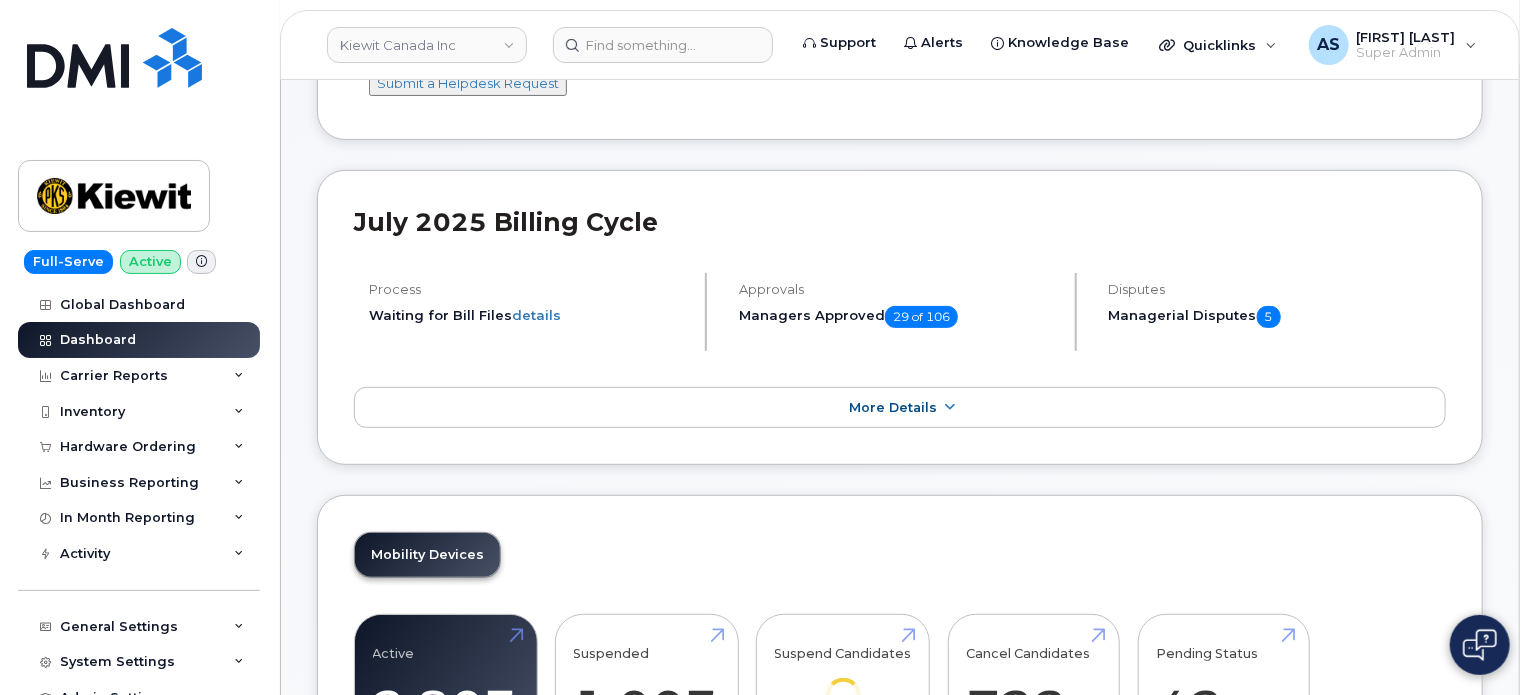 scroll, scrollTop: 0, scrollLeft: 0, axis: both 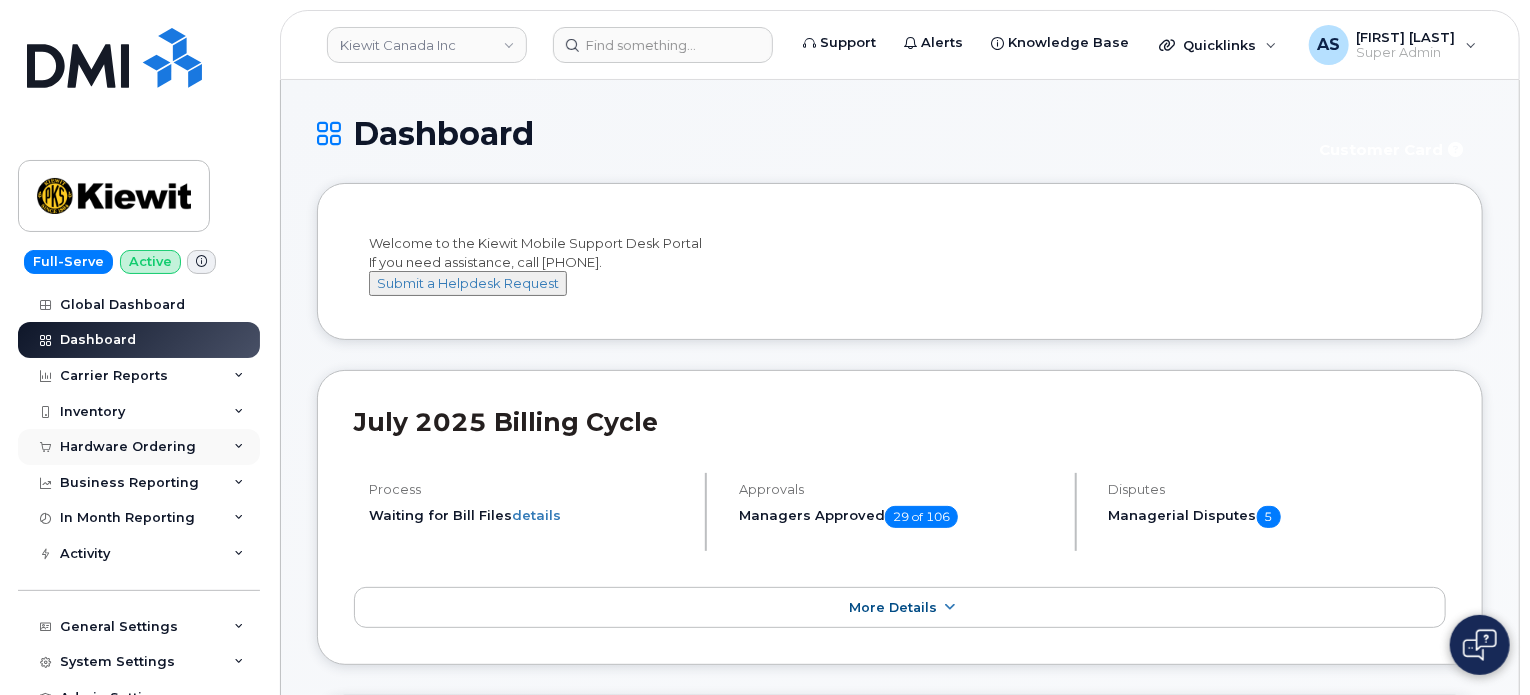click on "Hardware Ordering" at bounding box center (128, 447) 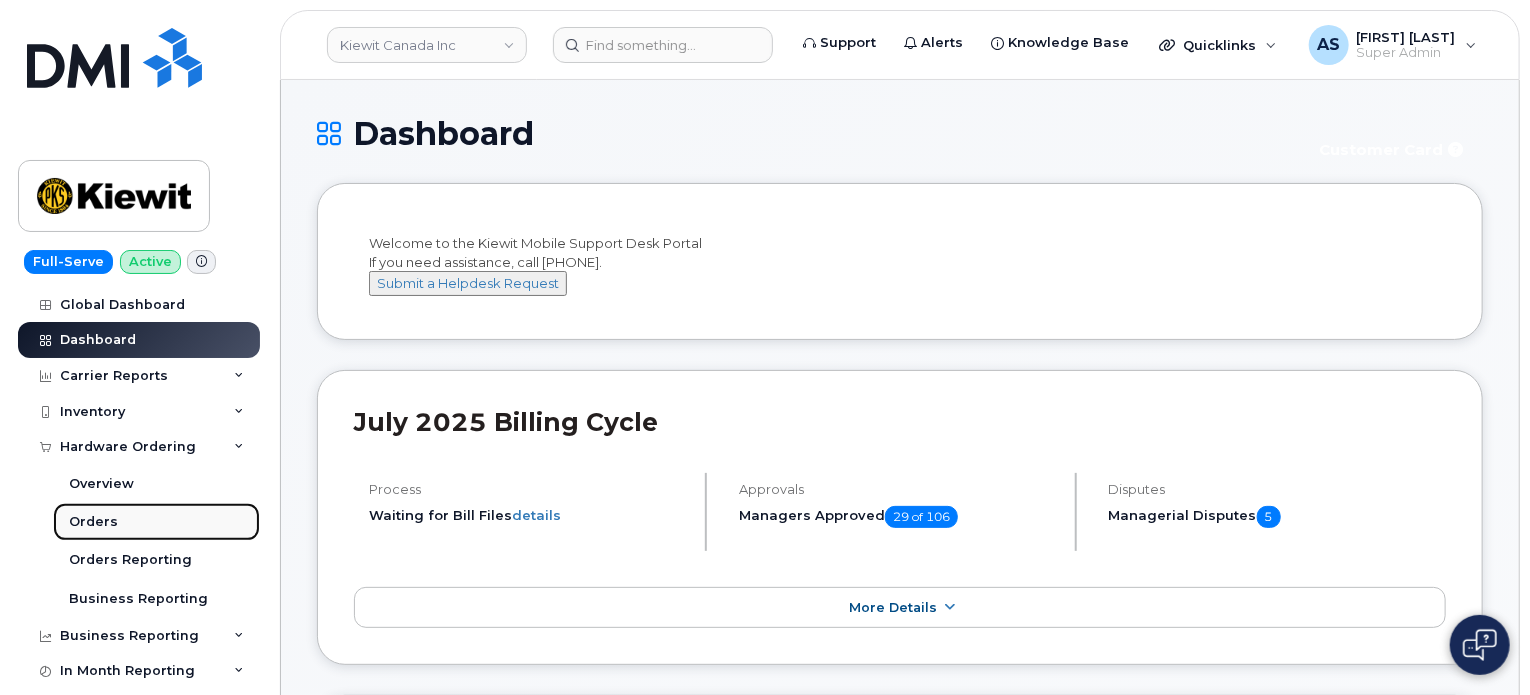 click on "Orders" at bounding box center [156, 522] 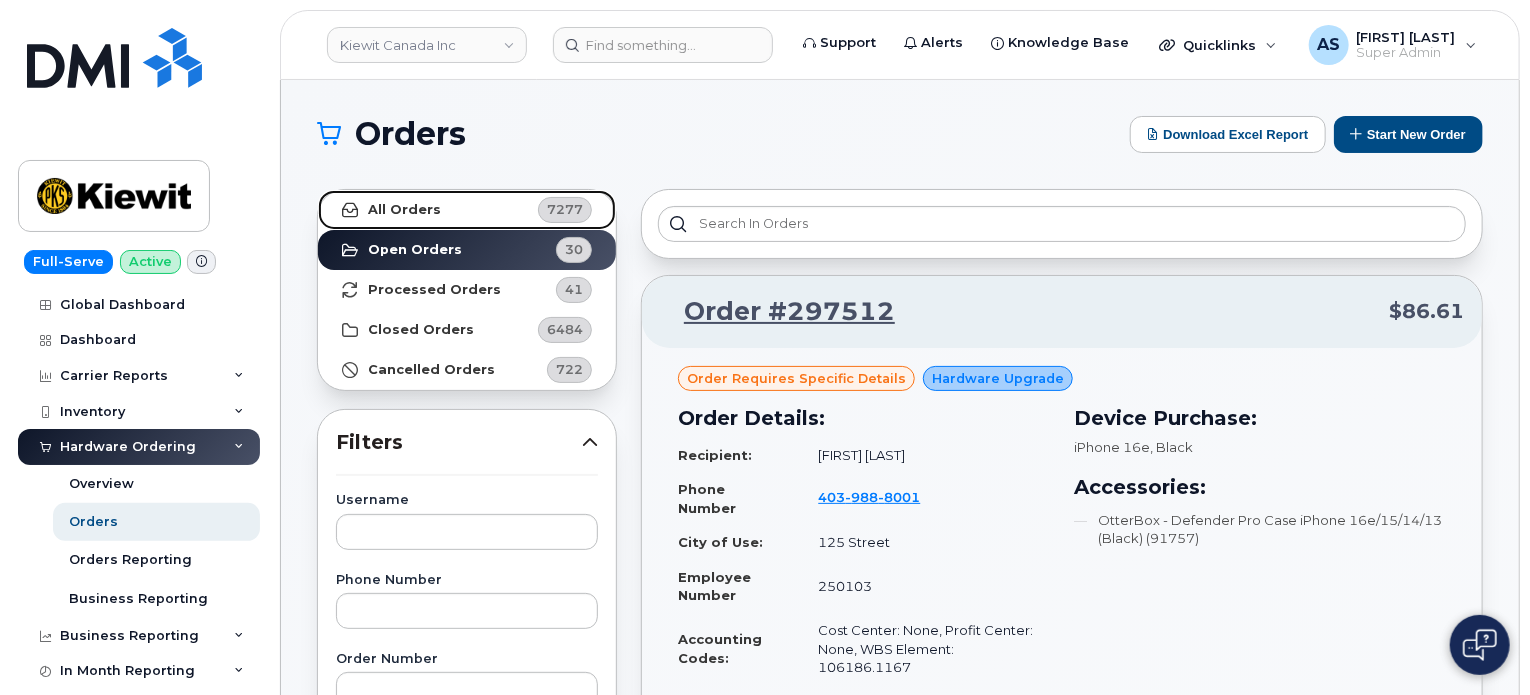 click on "All Orders 7277" at bounding box center [467, 210] 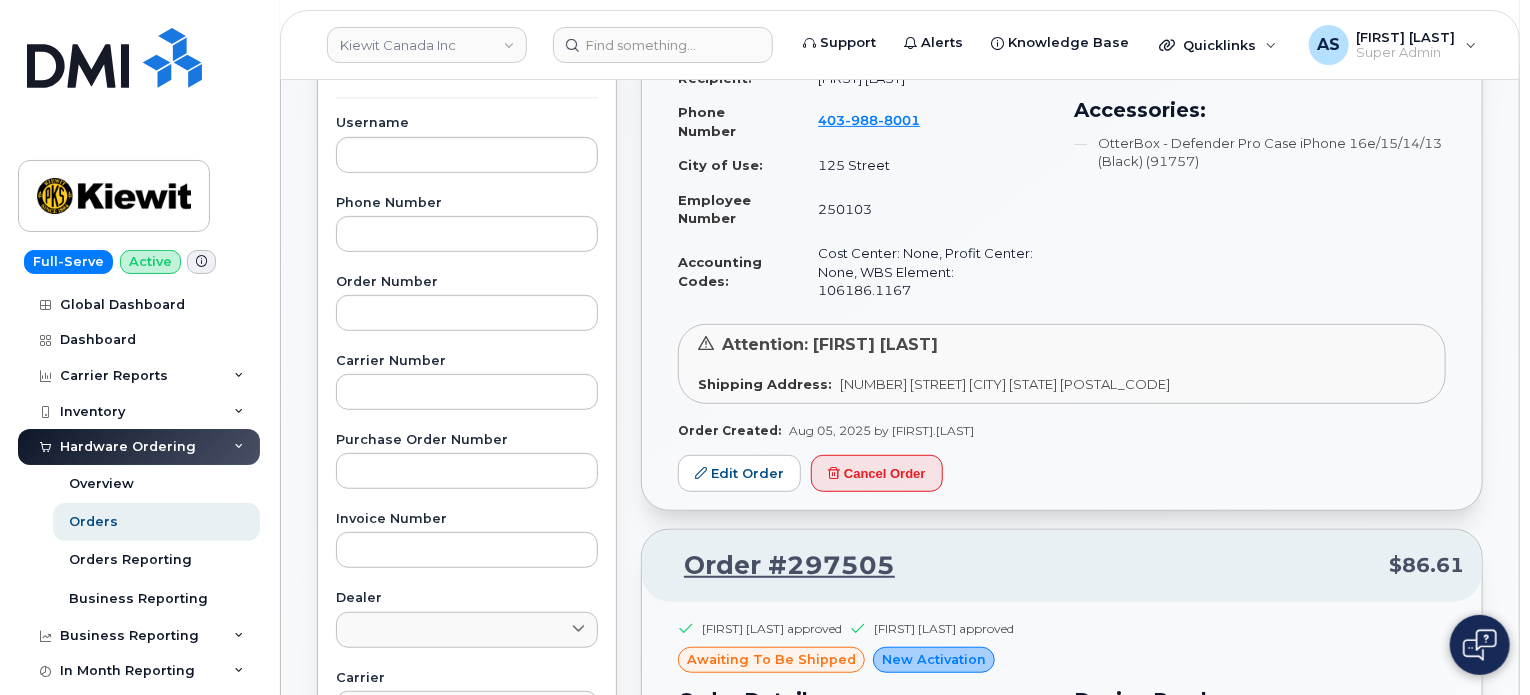 scroll, scrollTop: 400, scrollLeft: 0, axis: vertical 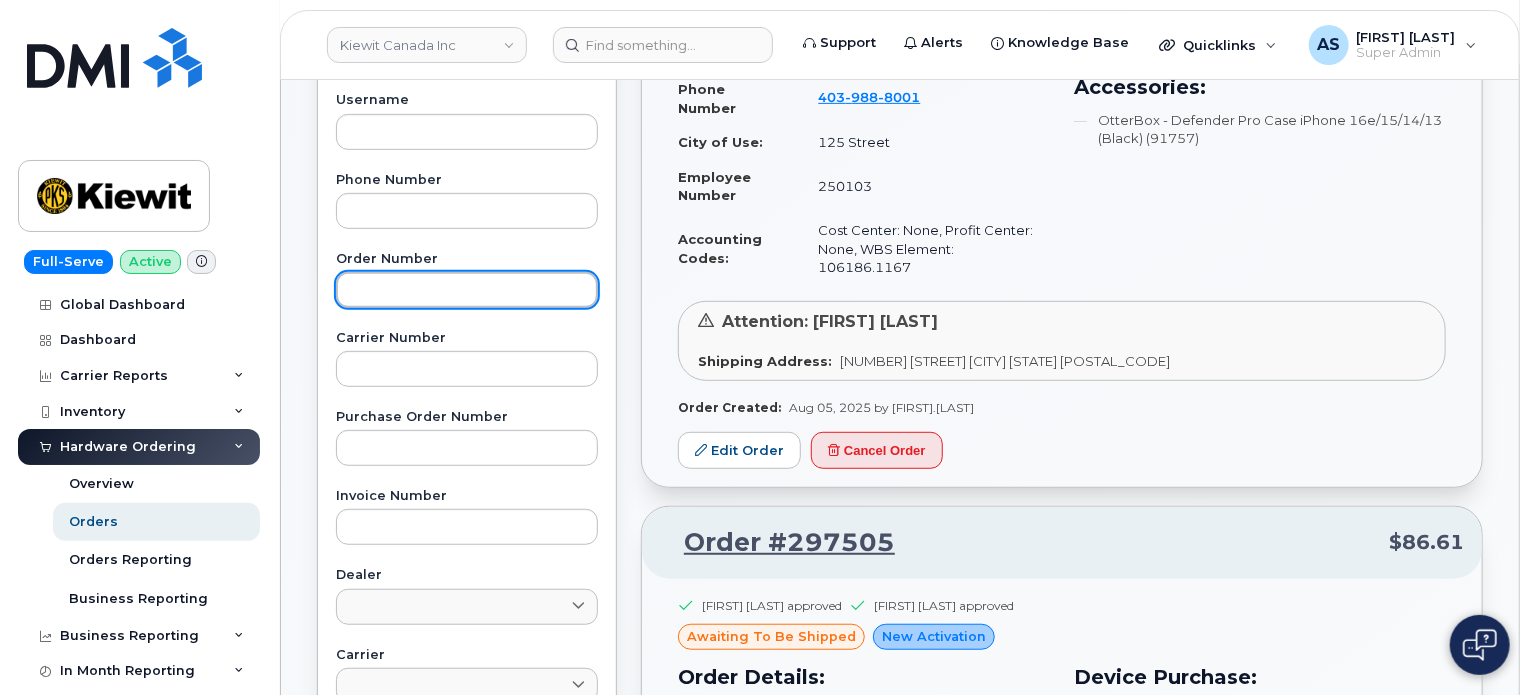 click at bounding box center (467, 290) 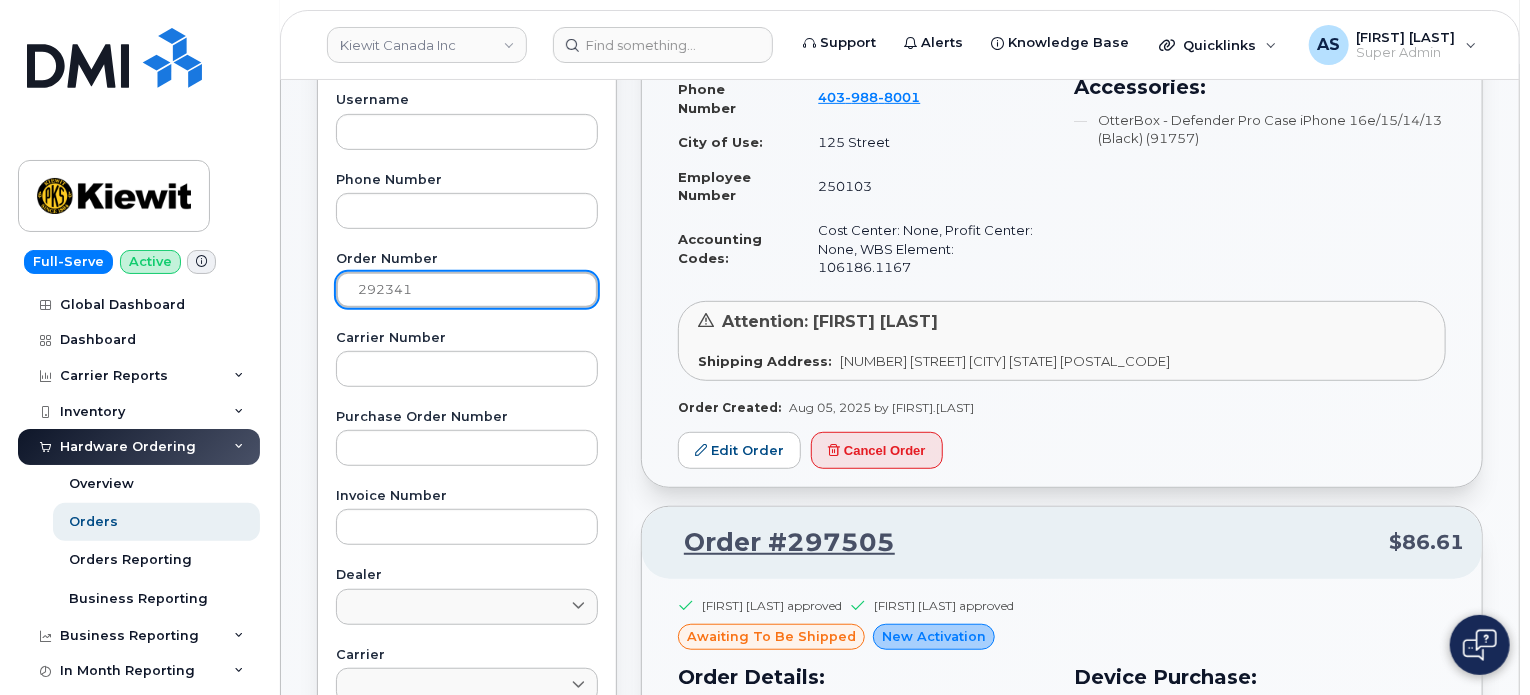 type on "292341" 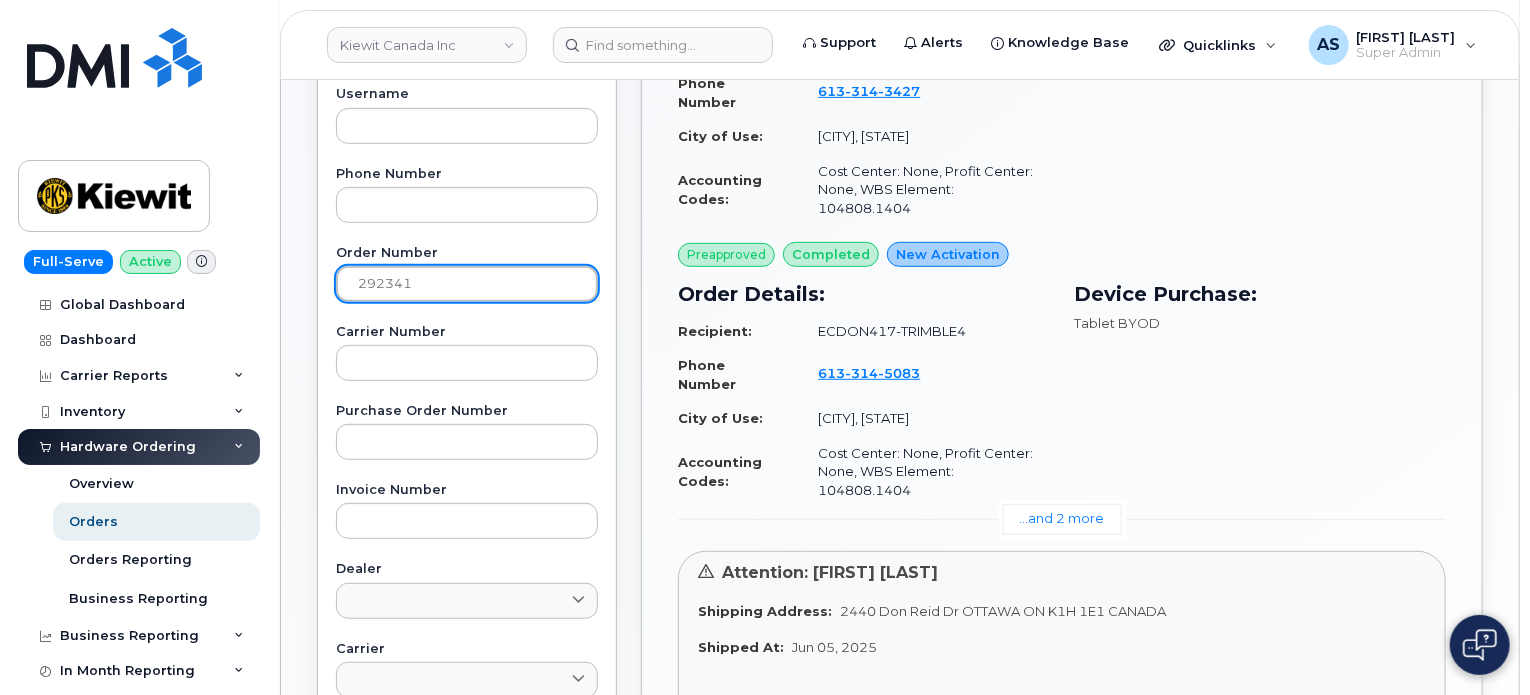 scroll, scrollTop: 372, scrollLeft: 0, axis: vertical 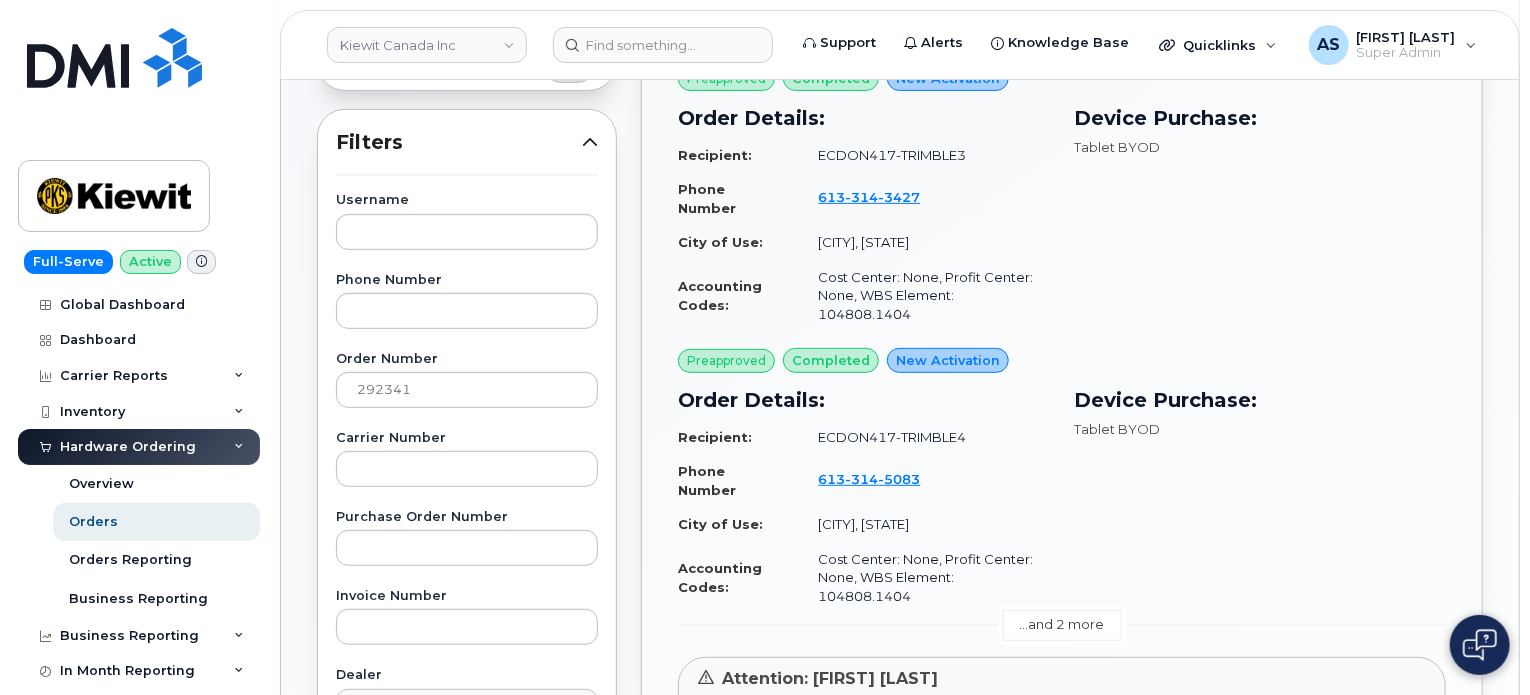 click on "...and 2 more" at bounding box center (1062, 625) 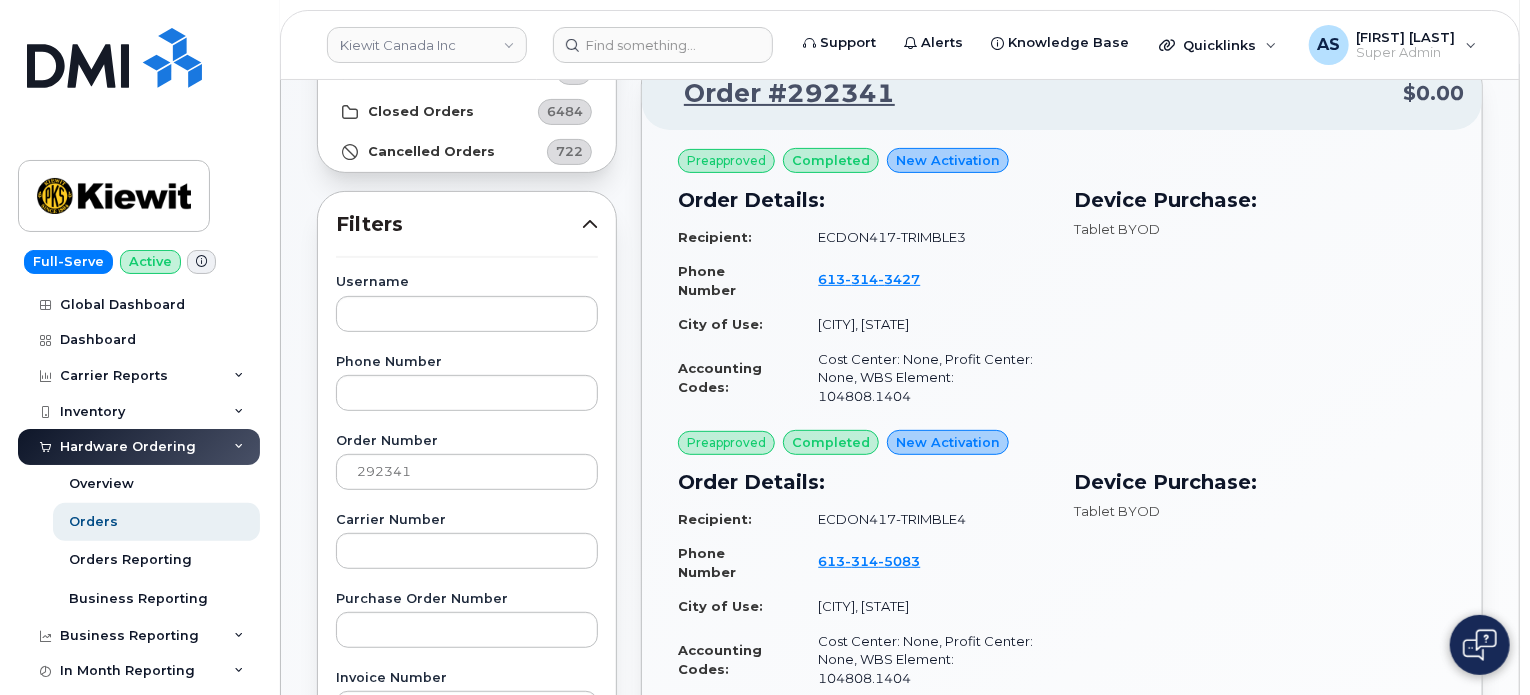 scroll, scrollTop: 100, scrollLeft: 0, axis: vertical 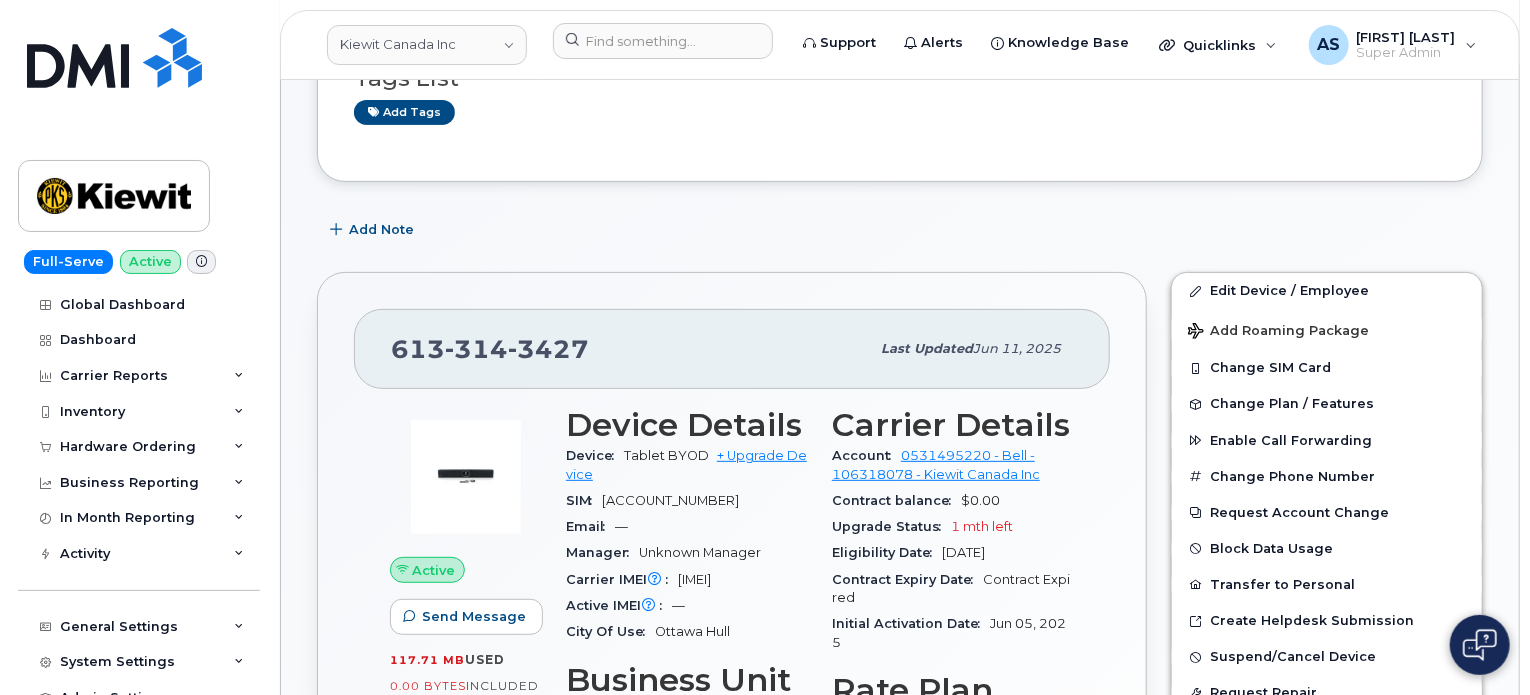 click on "314" 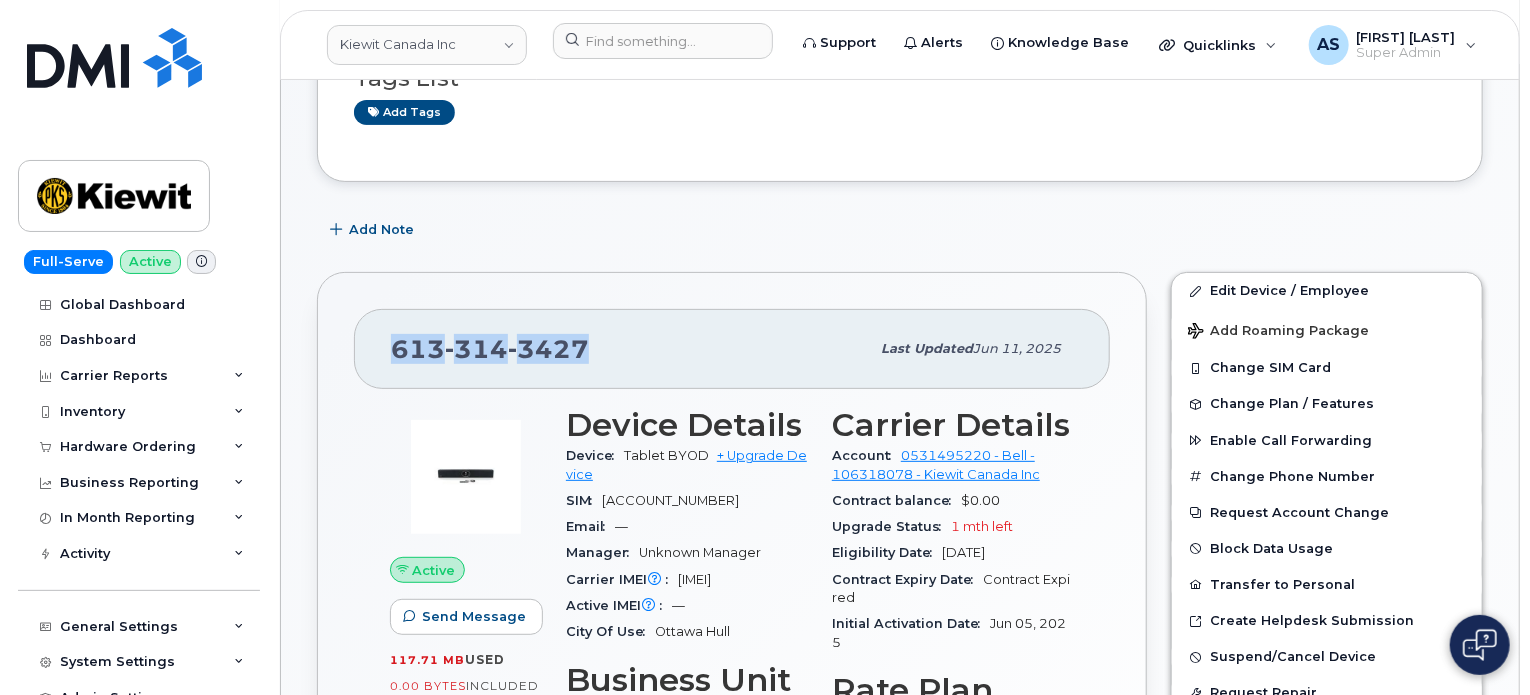 click on "314" 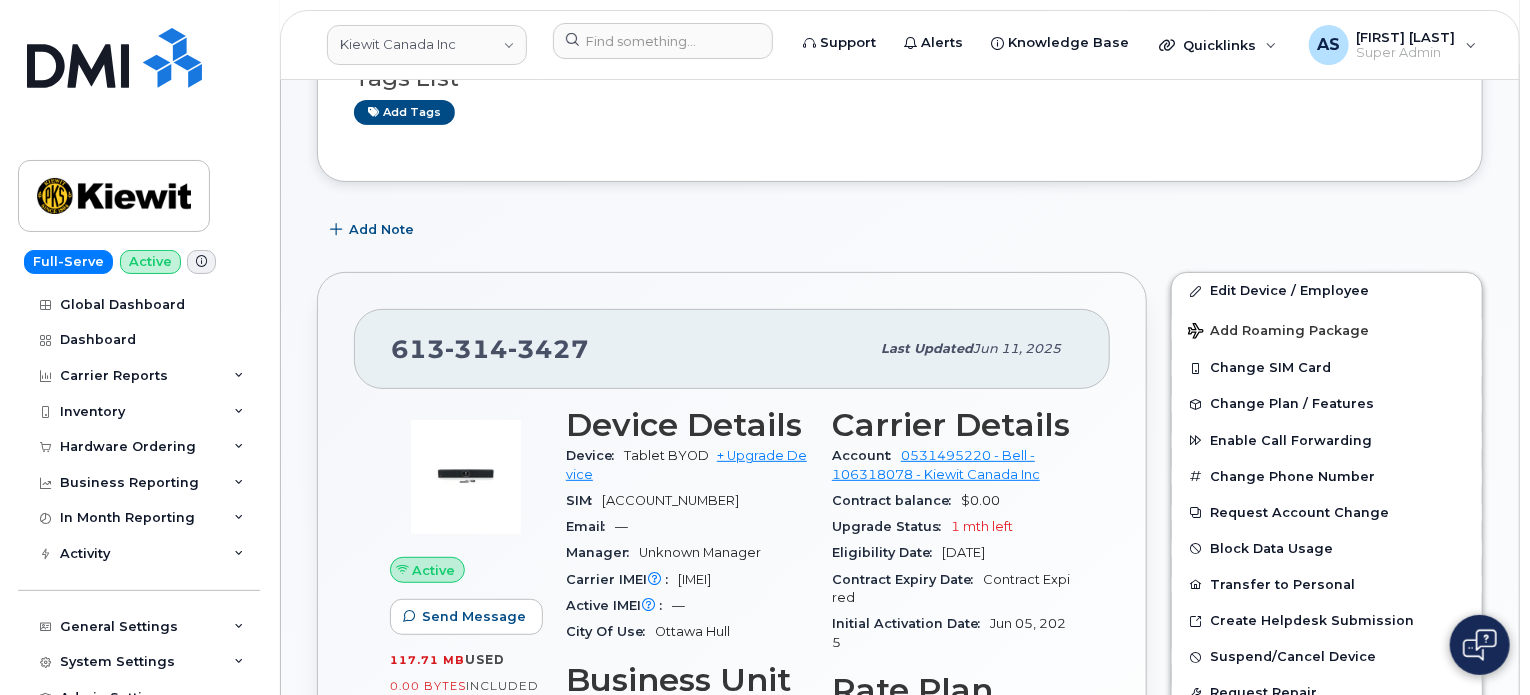 click on "ECDON417-TRIMBLE3
Active
Display Notes
Carrier Support
Tags List
Add tags
Add Note
613 314 3427 Last updated  Jun 11, 2025 Active Send Message 117.71 MB  used 0.00 Bytes  included this month Device Details Device  Tablet BYOD   + Upgrade Device SIM  89302610207729549854 Email  — Manager  Unknown Manager Carrier IMEI  Carrier IMEI is reported during the last billing cycle or change of service 359677064144480  Active IMEI  Active IMEI is refreshed daily with a delay of up to 48 hours following network connection — City Of Use  Ottawa Hull Business Unit HR Lock Enabled Device Business Unit Cost Center  None None None Profit Center  None None None WBS Element  104808.1404 KDMP 2165 Carrier Details Account  0531495220 - Bell - 106318078 - Kiewit Canada Inc Contract balance  $0.00 Upgrade Status  1 mth left Eligibility Date  Sep 05, 2025 Contract Expiry Date  Contract Expired Initial Activation Date  Jun 05, 2025" at bounding box center [900, 911] 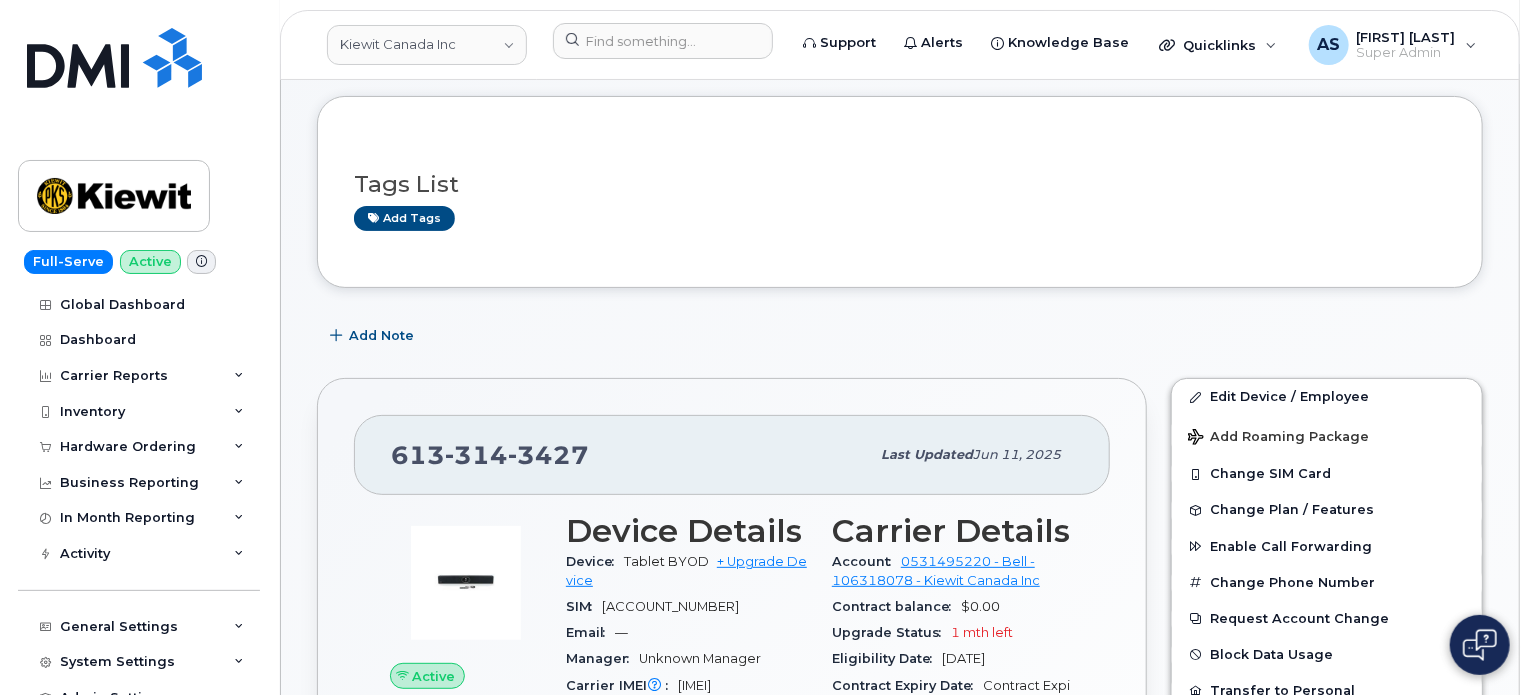 scroll, scrollTop: 0, scrollLeft: 0, axis: both 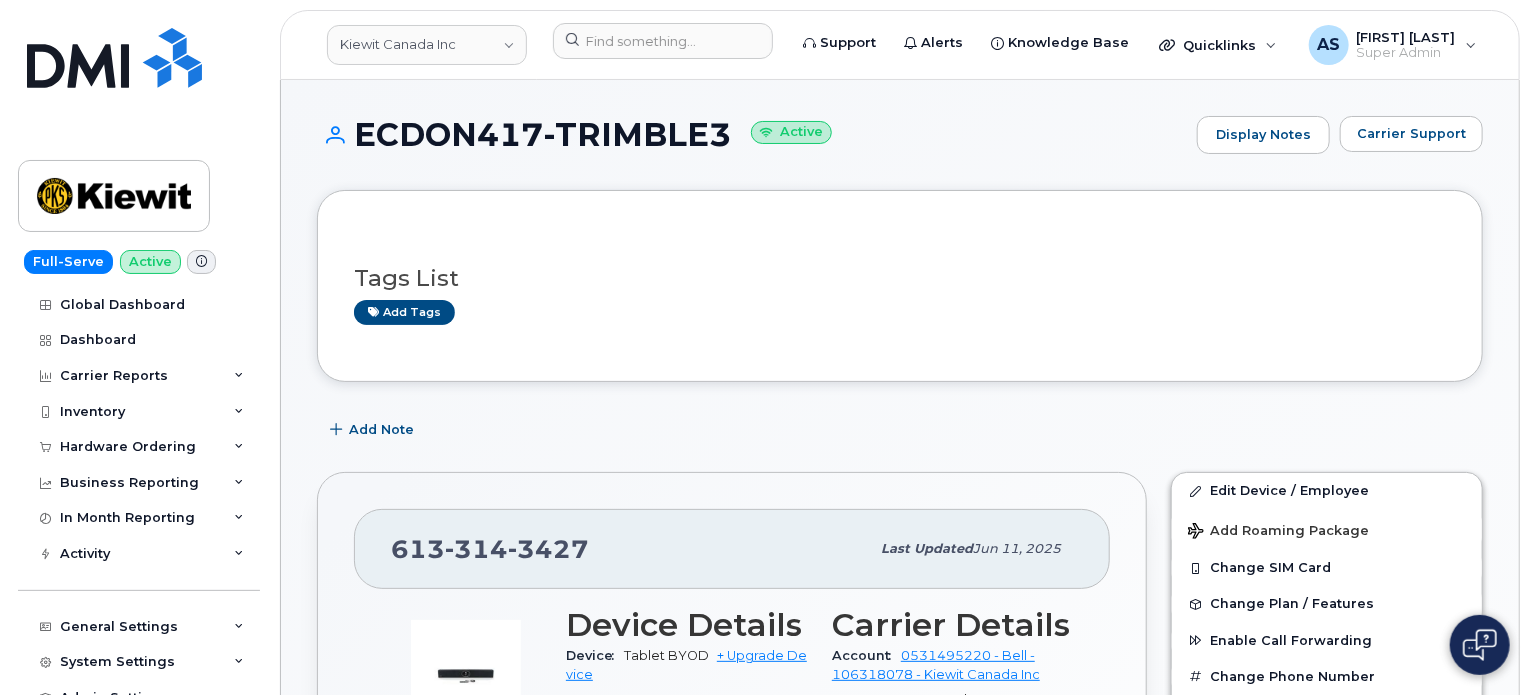 drag, startPoint x: 363, startPoint y: 129, endPoint x: 732, endPoint y: 136, distance: 369.06638 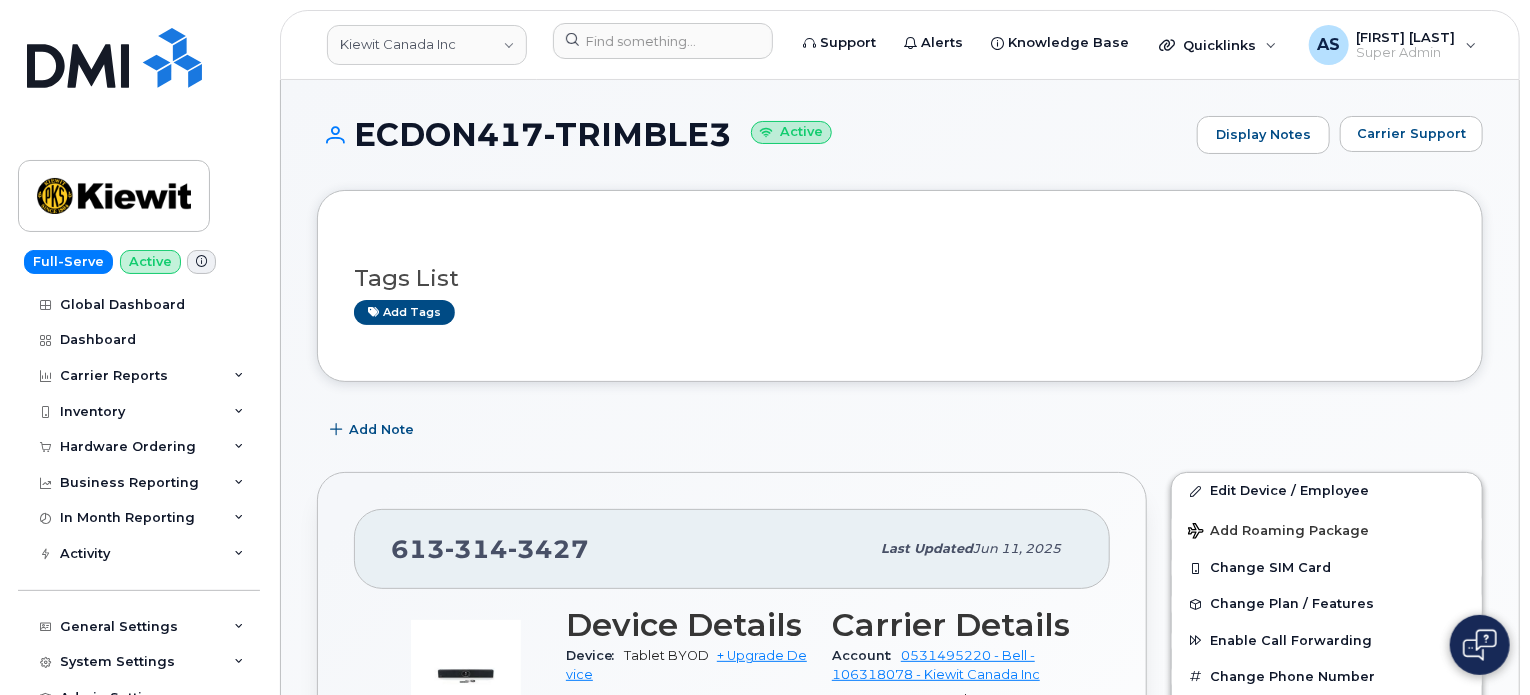 click on "Tags List
Add tags" at bounding box center (900, 286) 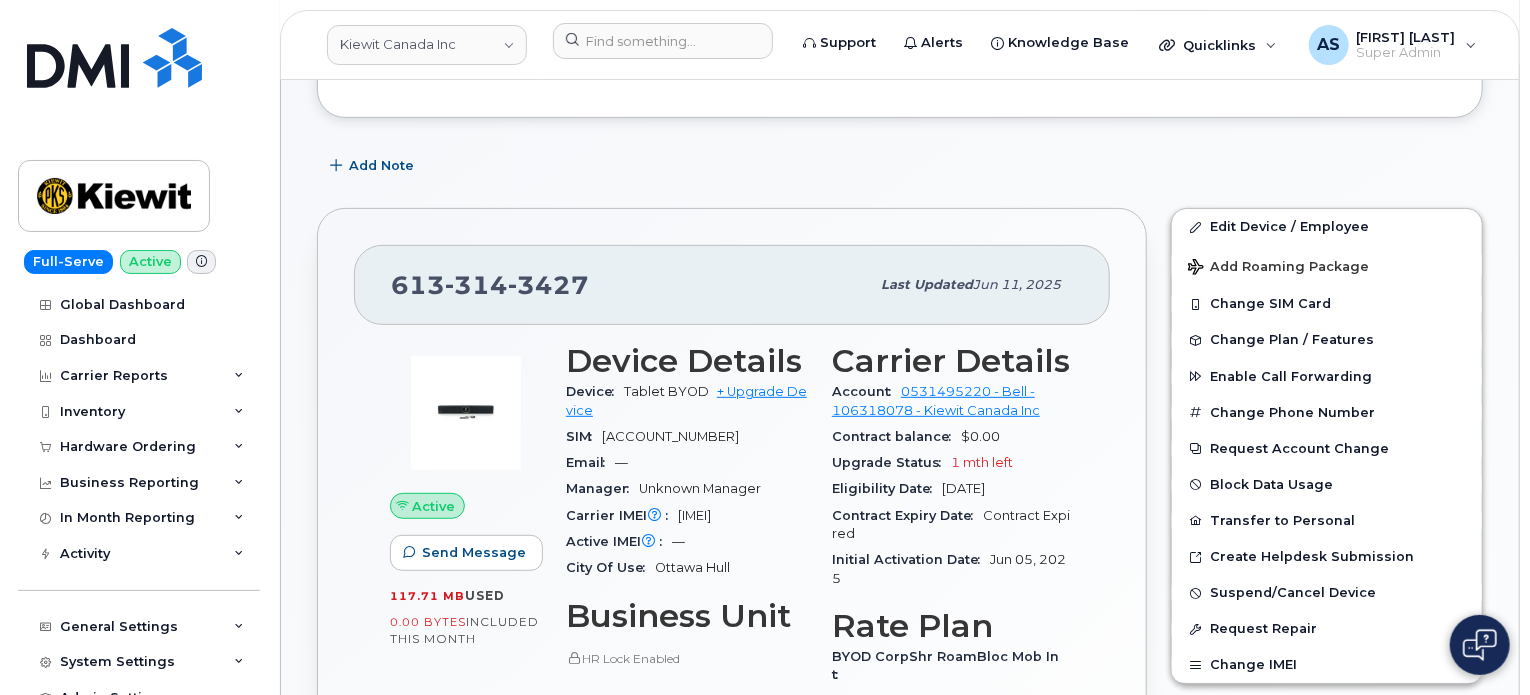 scroll, scrollTop: 300, scrollLeft: 0, axis: vertical 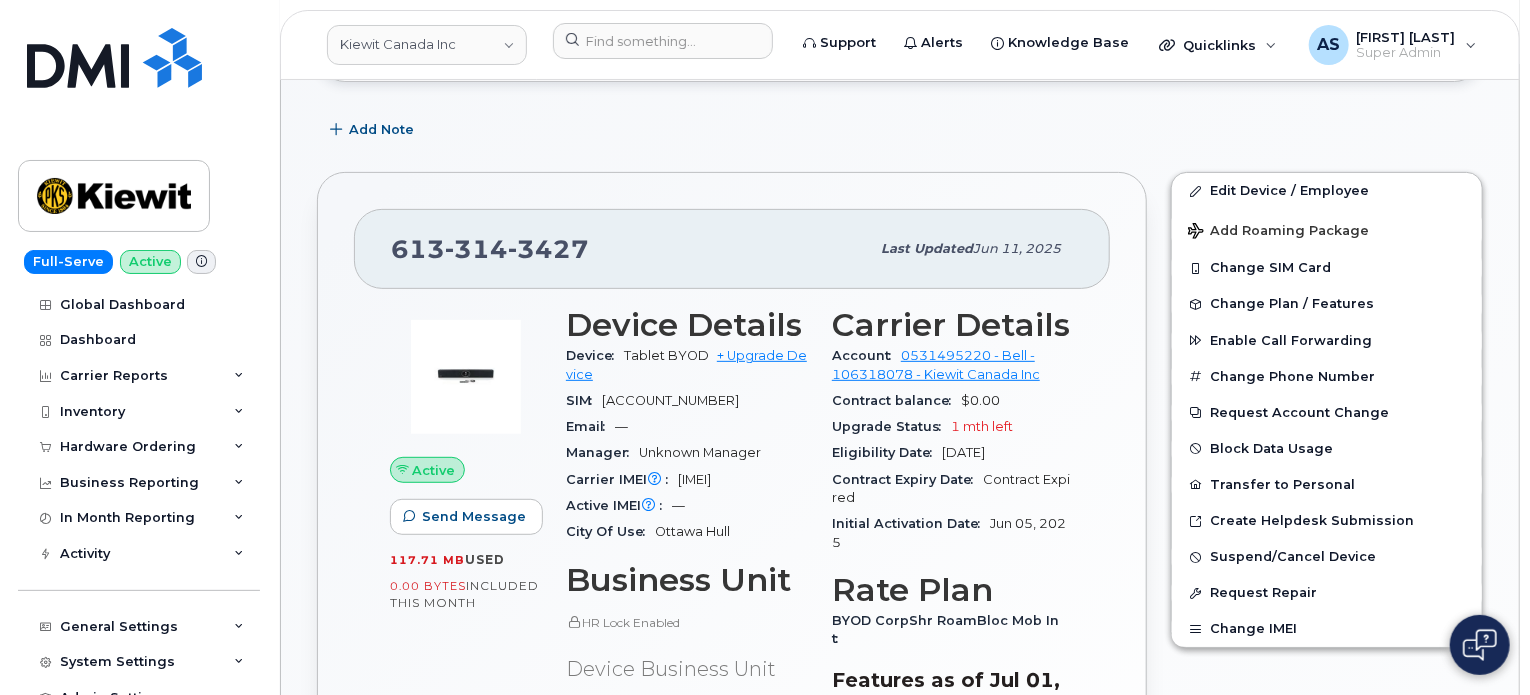 click on "3427" 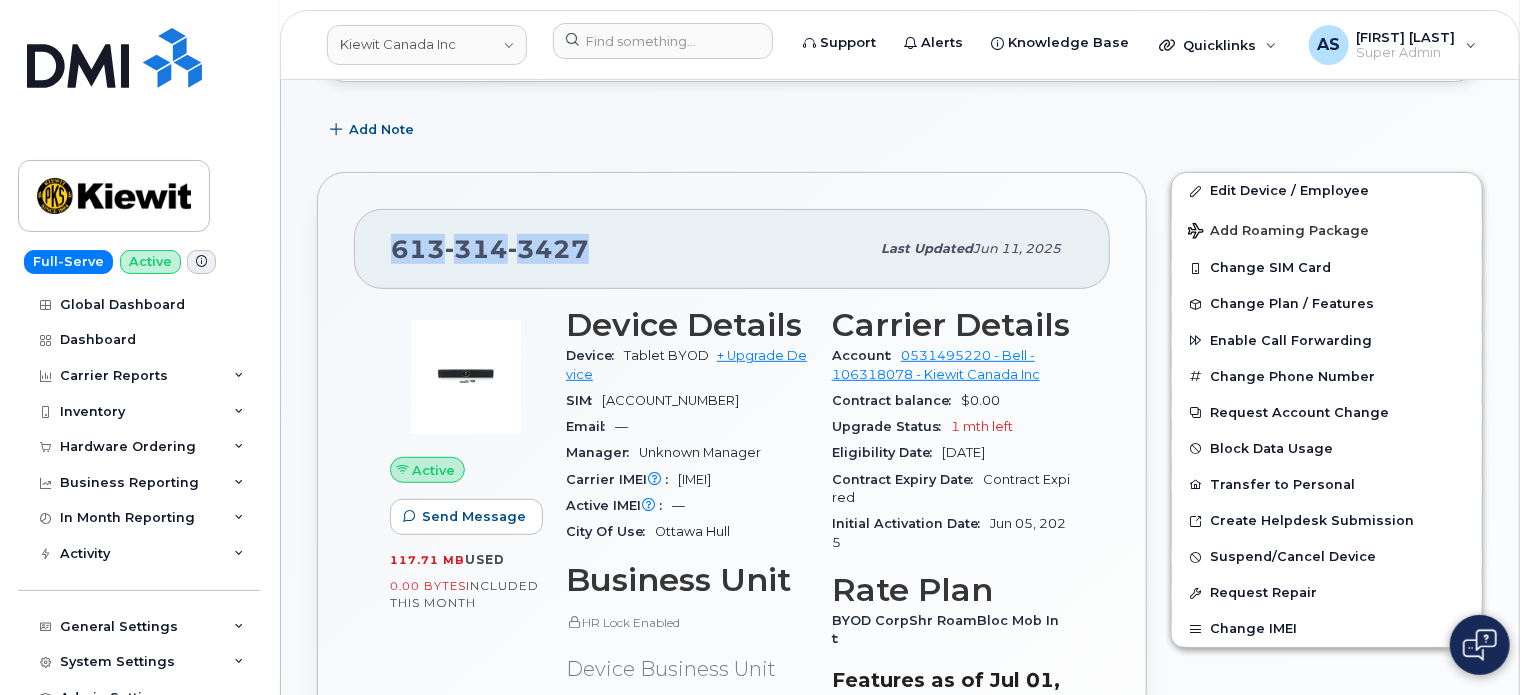 click on "3427" 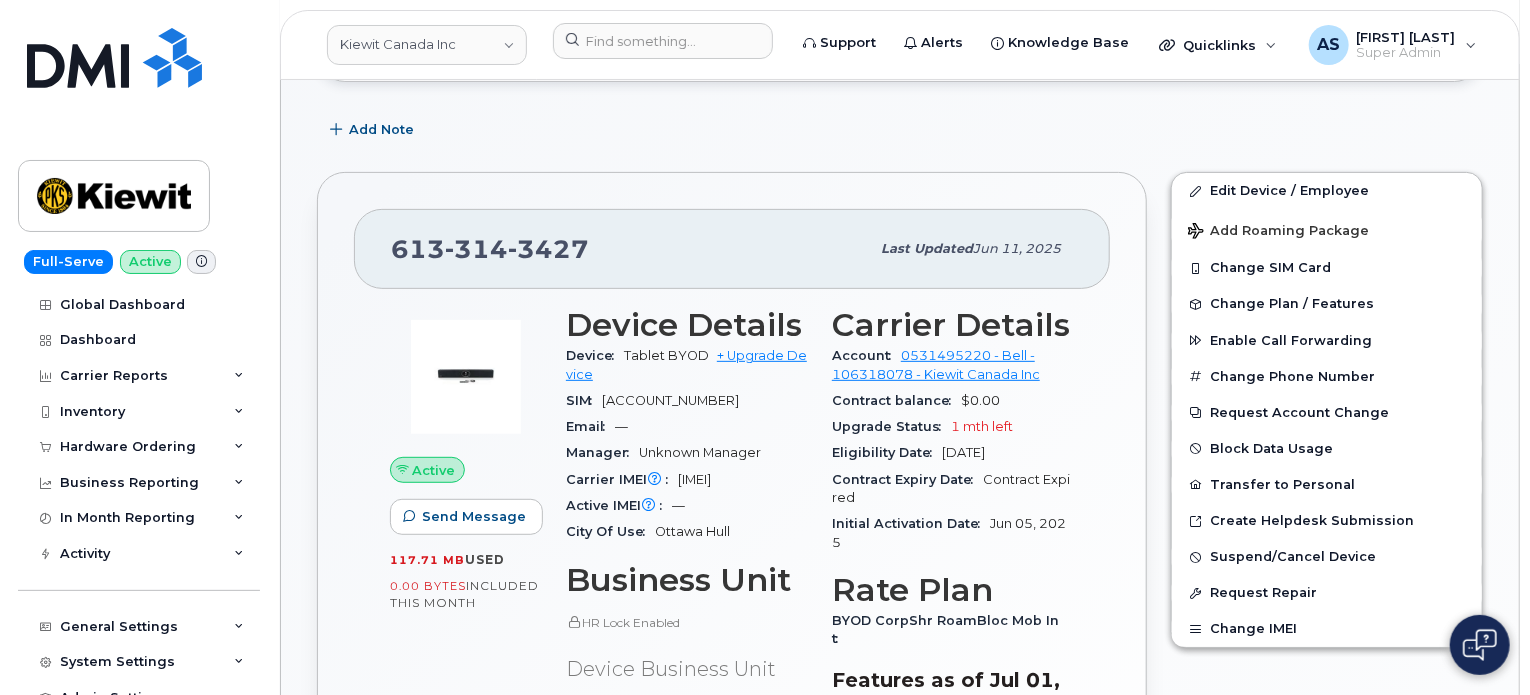 click on "359677064144480" at bounding box center [694, 479] 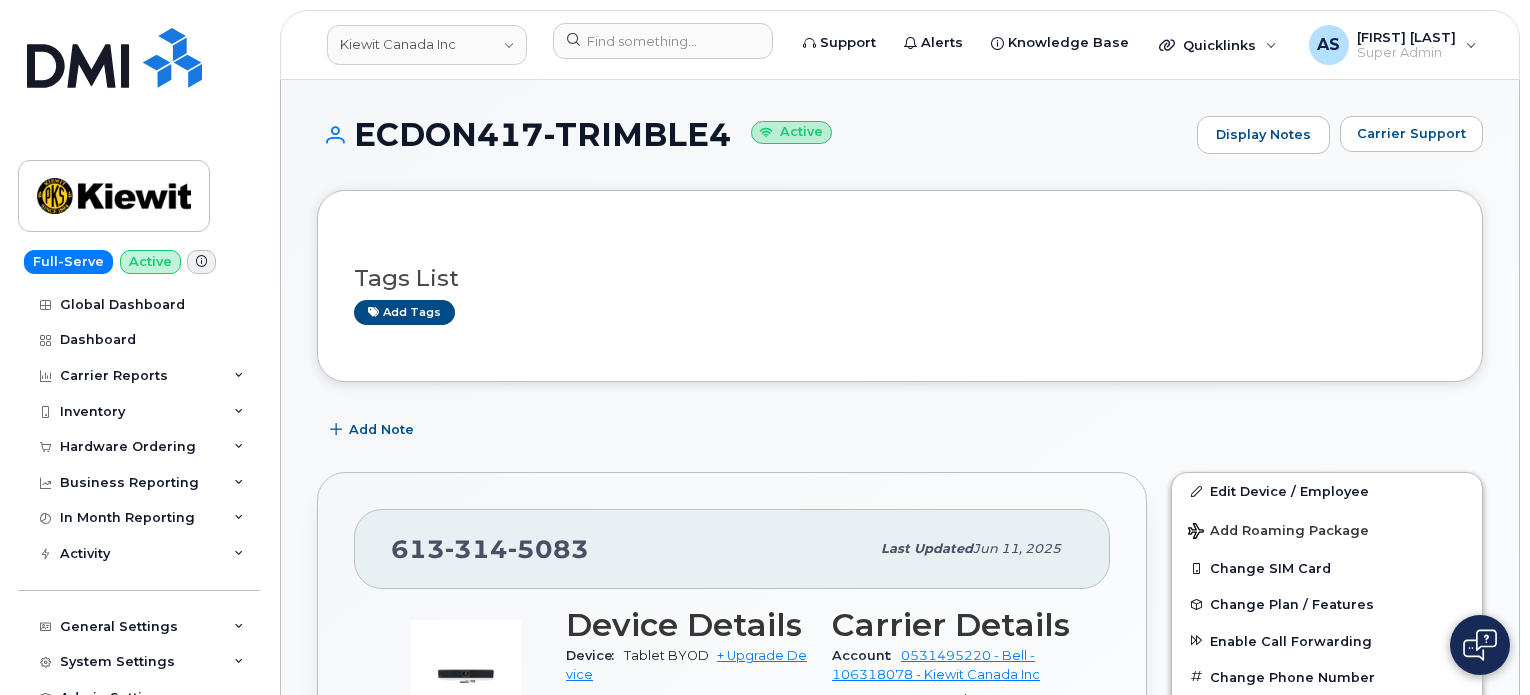scroll, scrollTop: 0, scrollLeft: 0, axis: both 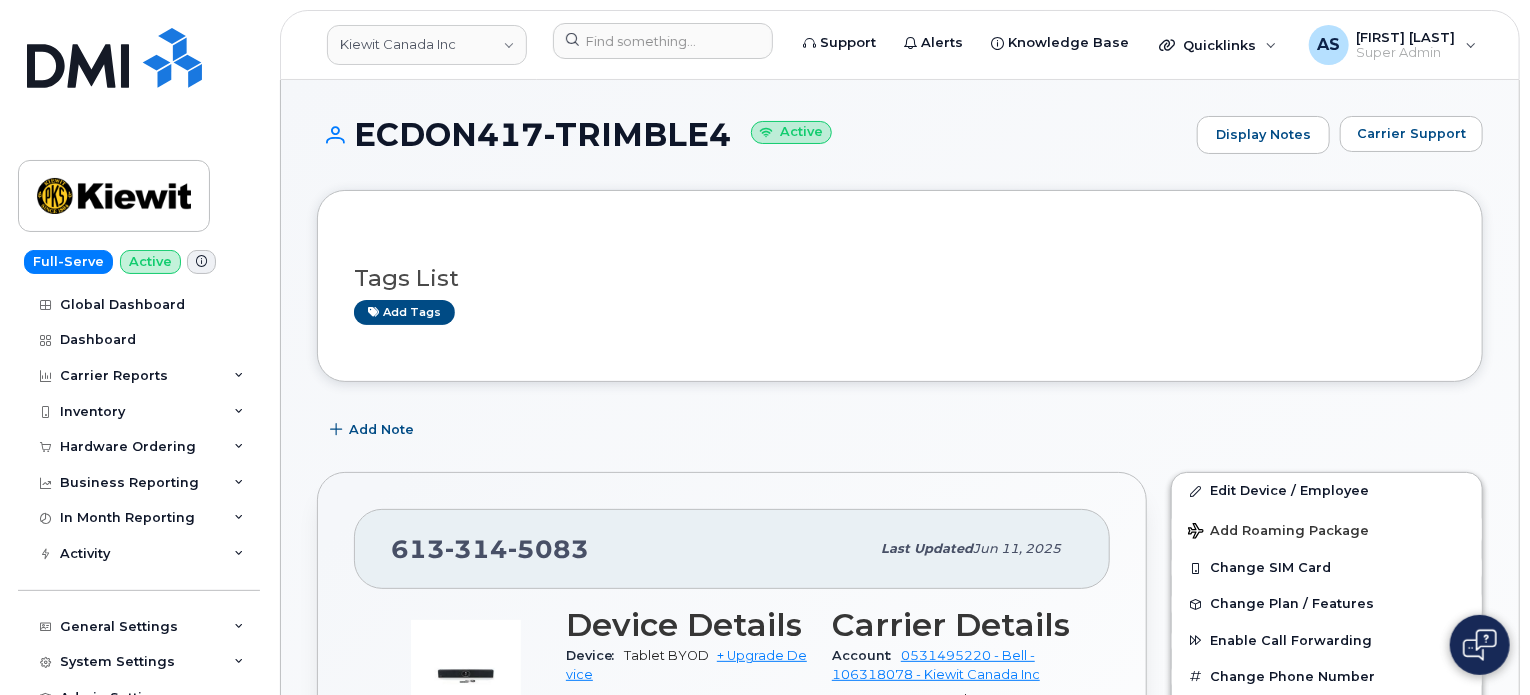 click on "ECDON417-TRIMBLE4
Active" at bounding box center [752, 134] 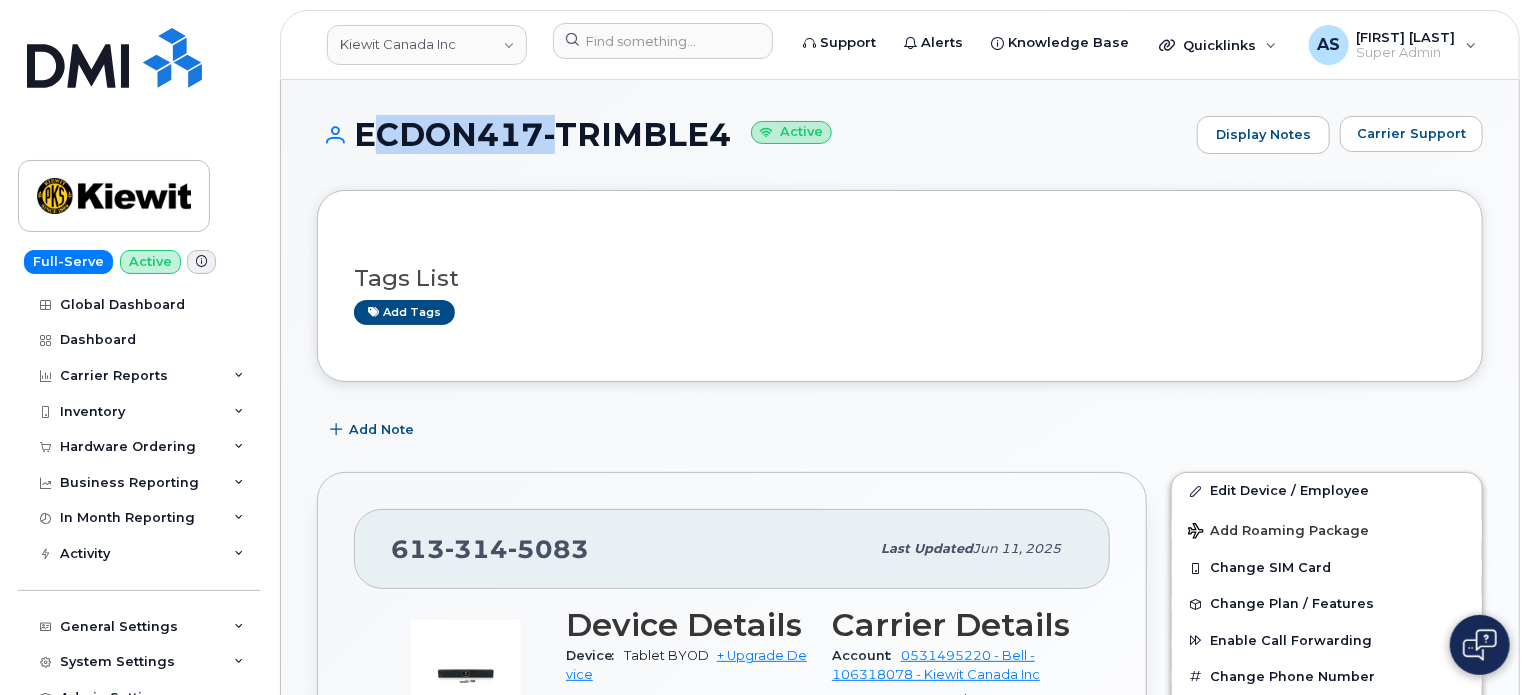 click on "ECDON417-TRIMBLE4
Active" at bounding box center [752, 134] 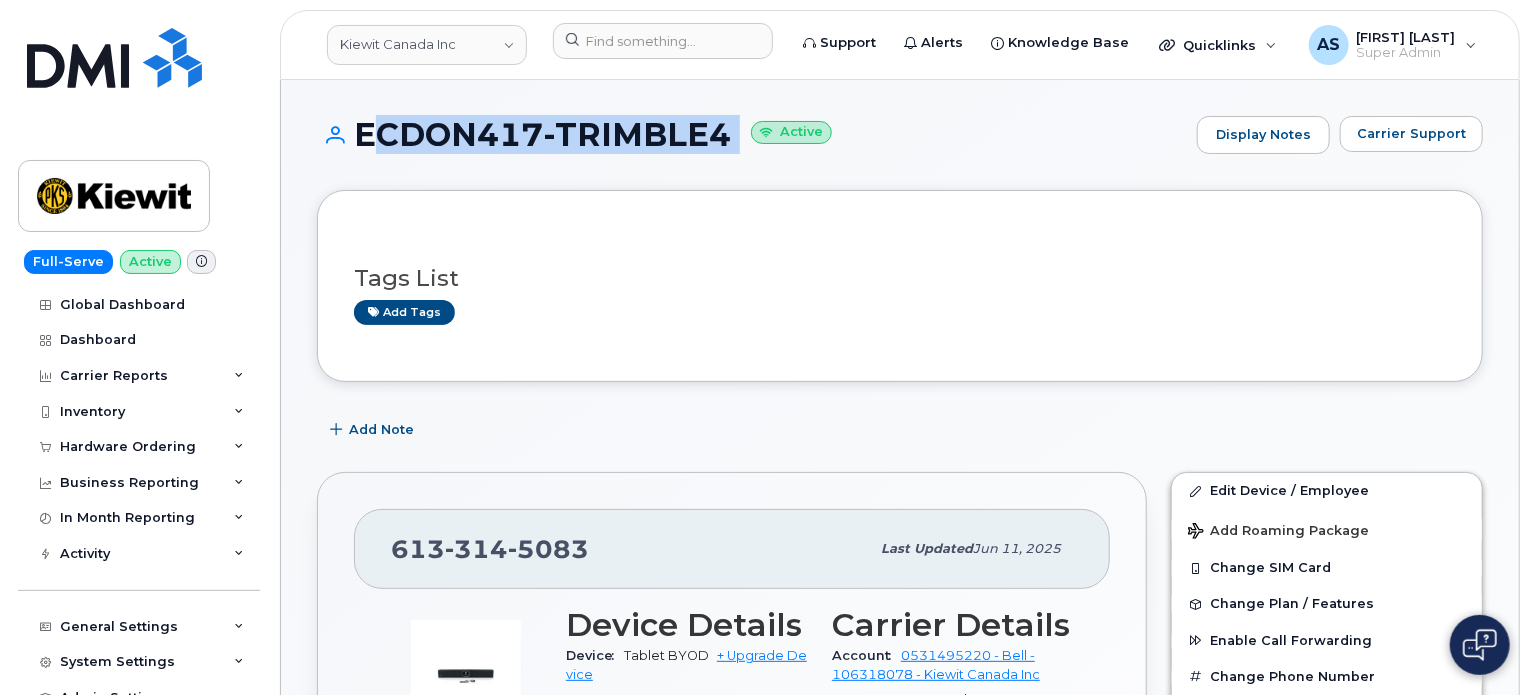 drag, startPoint x: 491, startPoint y: 132, endPoint x: 513, endPoint y: 133, distance: 22.022715 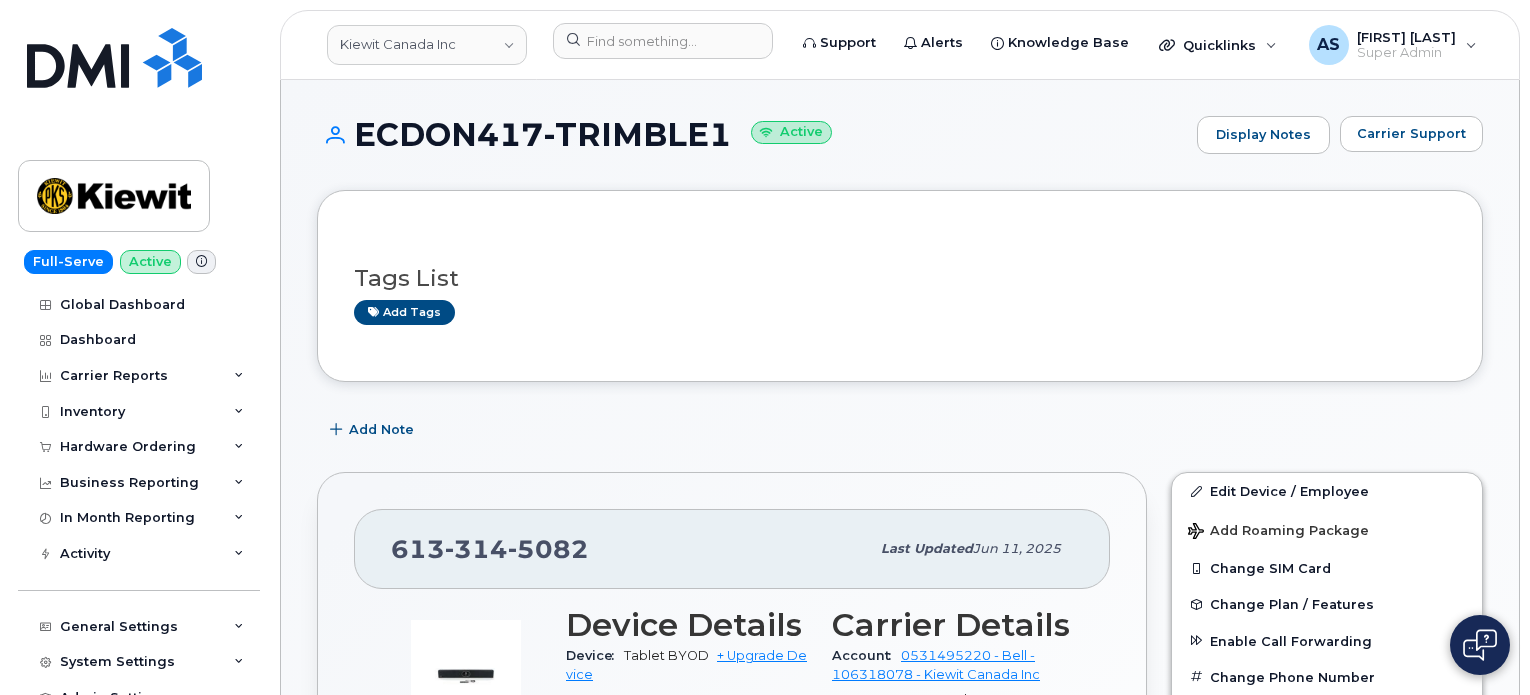 scroll, scrollTop: 0, scrollLeft: 0, axis: both 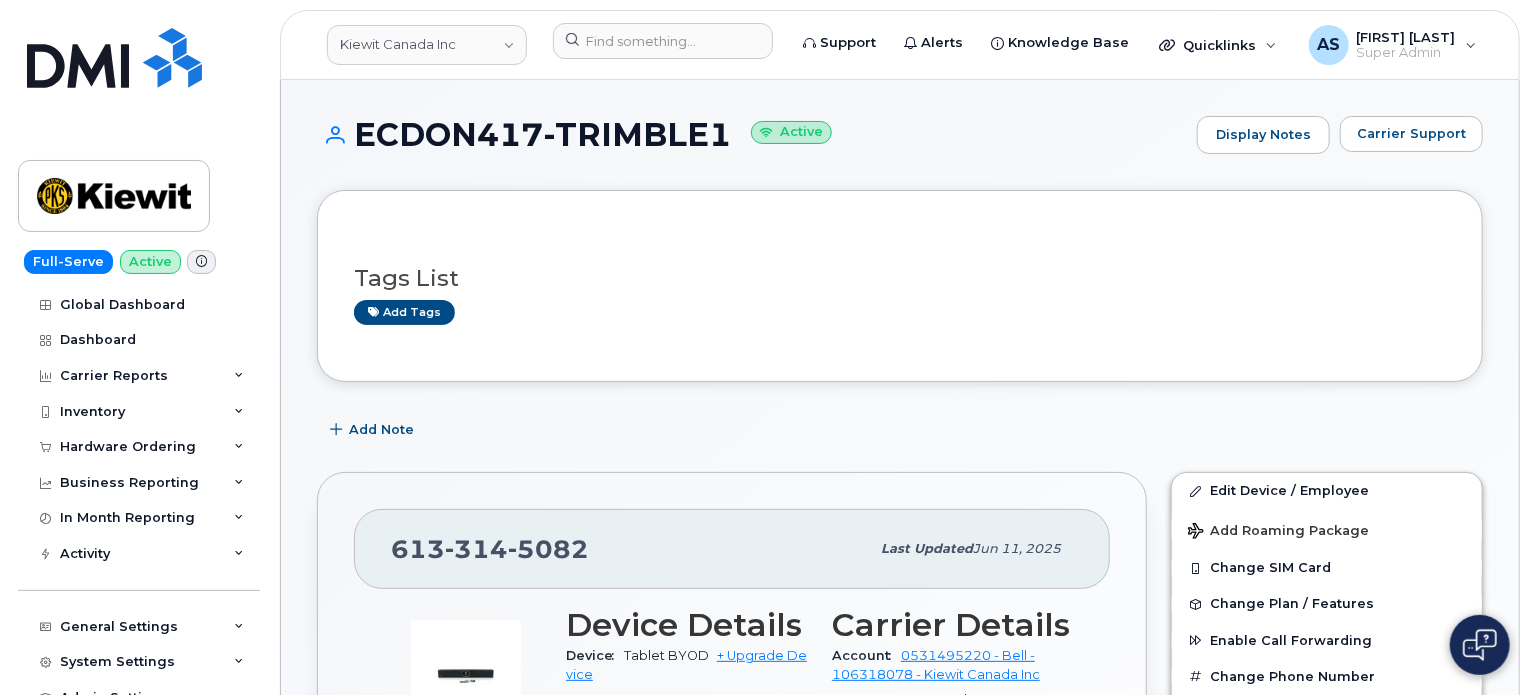 click on "314" 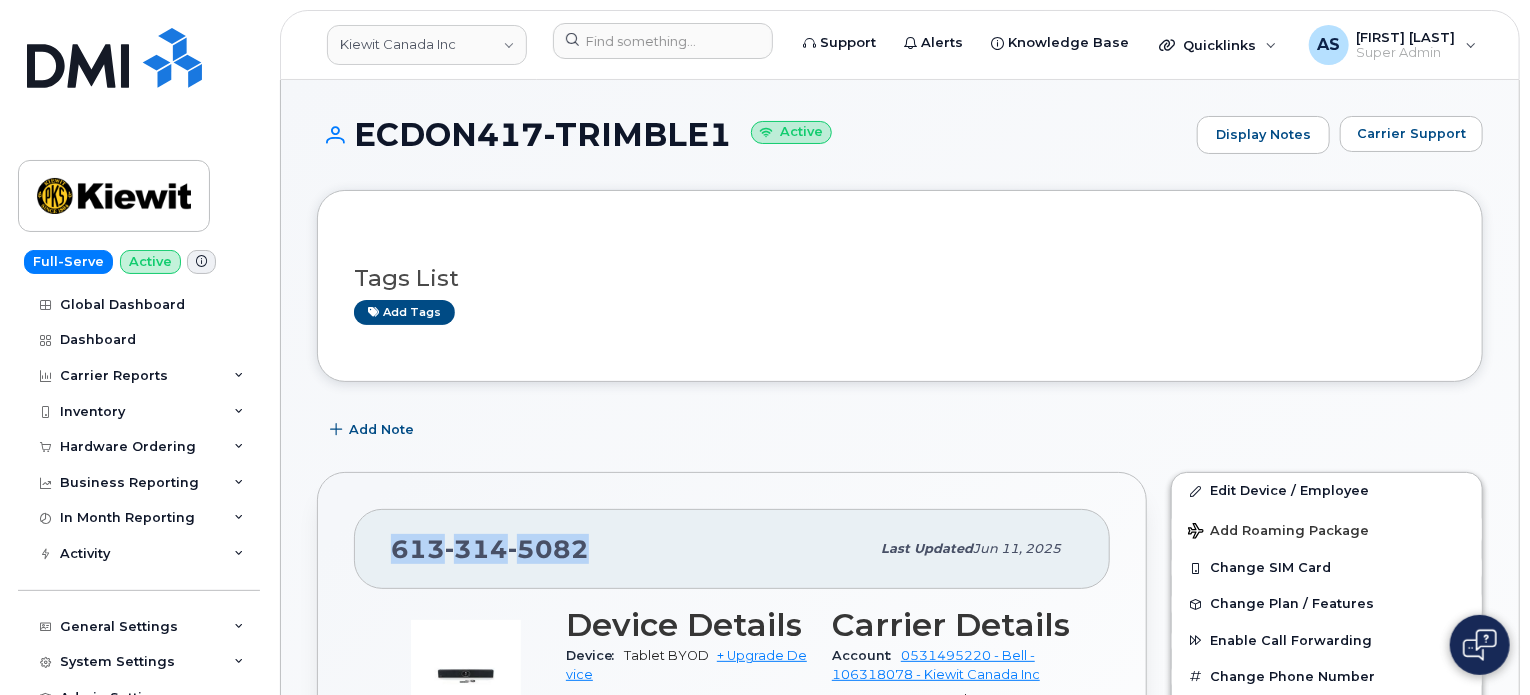 click on "314" 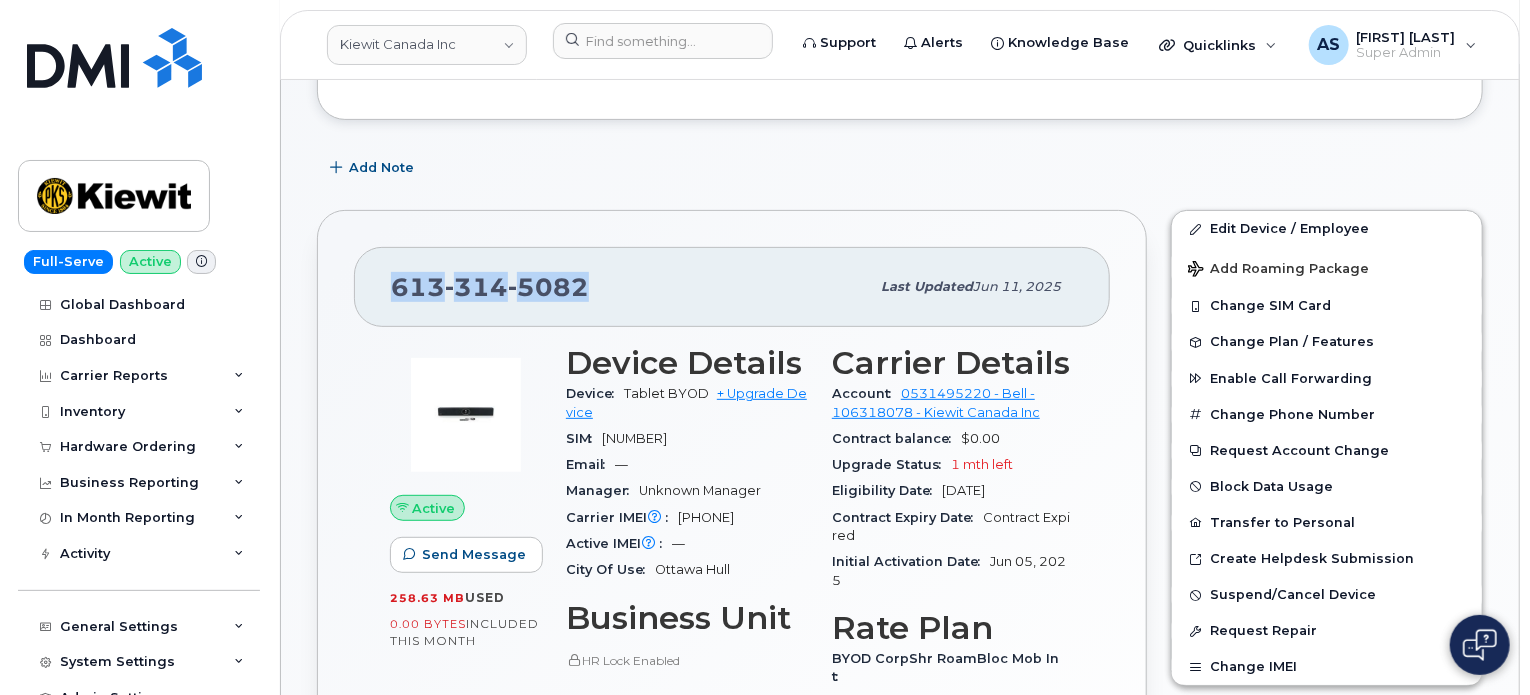scroll, scrollTop: 300, scrollLeft: 0, axis: vertical 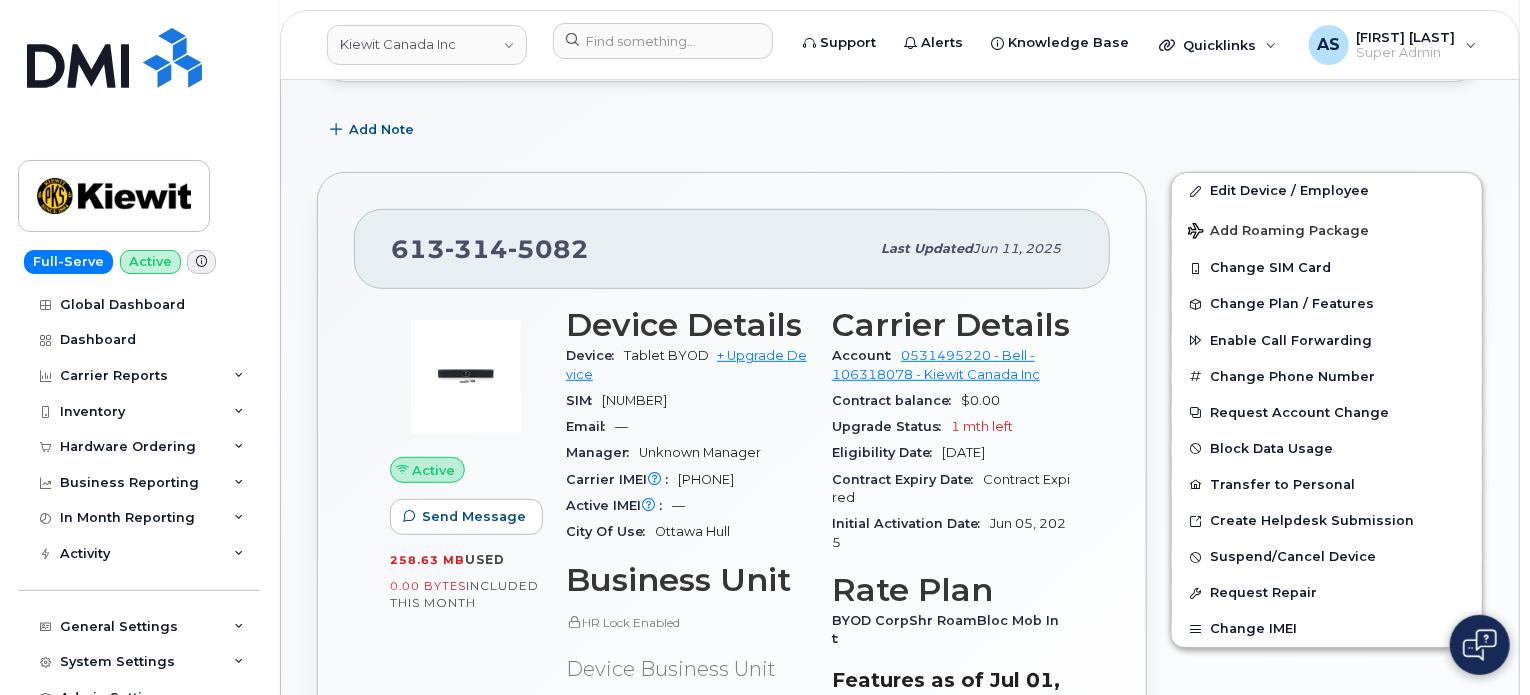 click on "359677064137963" at bounding box center [706, 479] 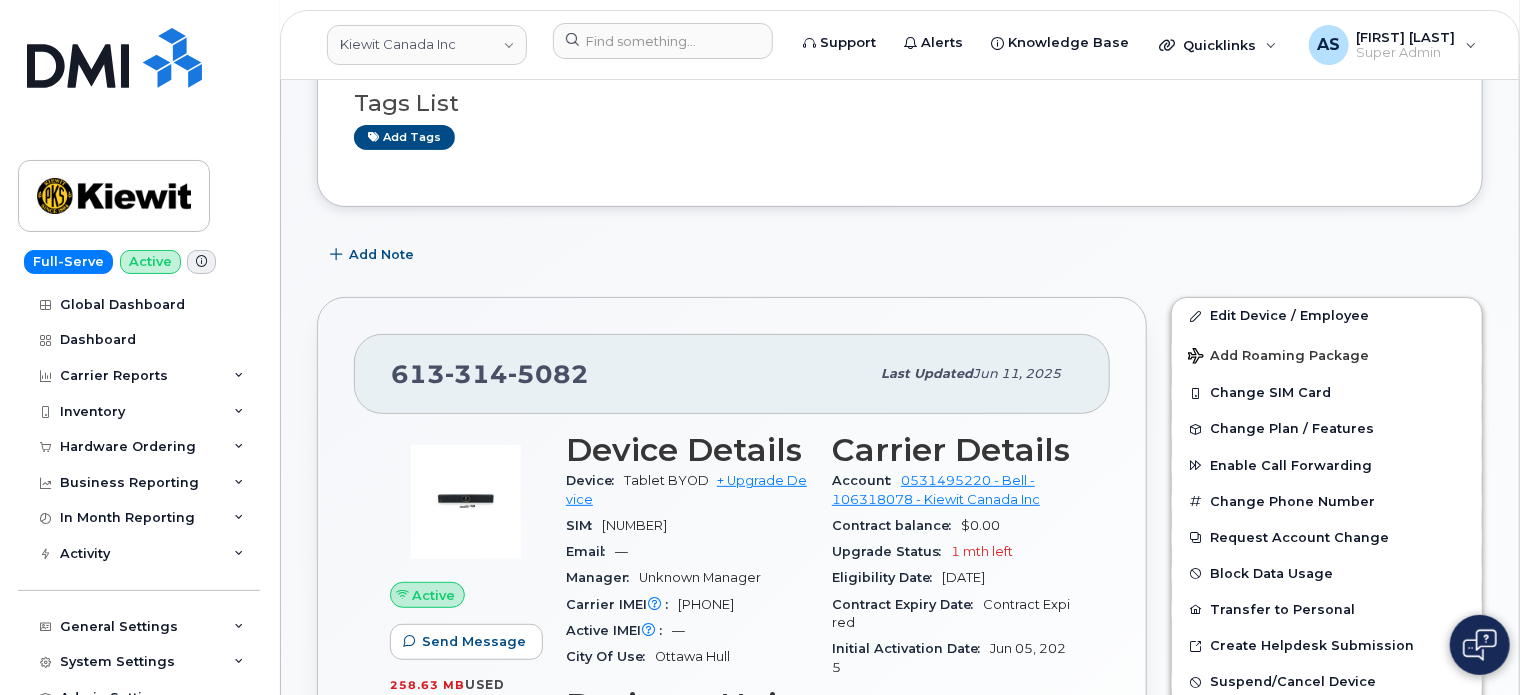 scroll, scrollTop: 400, scrollLeft: 0, axis: vertical 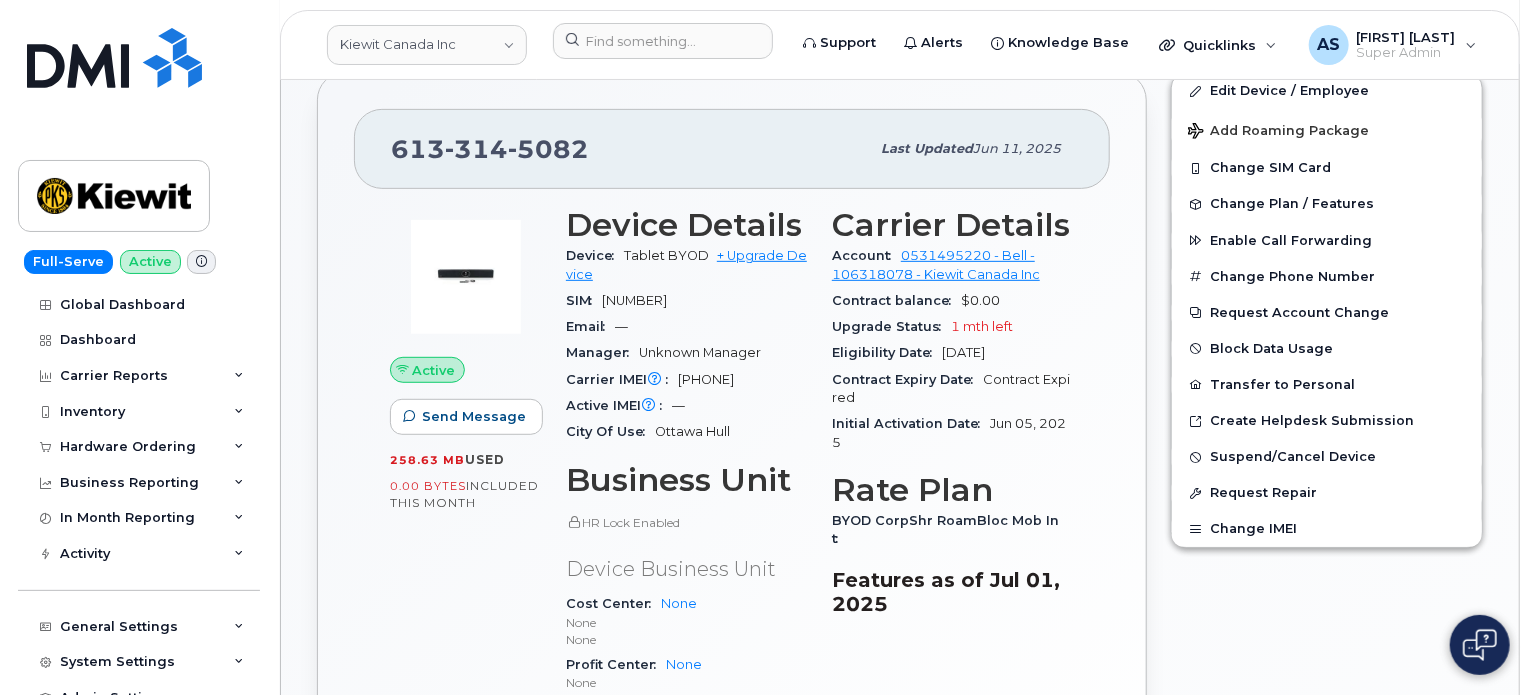 click on "89302610207729549839" at bounding box center (634, 300) 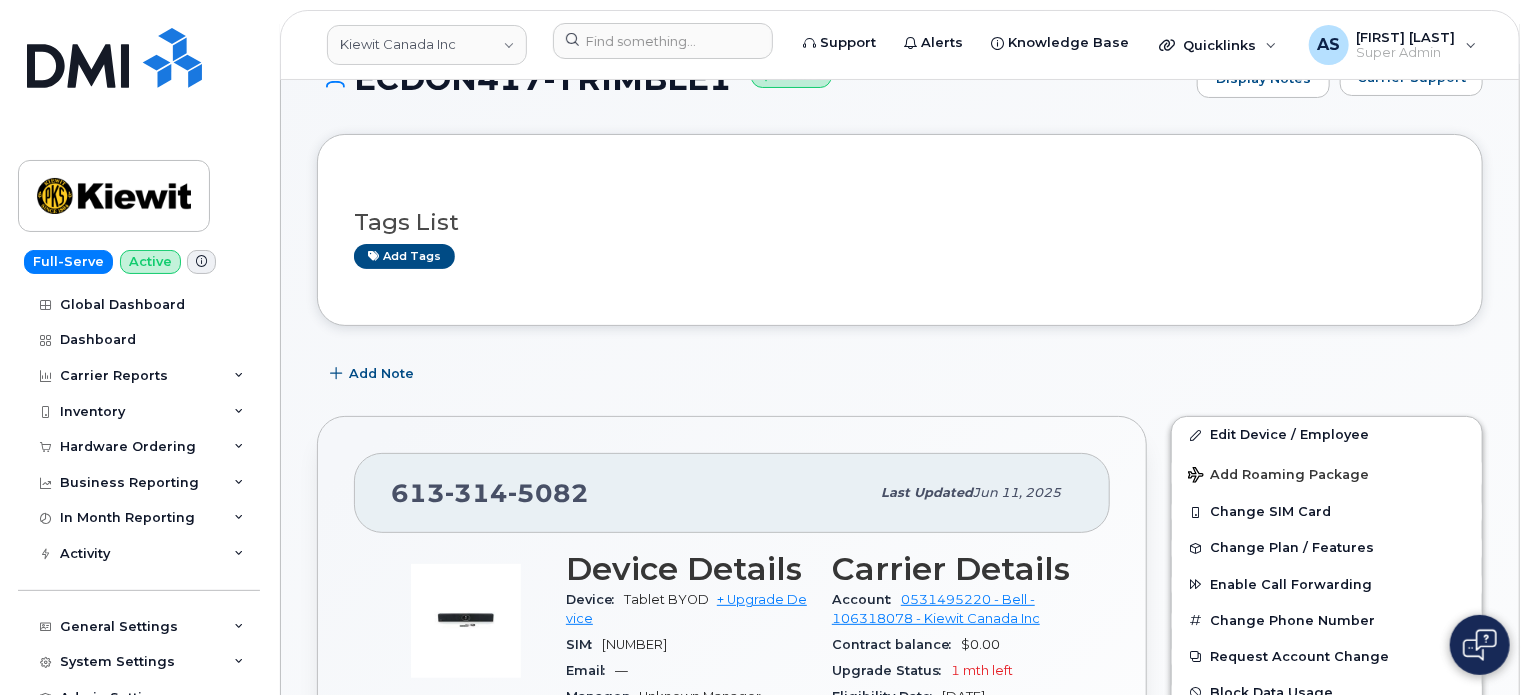 scroll, scrollTop: 0, scrollLeft: 0, axis: both 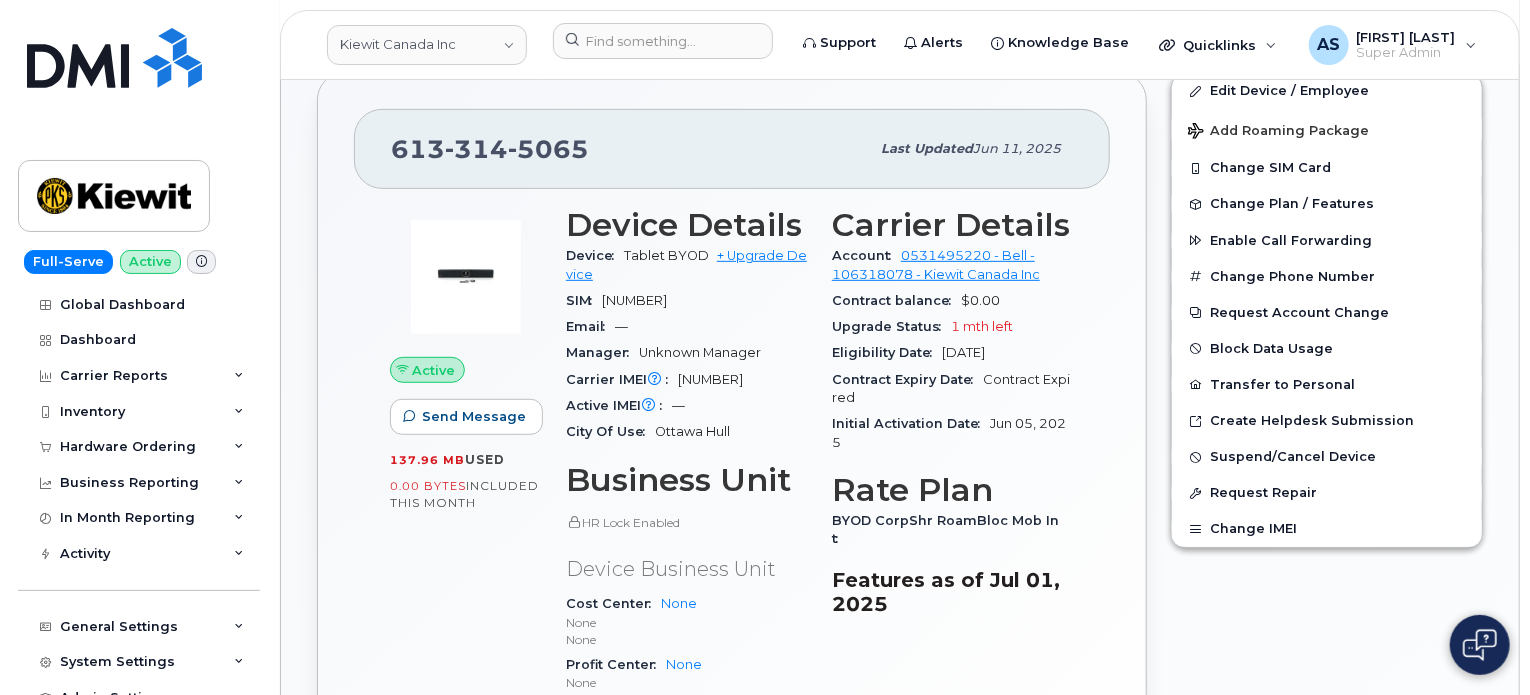 click on "[NUMBER]" at bounding box center (634, 300) 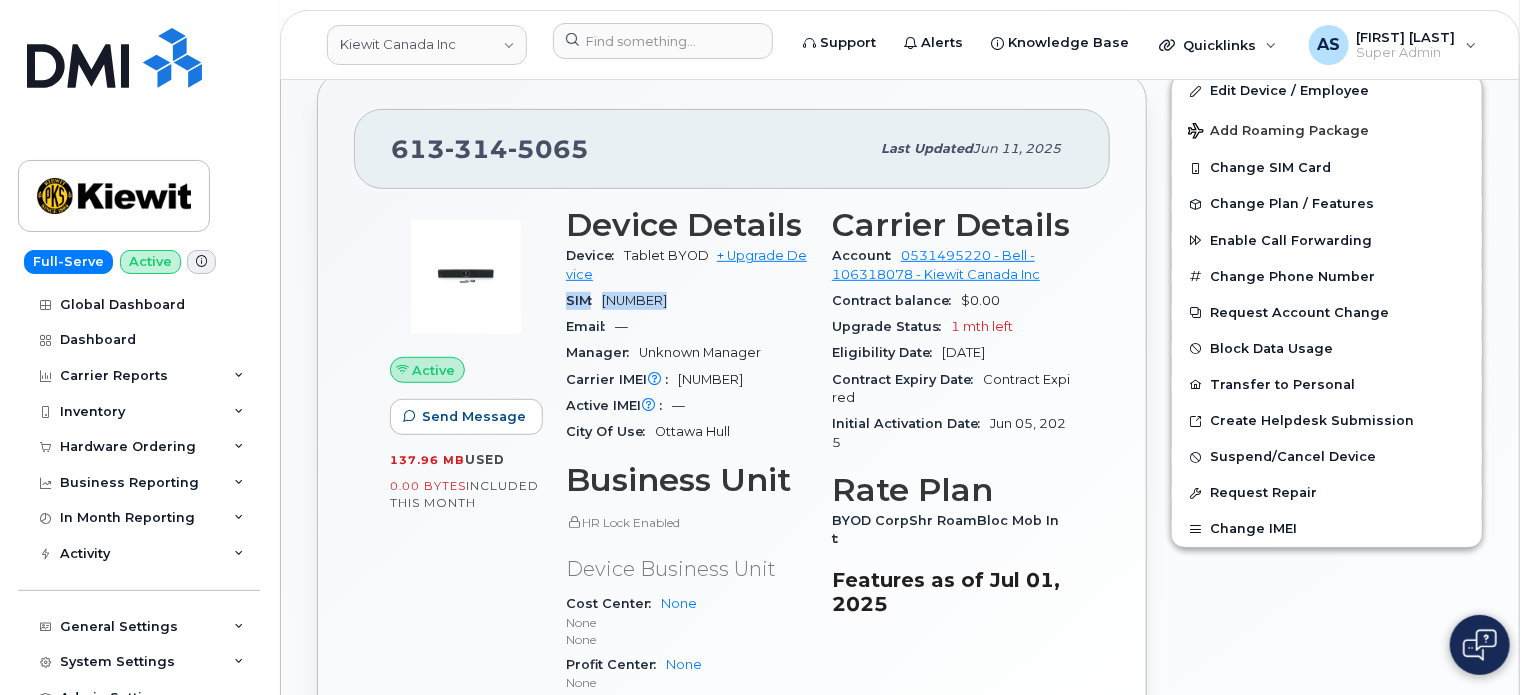 click on "[NUMBER]" at bounding box center (634, 300) 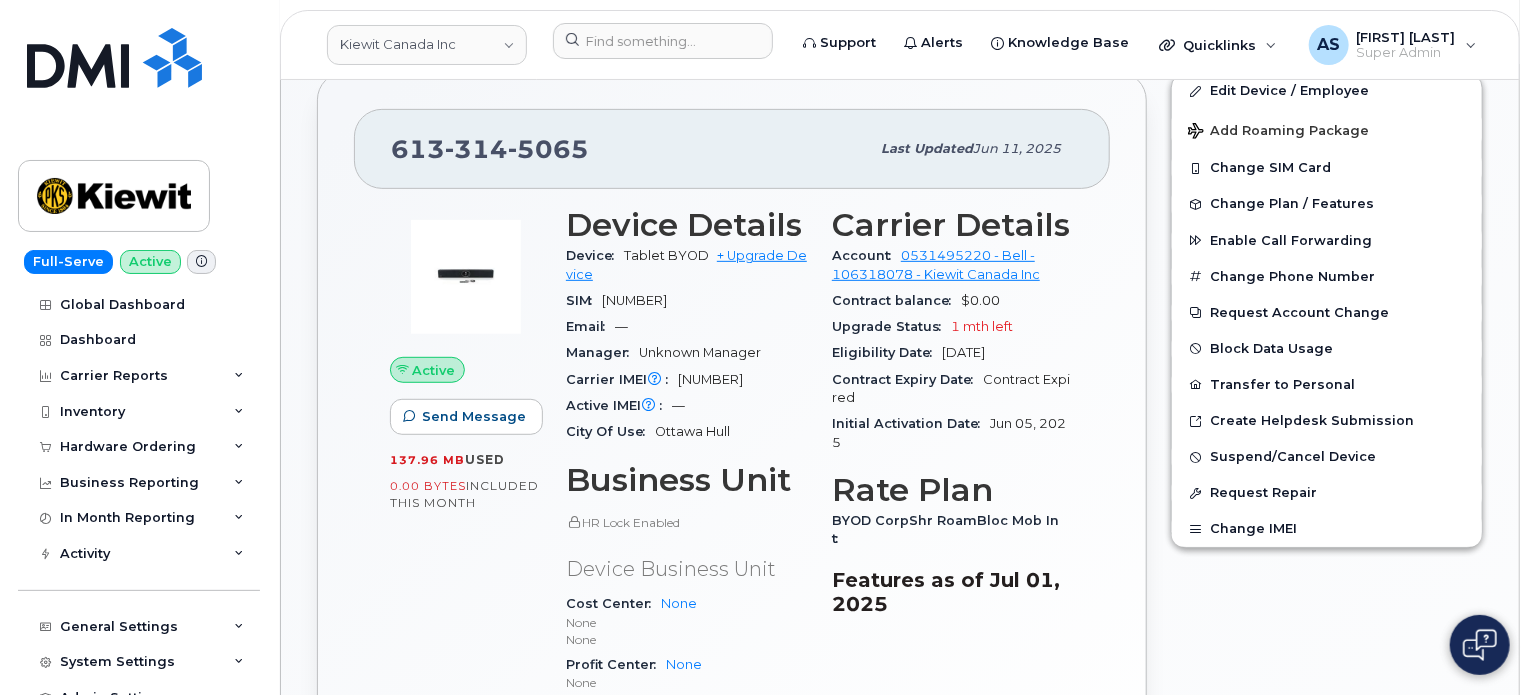 click on "[NUMBER]" at bounding box center [634, 300] 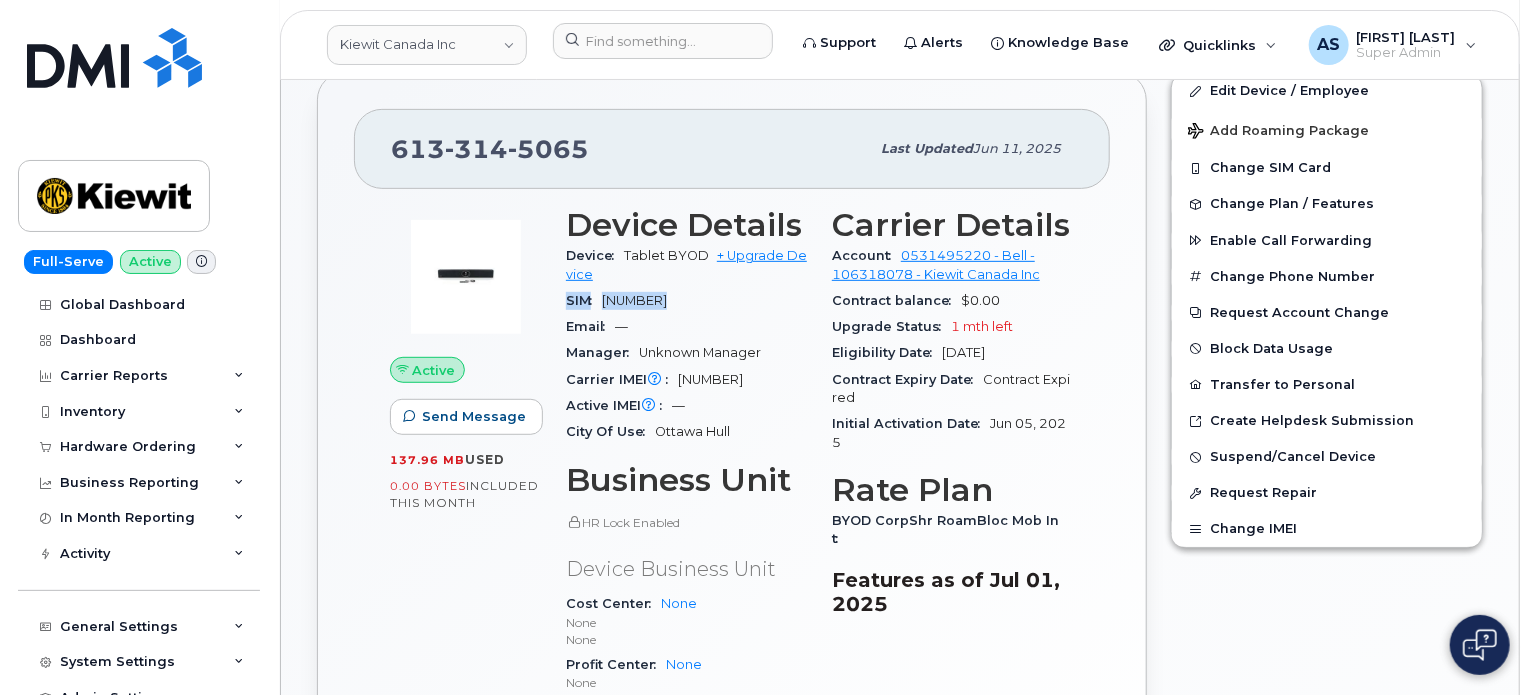 click on "[NUMBER]" at bounding box center (634, 300) 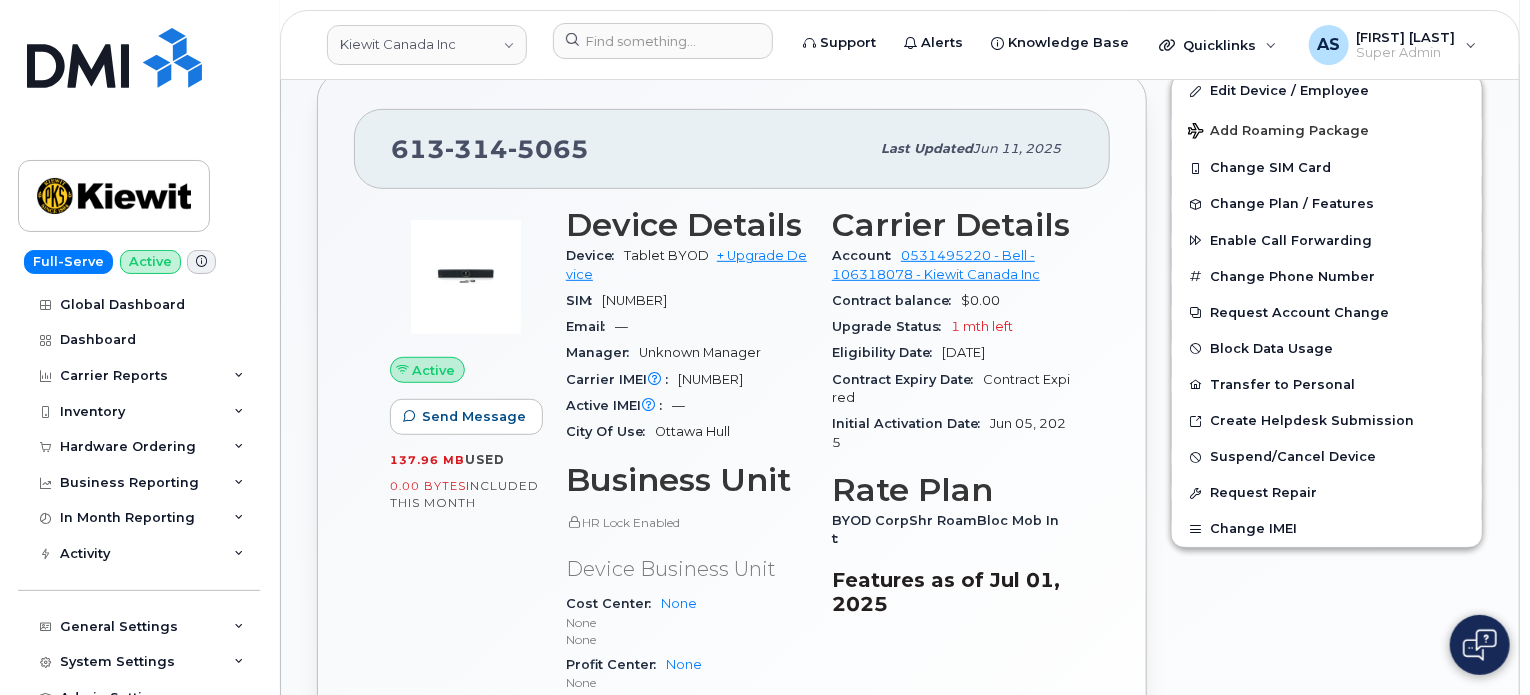 click on "Device Details Device  Tablet BYOD   + Upgrade Device SIM  [NUMBER] Email  — Manager  Unknown Manager Carrier IMEI  Carrier IMEI is reported during the last billing cycle or change of service [NUMBER]  Active IMEI  Active IMEI is refreshed daily with a delay of up to 48 hours following network connection — City Of Use  [CITY] [CITY]" at bounding box center [687, 326] 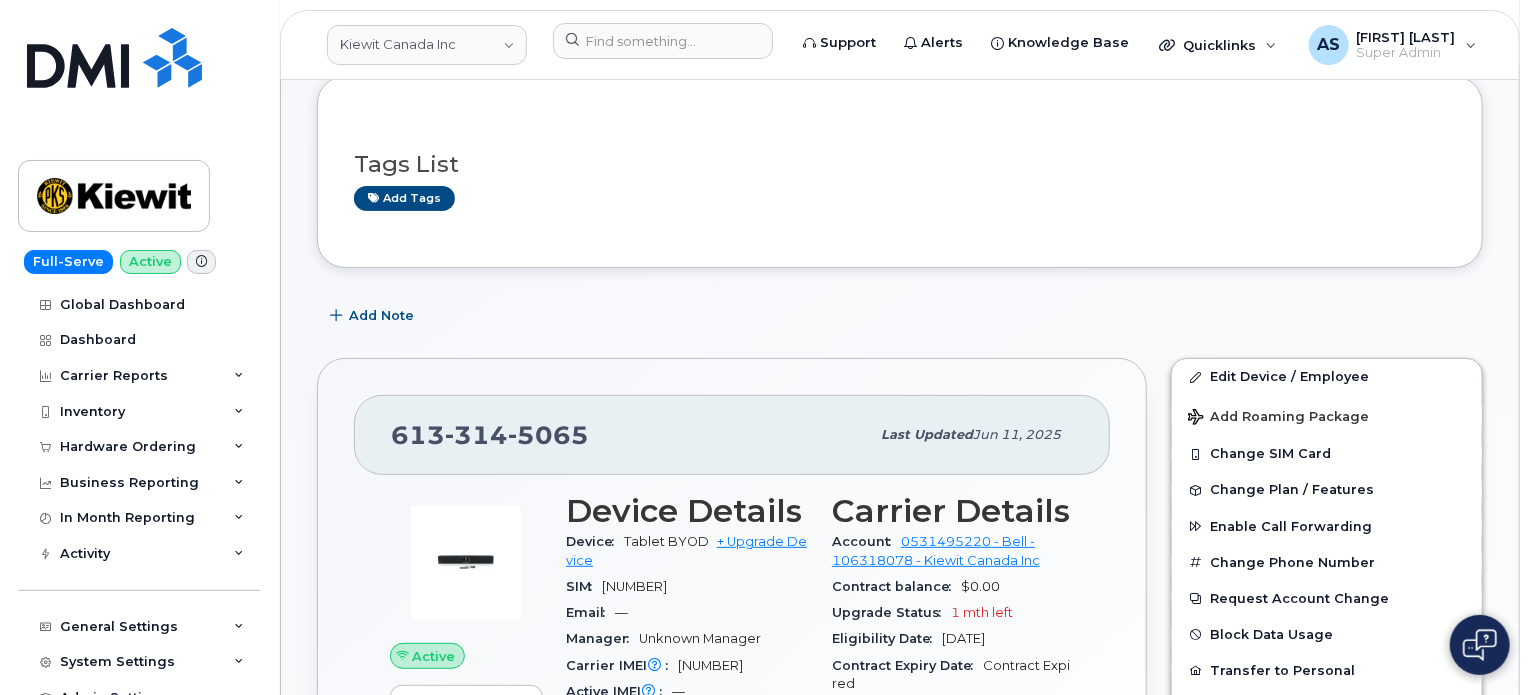 scroll, scrollTop: 200, scrollLeft: 0, axis: vertical 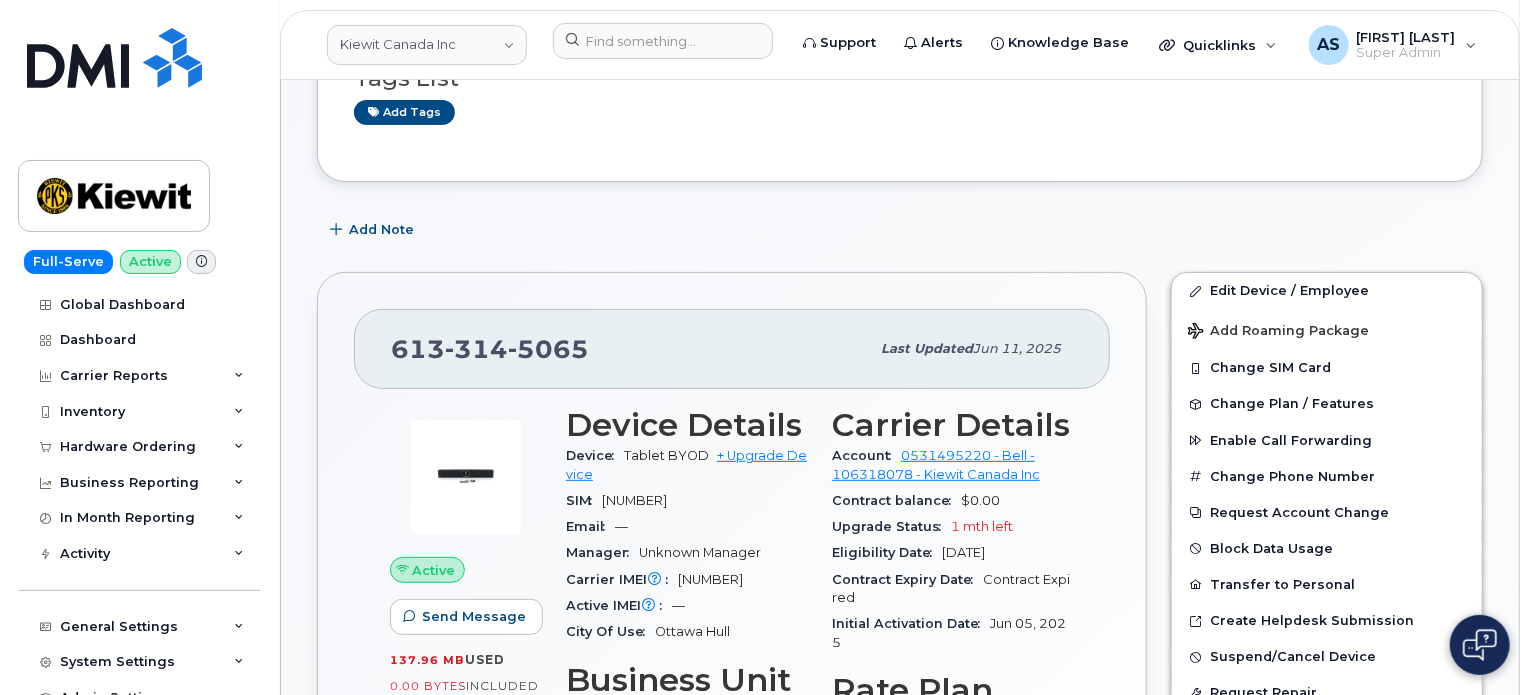 click on "5065" 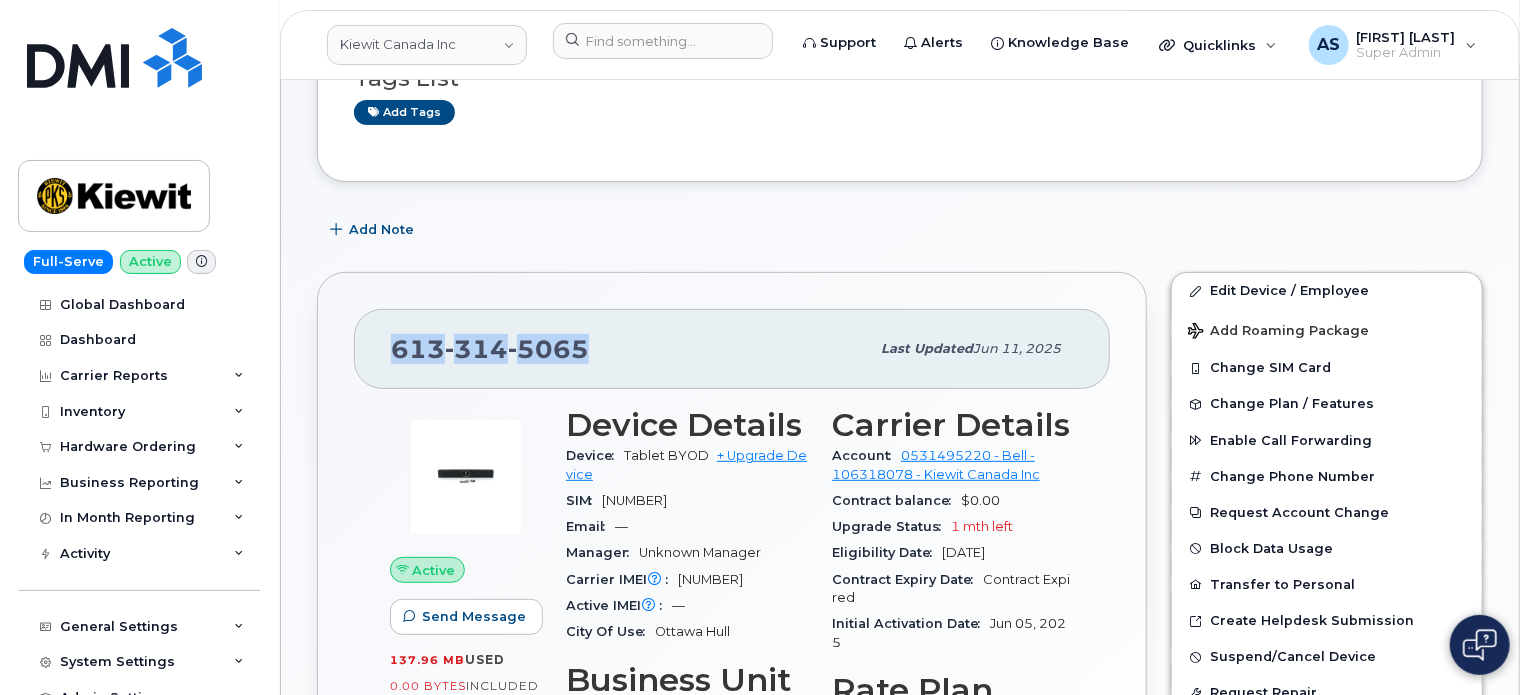 click on "5065" 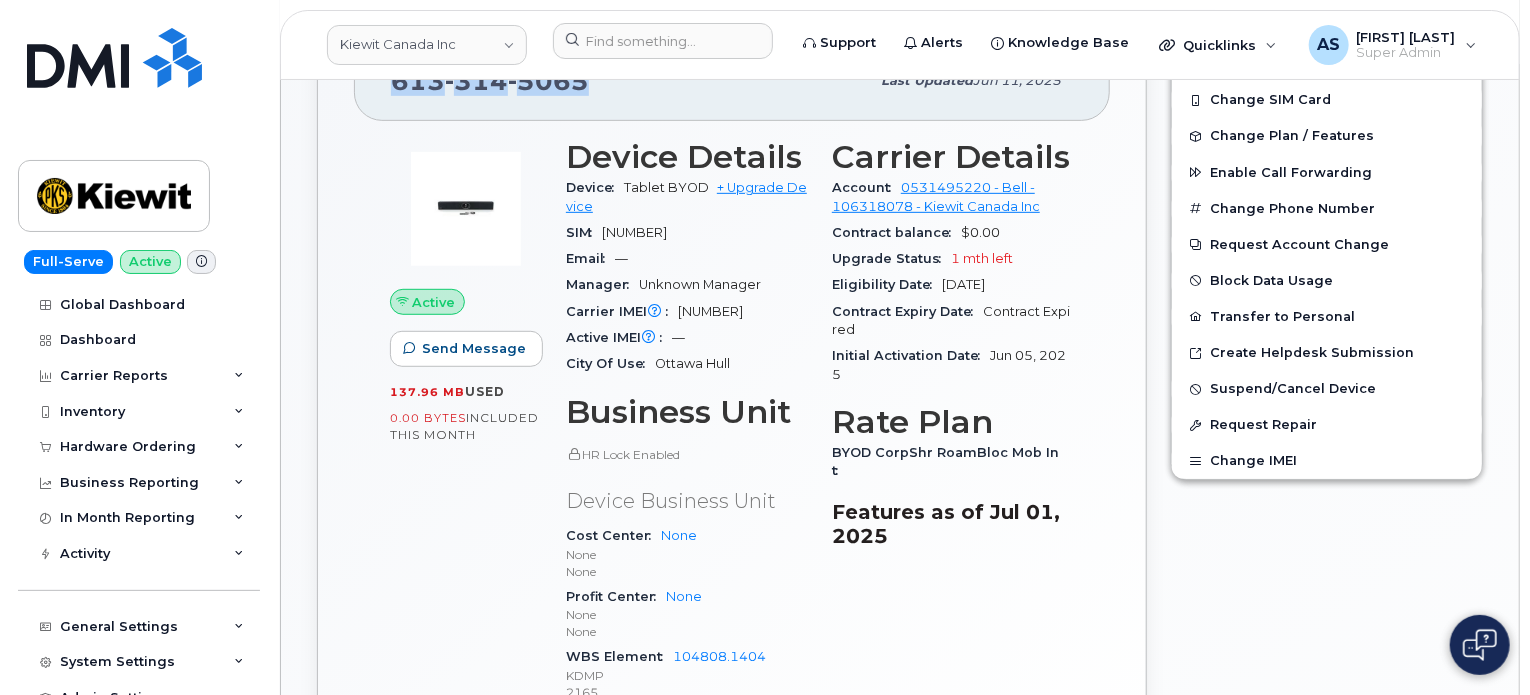 scroll, scrollTop: 500, scrollLeft: 0, axis: vertical 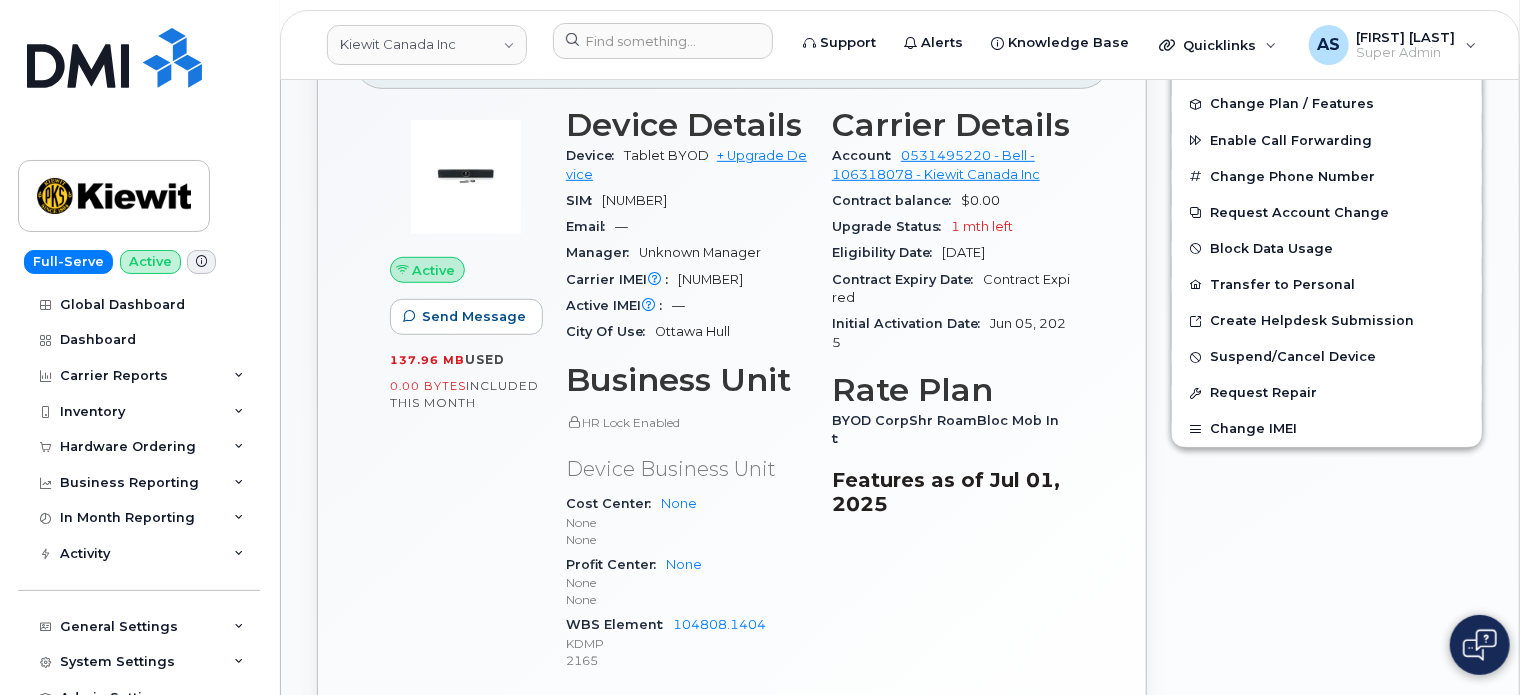 click on "[NUMBER]" at bounding box center [710, 279] 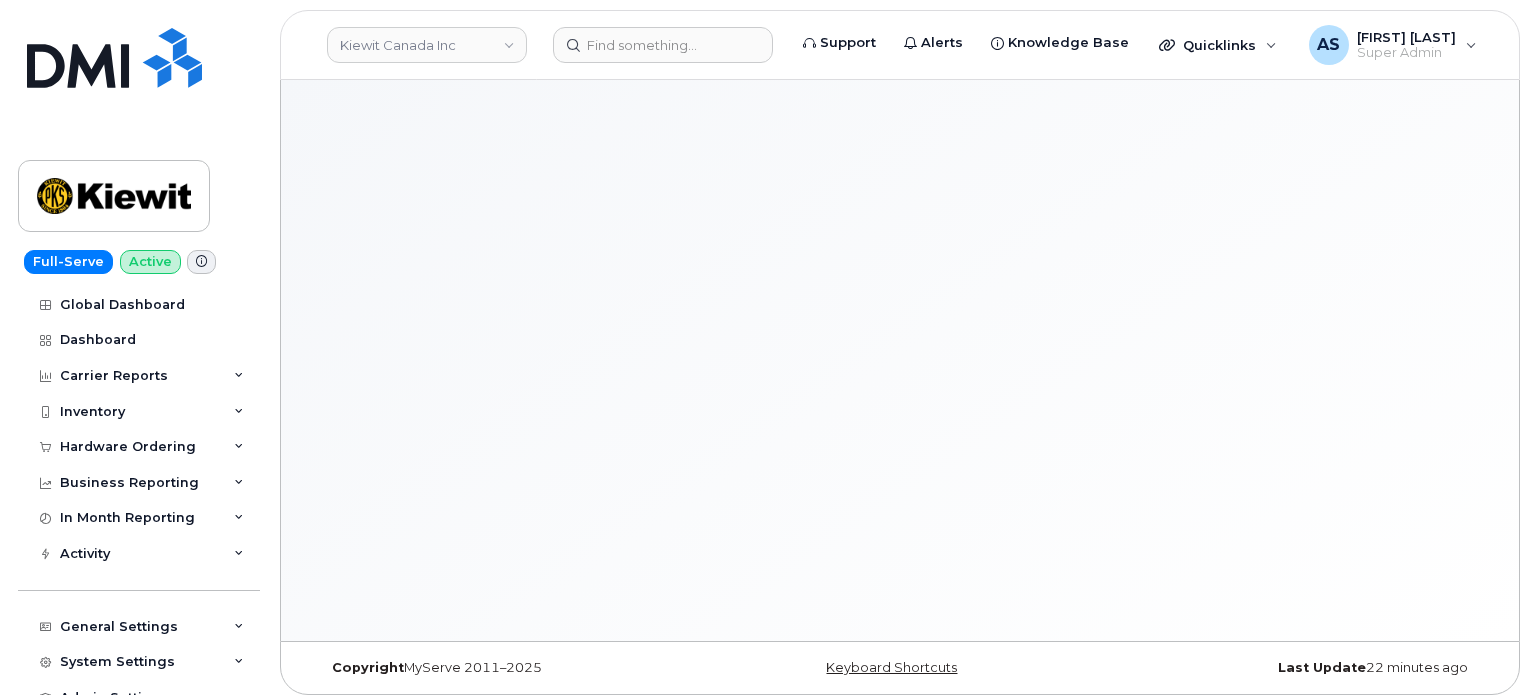scroll, scrollTop: 0, scrollLeft: 0, axis: both 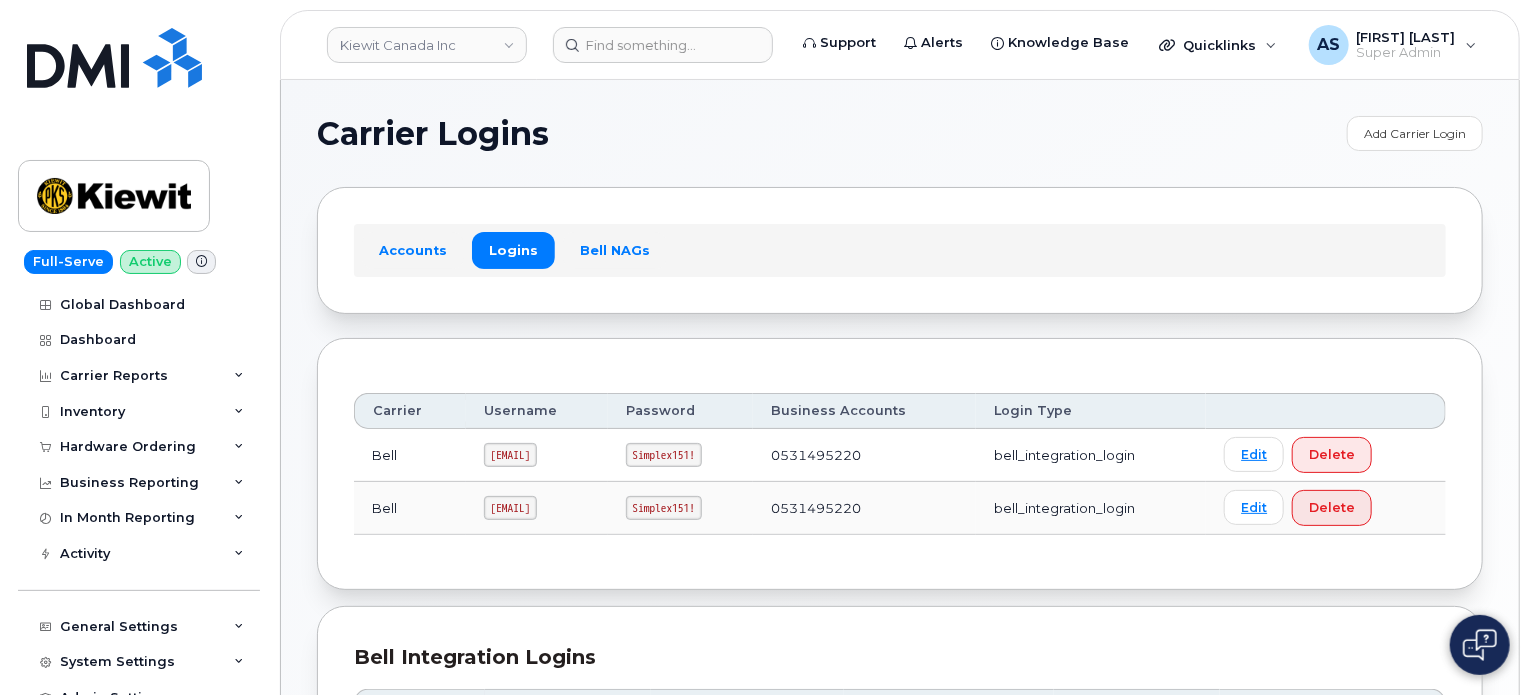 click on "Simplex151!" at bounding box center (664, 455) 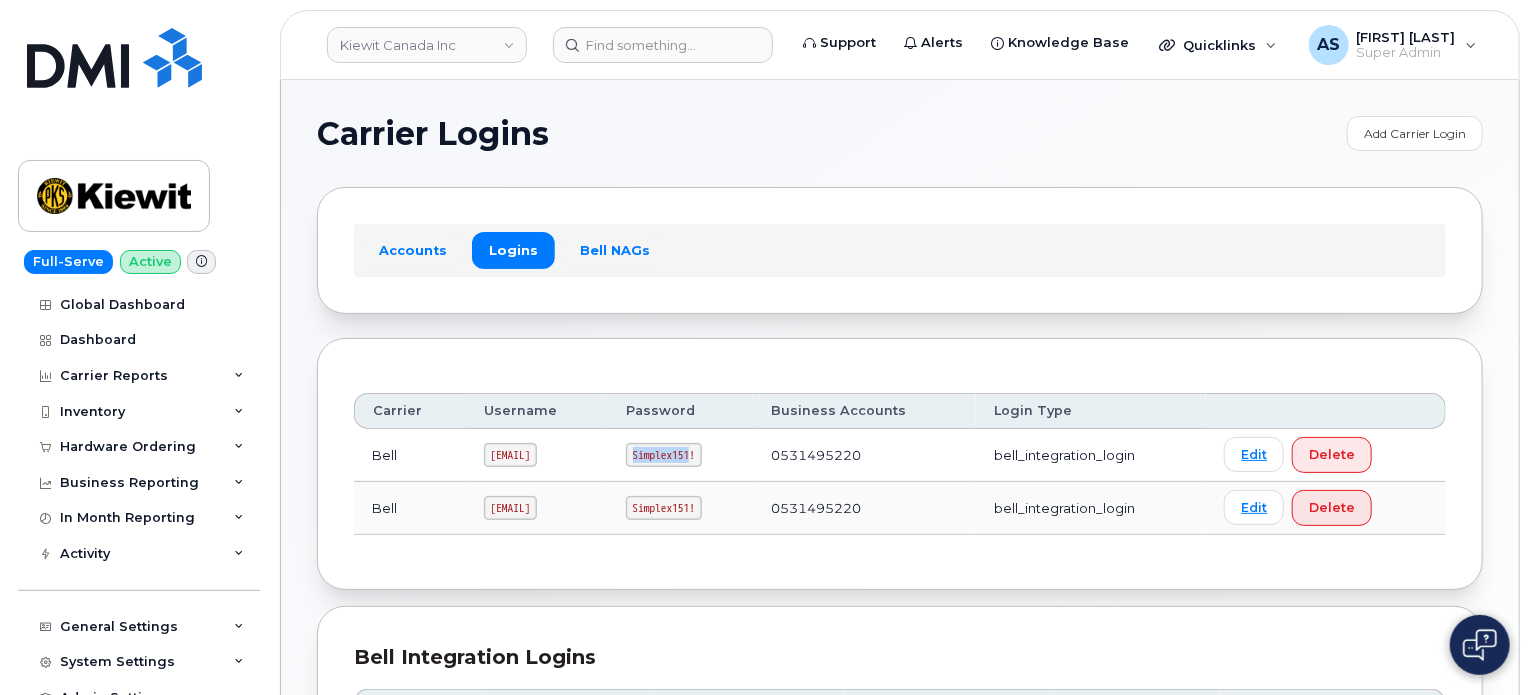 click on "Simplex151!" at bounding box center [664, 455] 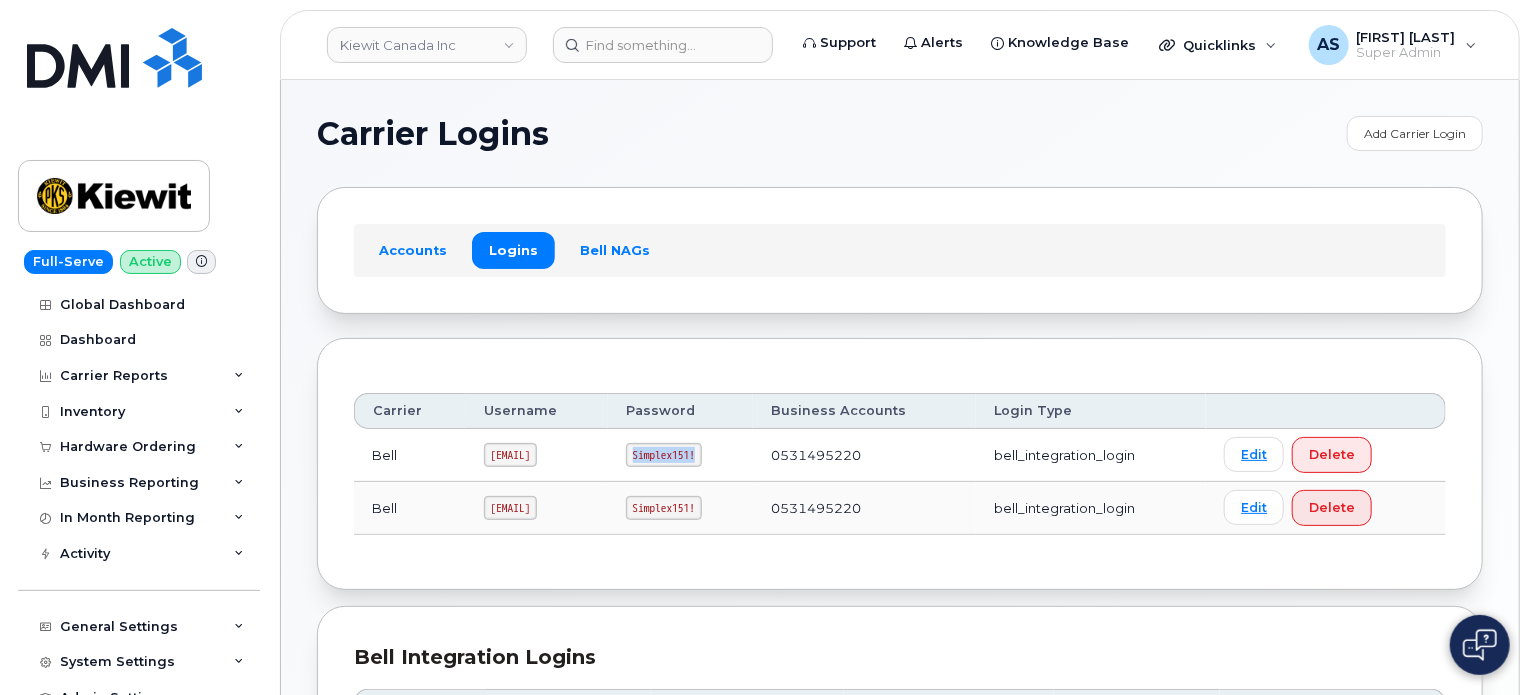 click on "Simplex151!" at bounding box center [664, 455] 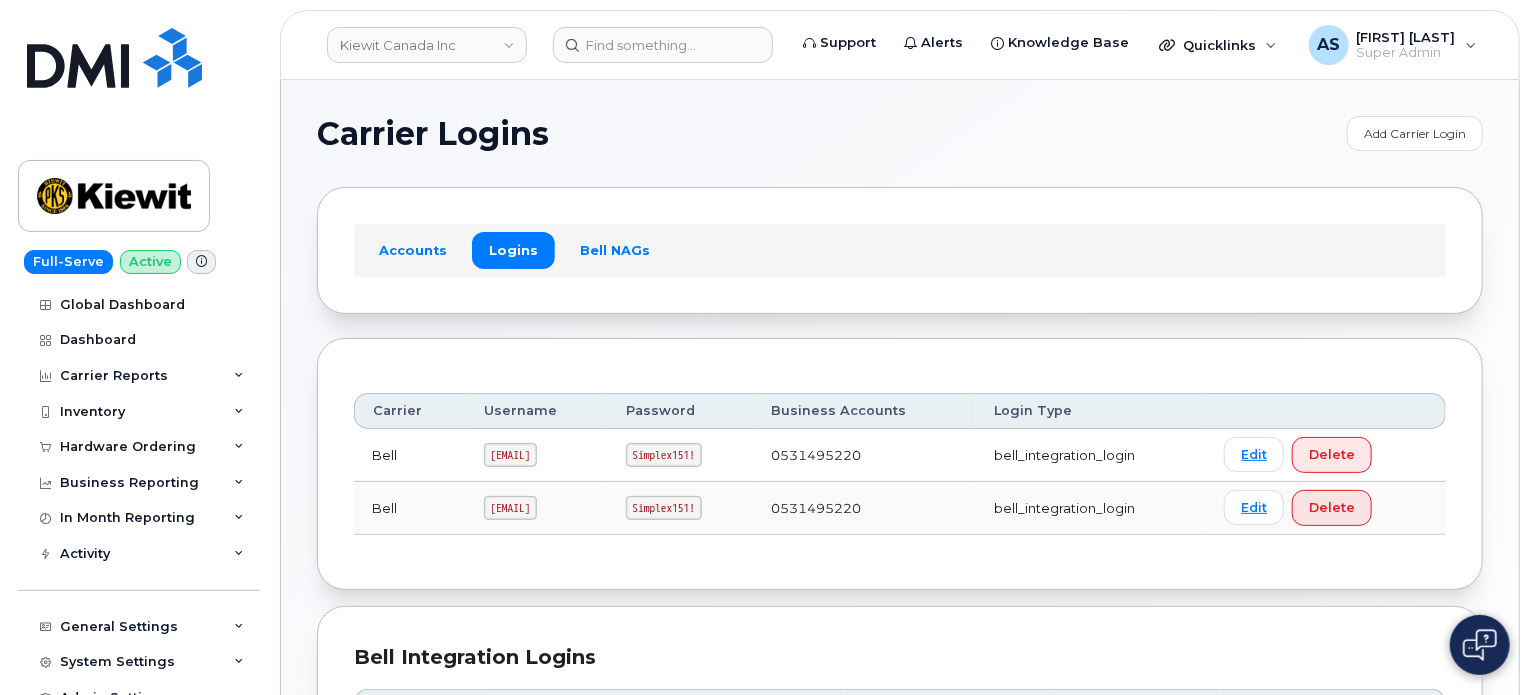 click on "Carrier Logins" at bounding box center [827, 134] 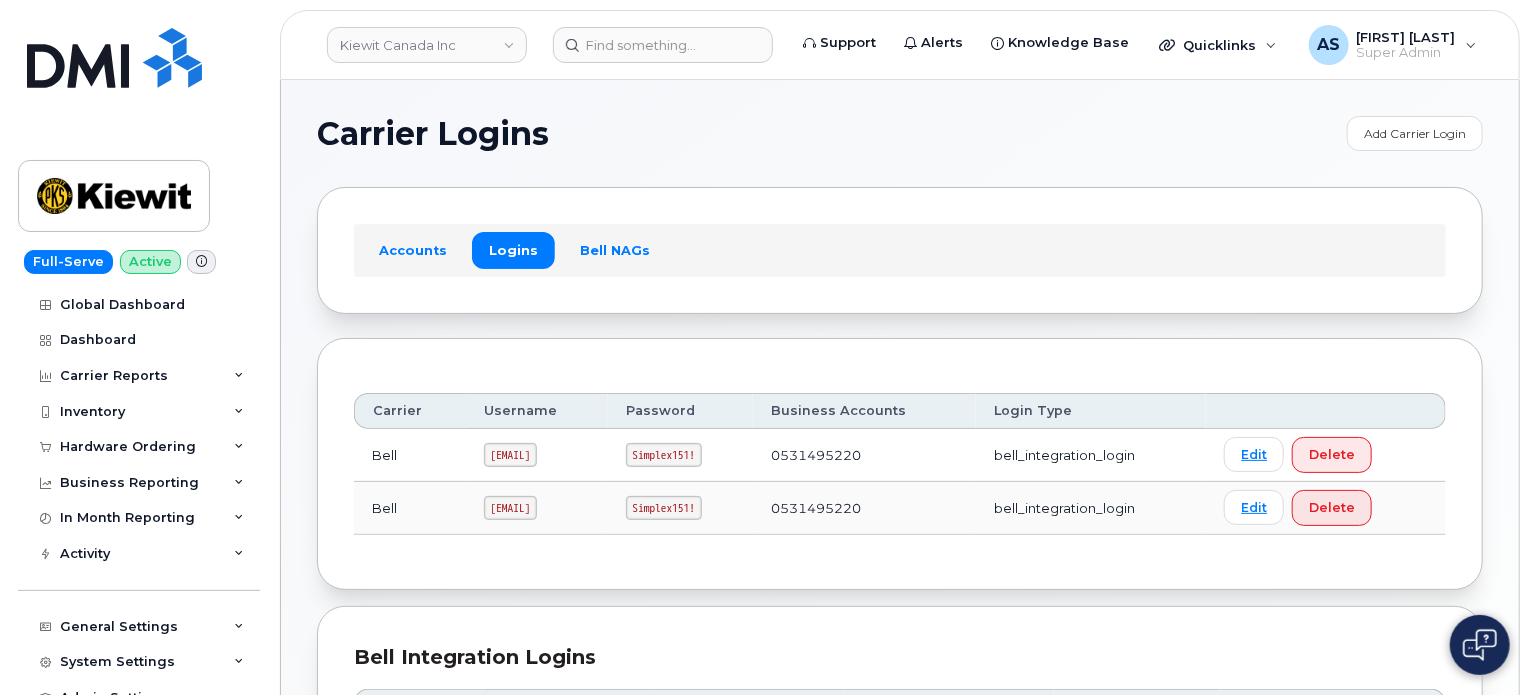 click on "Carrier Logins  Add Carrier Login Accounts Logins Bell NAGs Carrier Username Password Business Accounts Login Type Bell [EMAIL] [PASSWORD] [PHONE] bell_integration_login Edit Delete Bell [EMAIL] [PASSWORD] [PHONE] bell_integration_login Edit Delete Bell Integration Logins Carrier Username Password Business Accounts Login Type Jasper Bell [USERNAME] [PASSWORD] jasper_wireless Edit Delete Bell [EMAIL] [PASSWORD] [PHONE] Edit Delete Bell [EMAIL] [PASSWORD] [PHONE] Edit Delete Telus [EMAIL] [PASSWORD] [ID] Edit Delete Bell [USERNAME] [PASSWORD] A3902, A4340 bell_eordering Edit Delete" at bounding box center (900, 589) 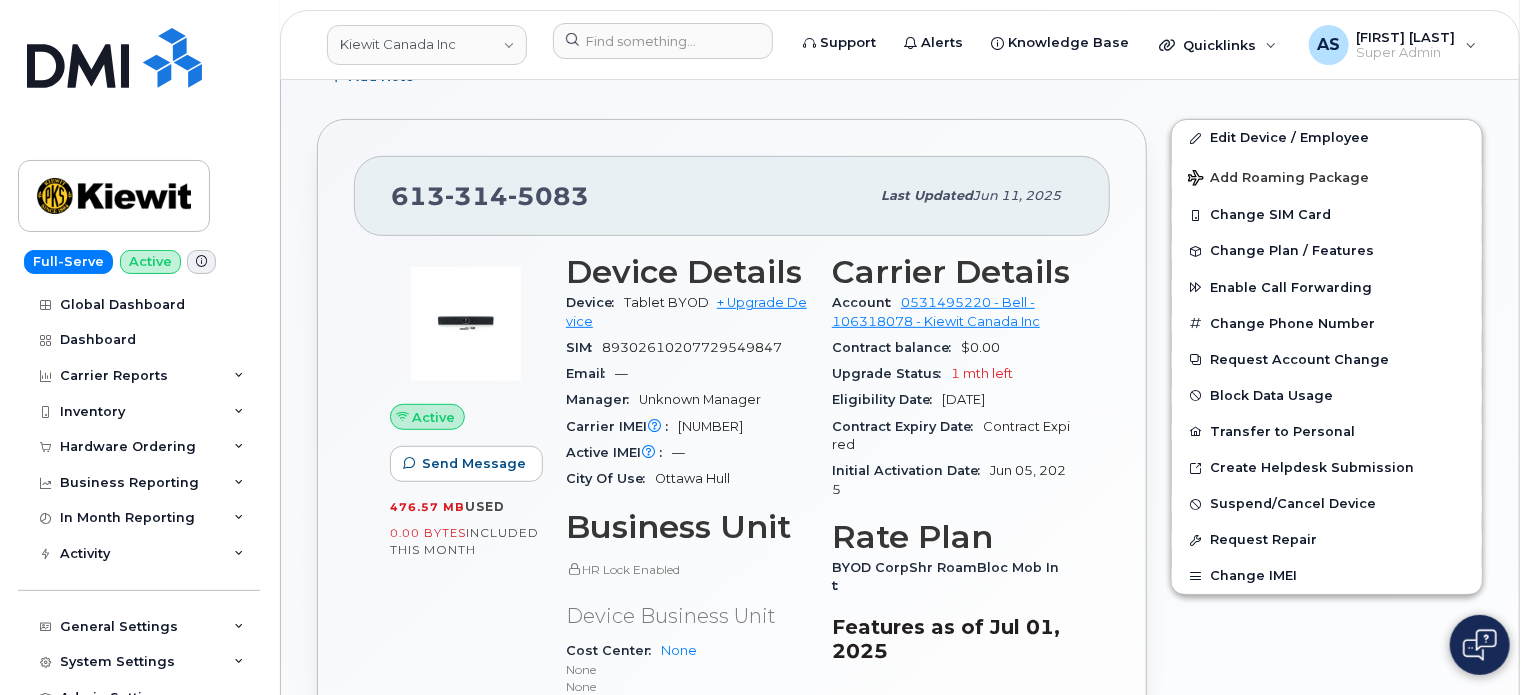 scroll, scrollTop: 400, scrollLeft: 0, axis: vertical 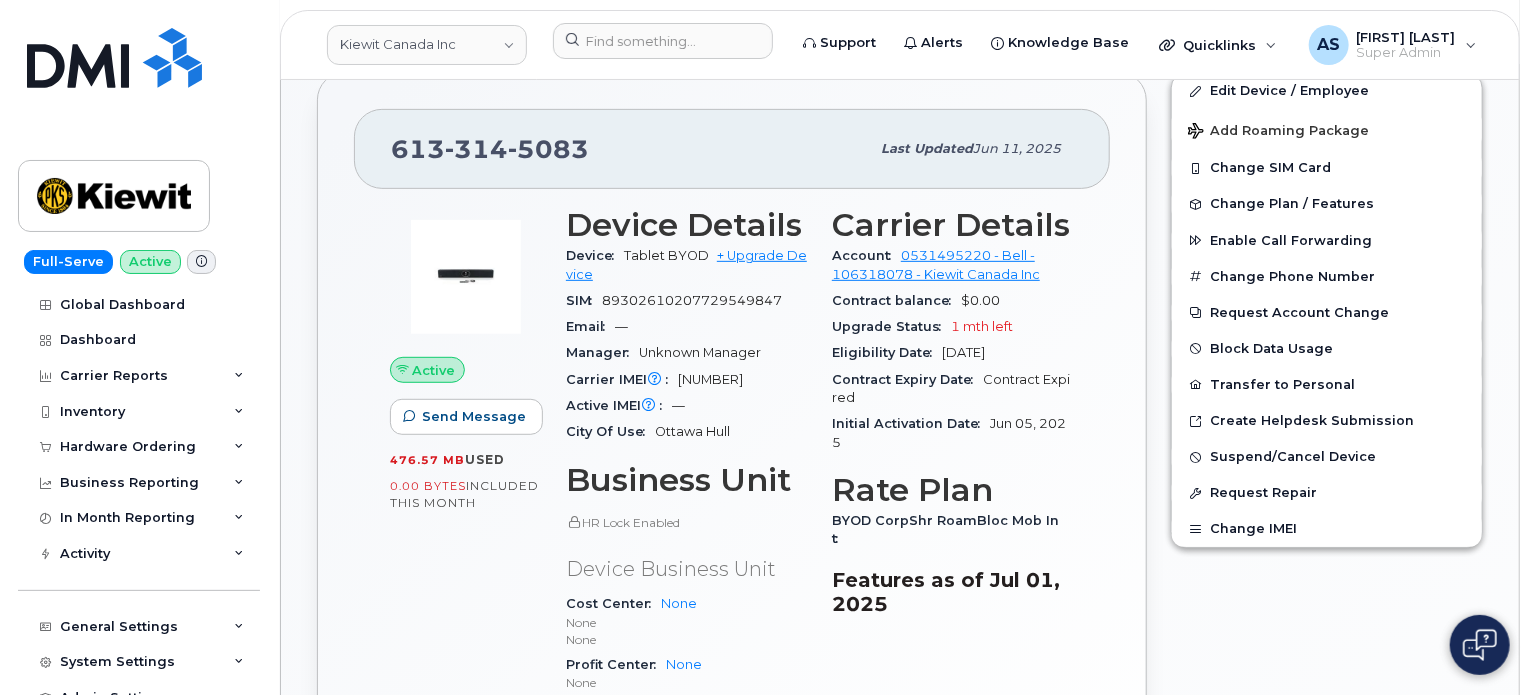 click on "SIM  89302610207729549847" at bounding box center [687, 301] 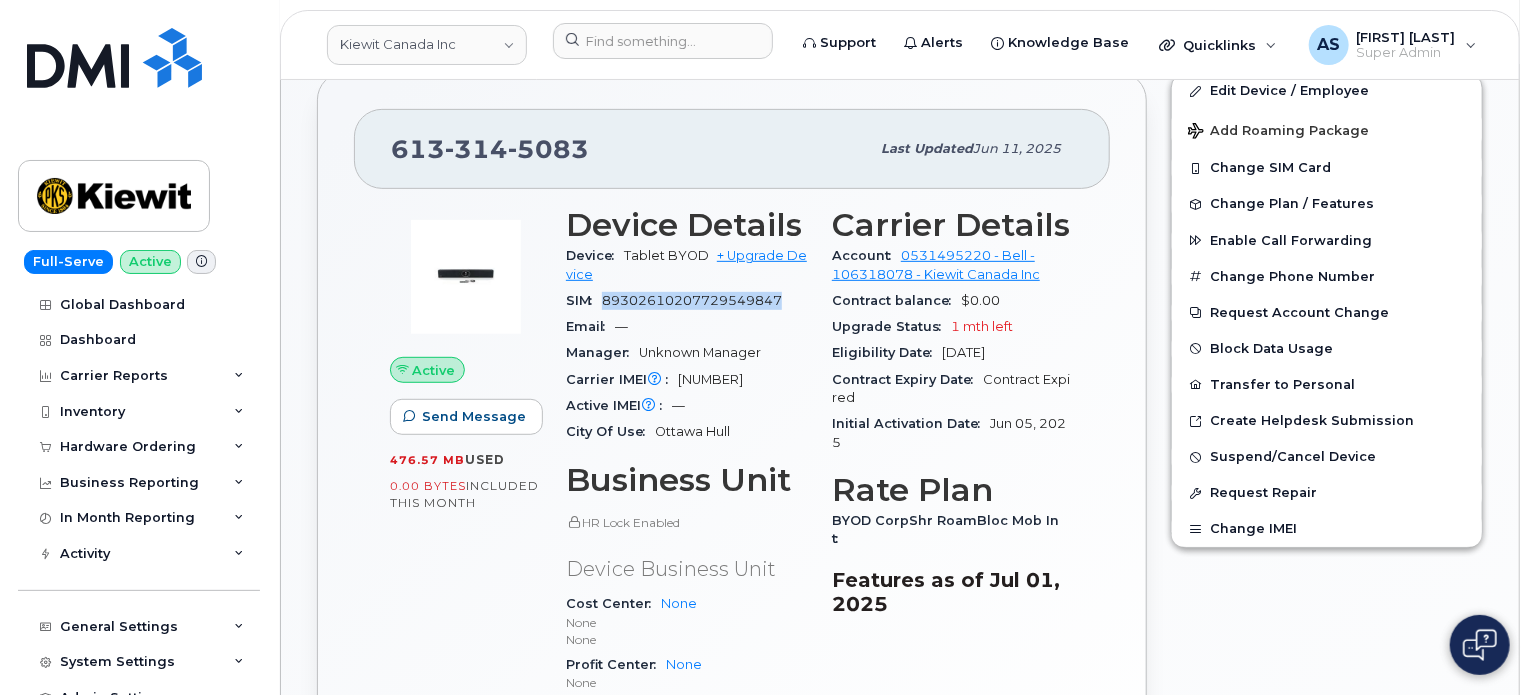 click on "SIM  89302610207729549847" at bounding box center [687, 301] 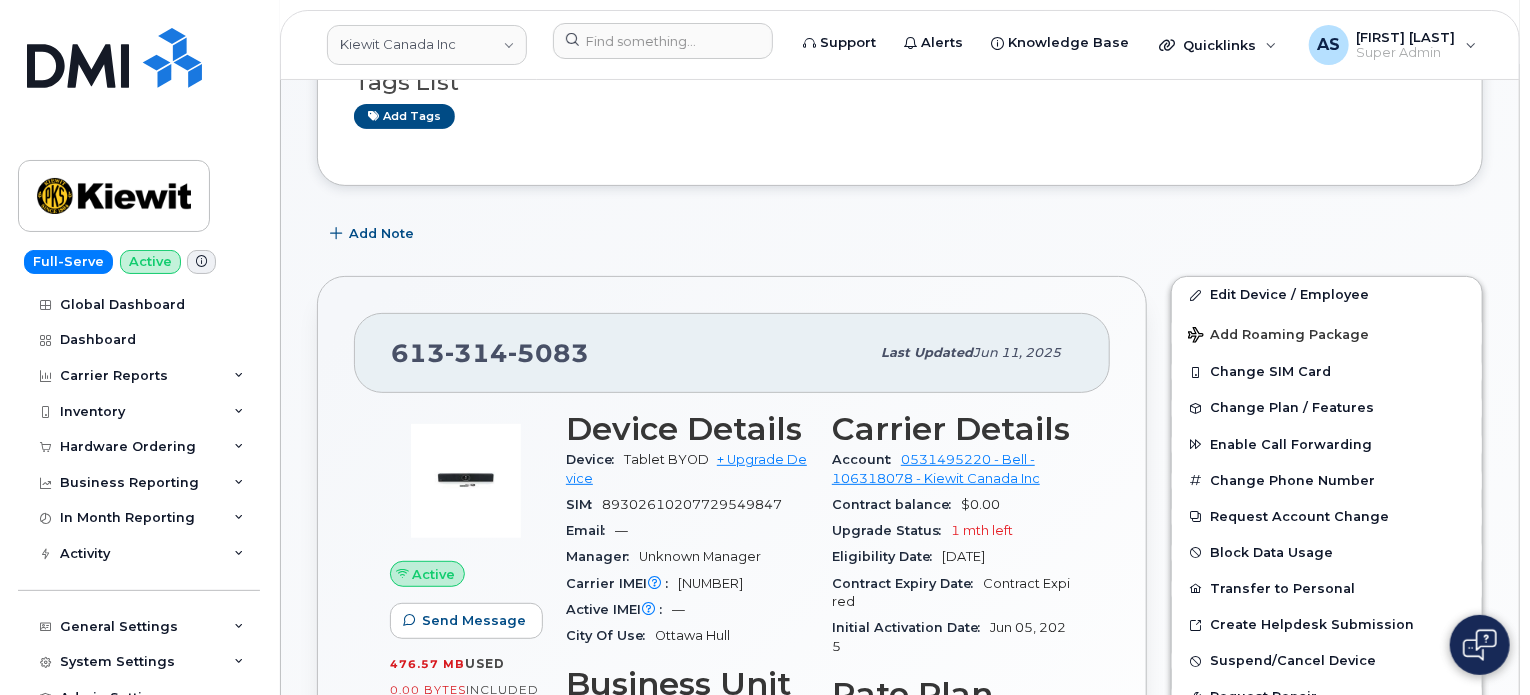 scroll, scrollTop: 200, scrollLeft: 0, axis: vertical 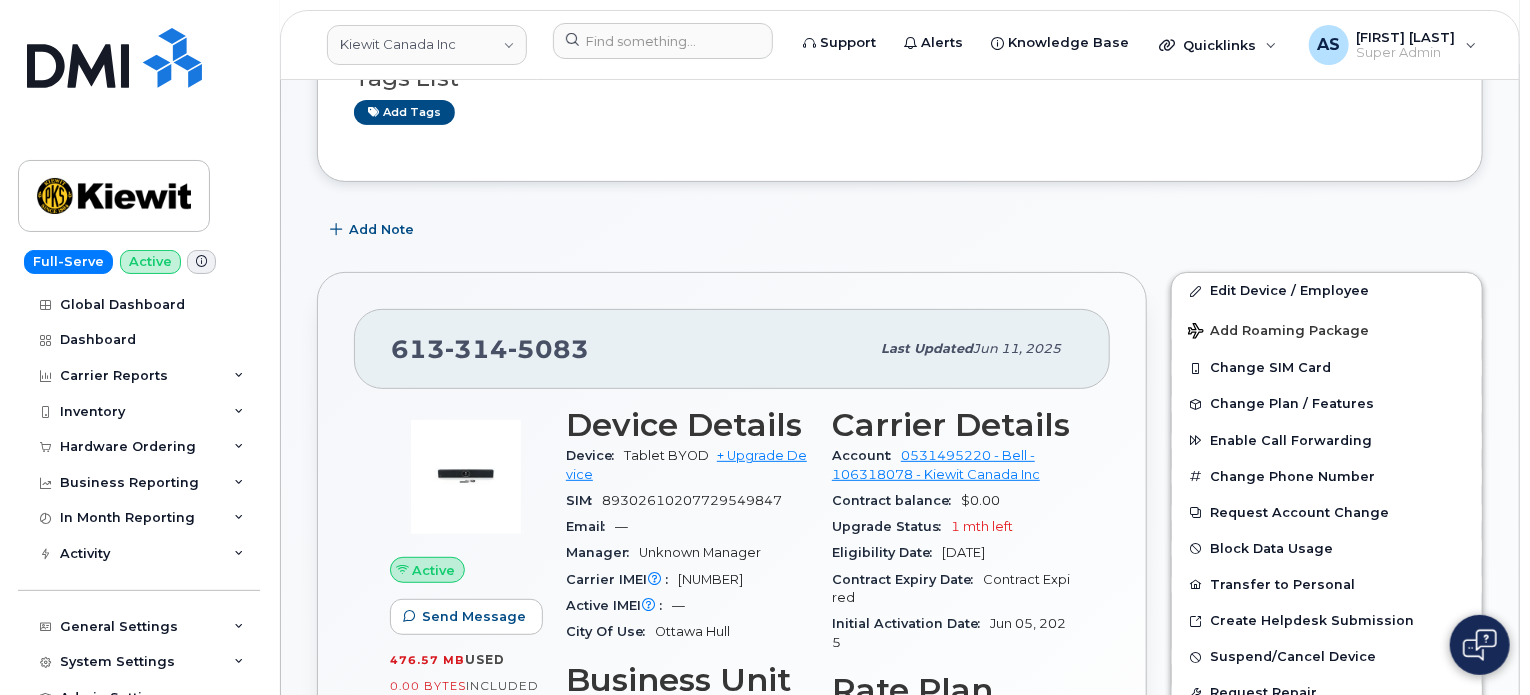 click on "314" 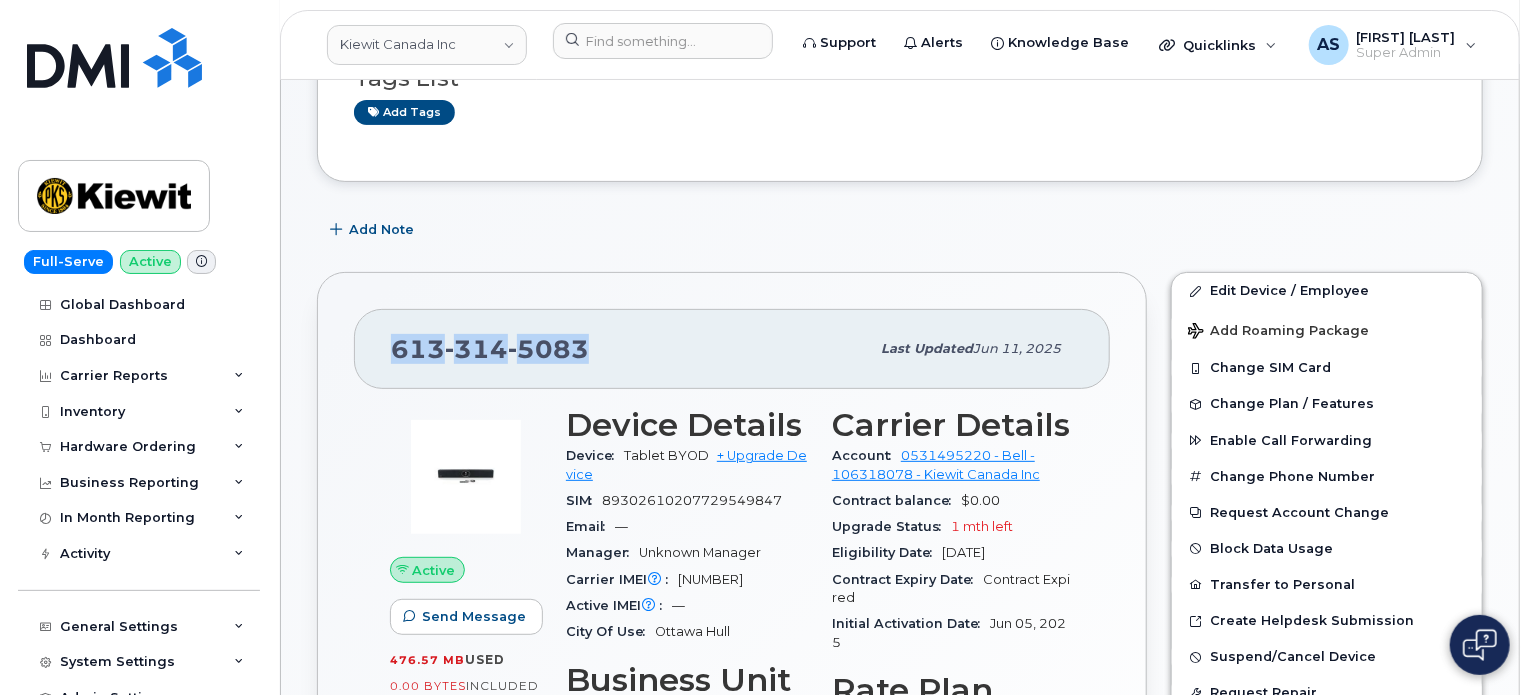 click on "314" 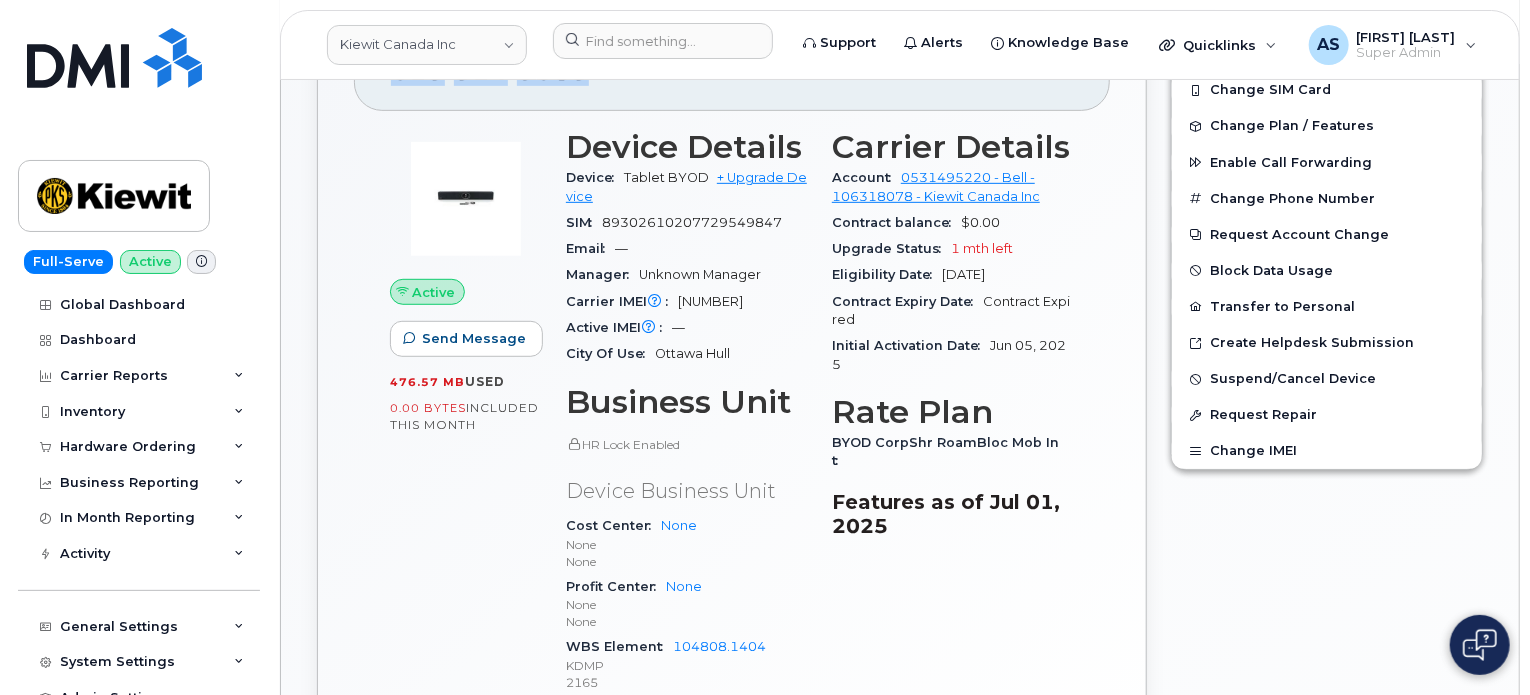 scroll, scrollTop: 500, scrollLeft: 0, axis: vertical 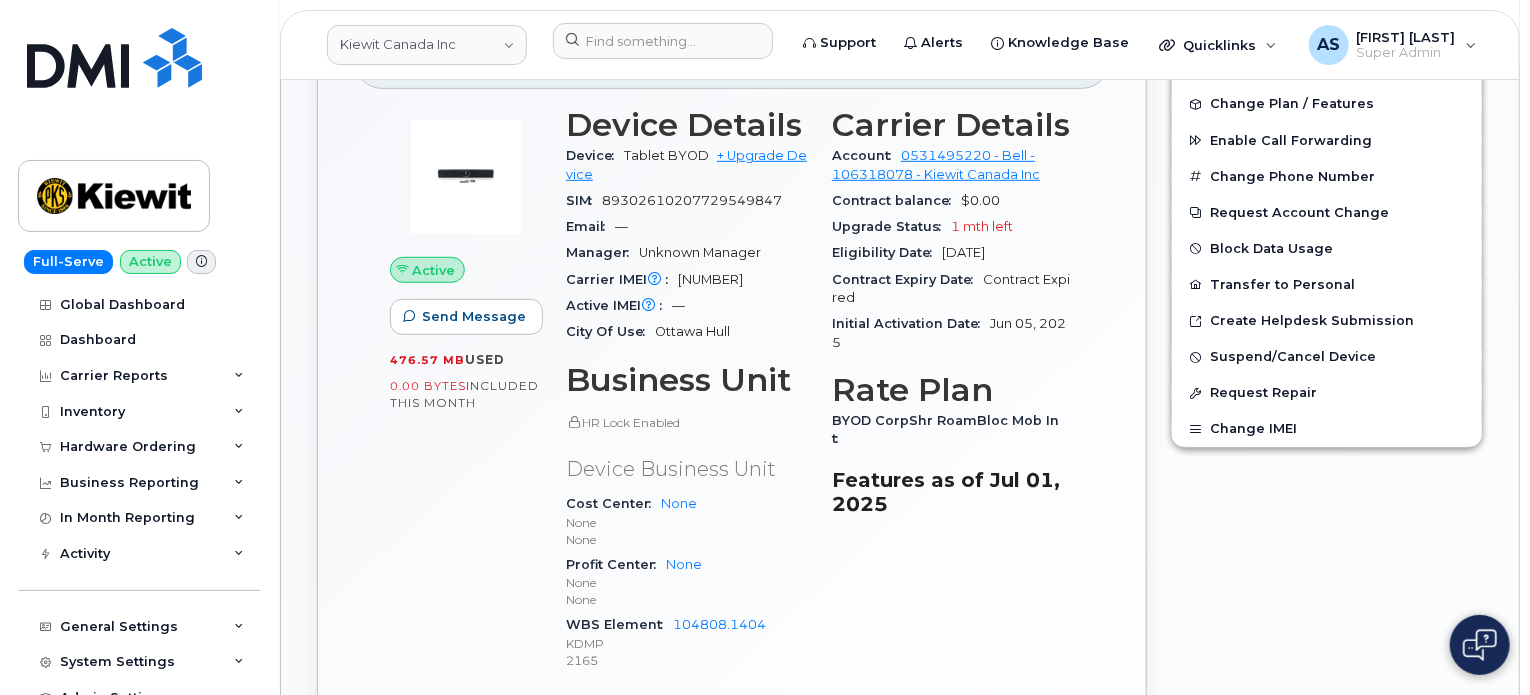 click on "89302610207729549847" at bounding box center (692, 200) 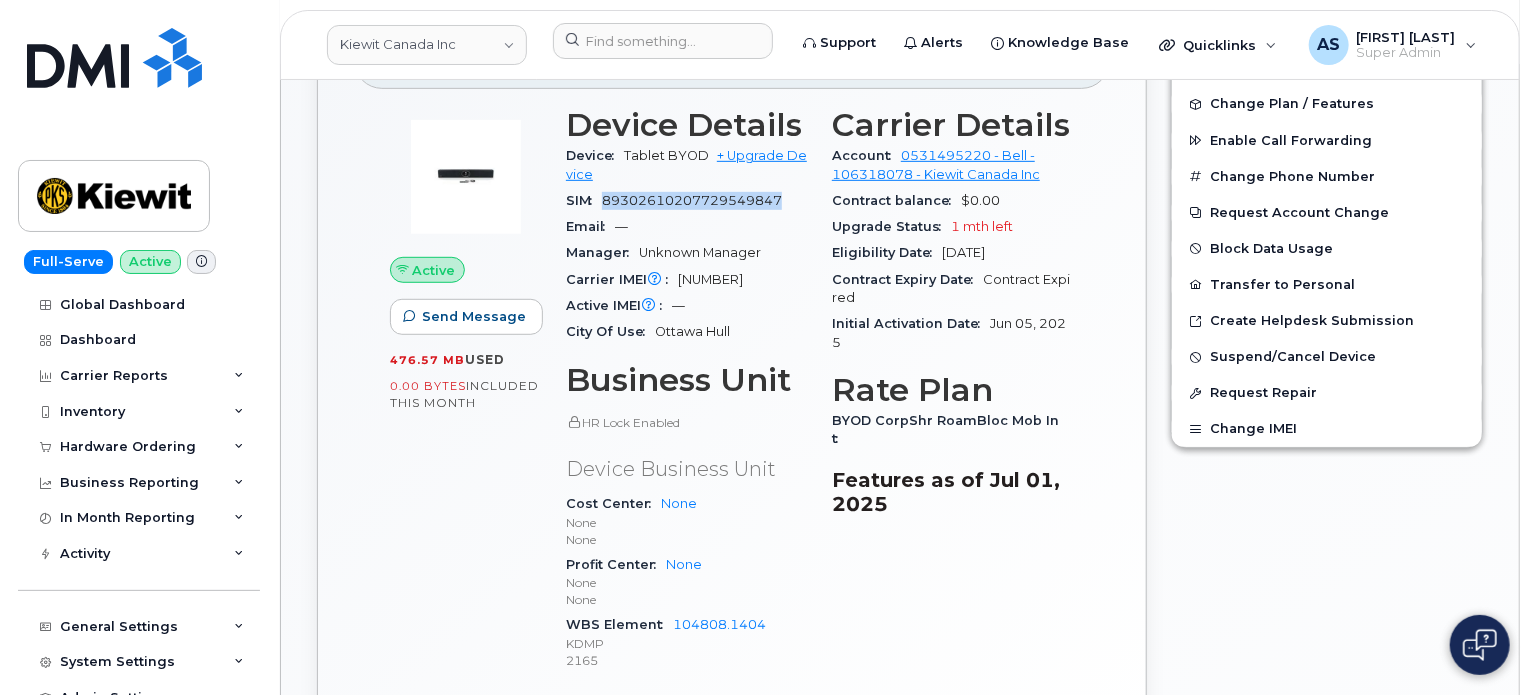 click on "89302610207729549847" at bounding box center (692, 200) 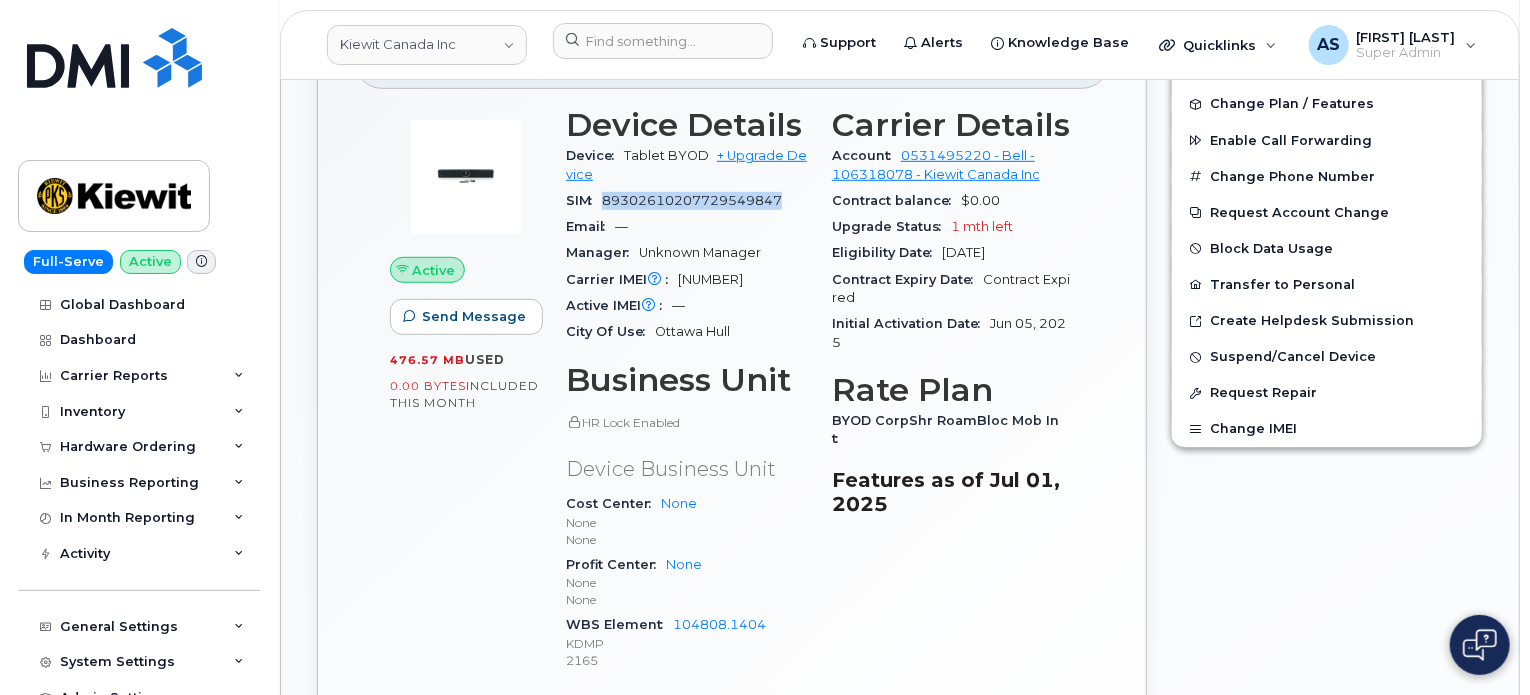 copy on "89302610207729549847" 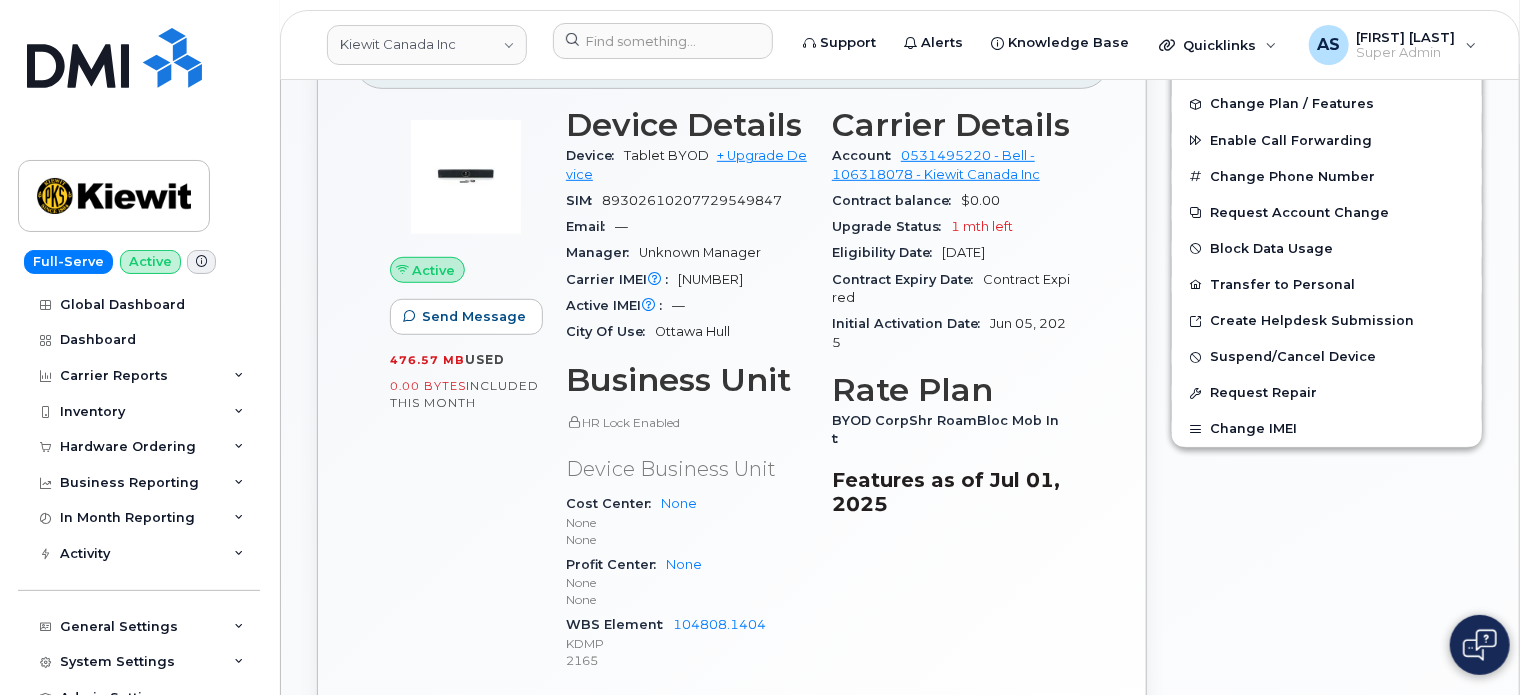 click on "[NUMBER]" at bounding box center [710, 279] 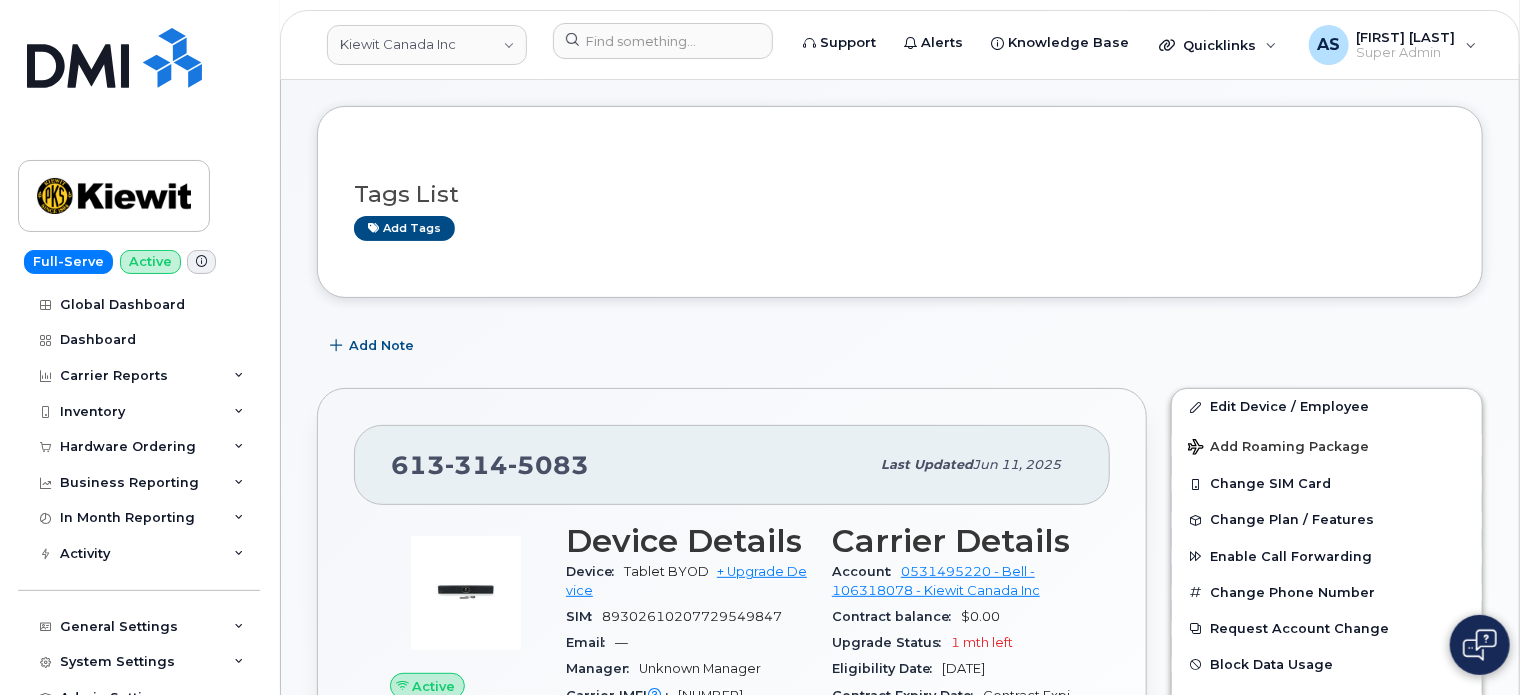 scroll, scrollTop: 300, scrollLeft: 0, axis: vertical 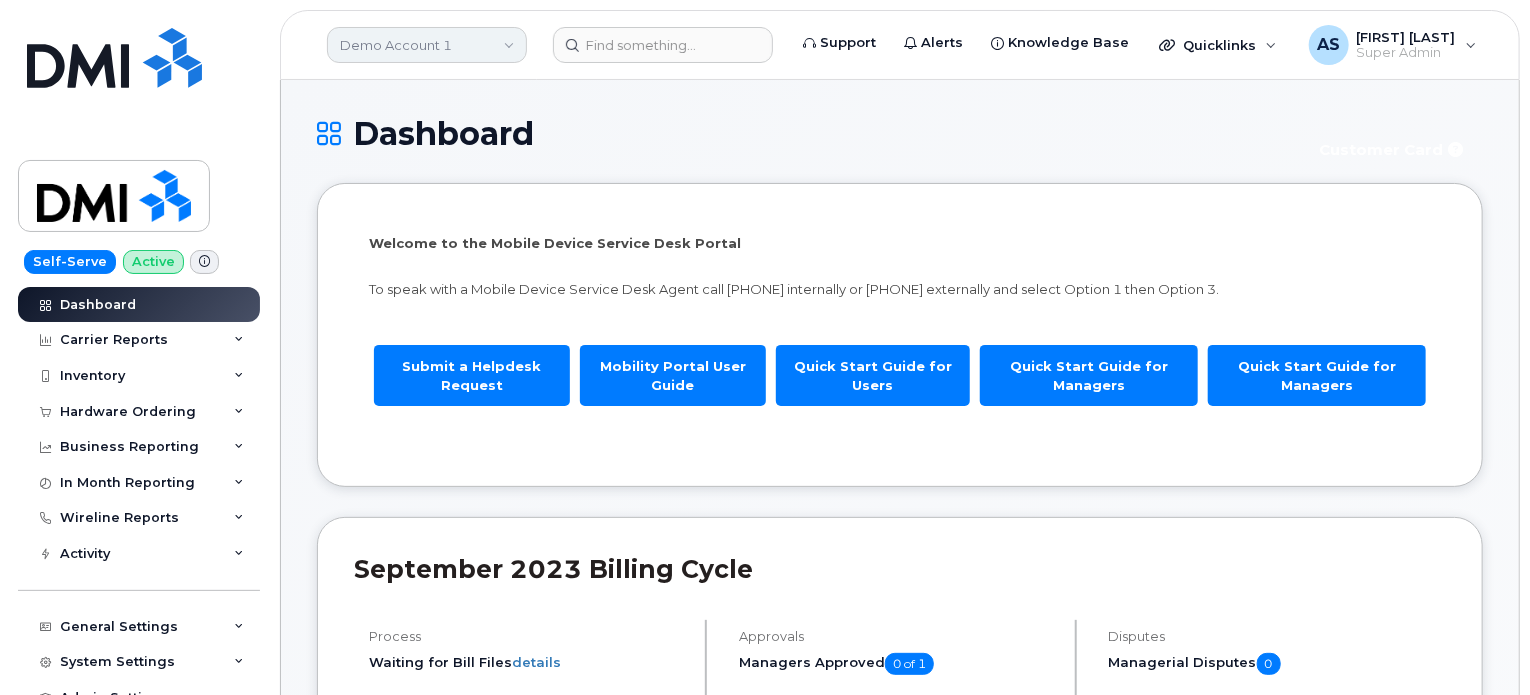 click on "Demo Account 1" 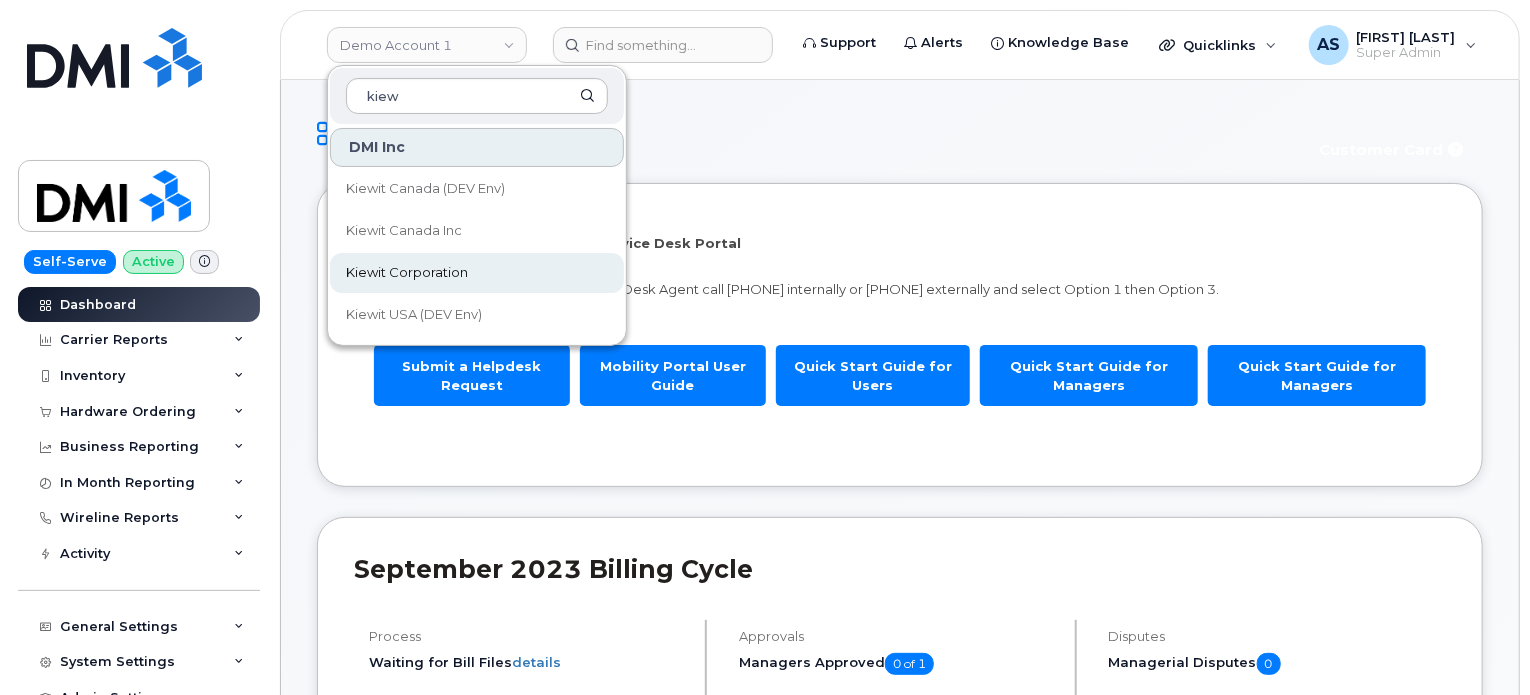 type on "kiew" 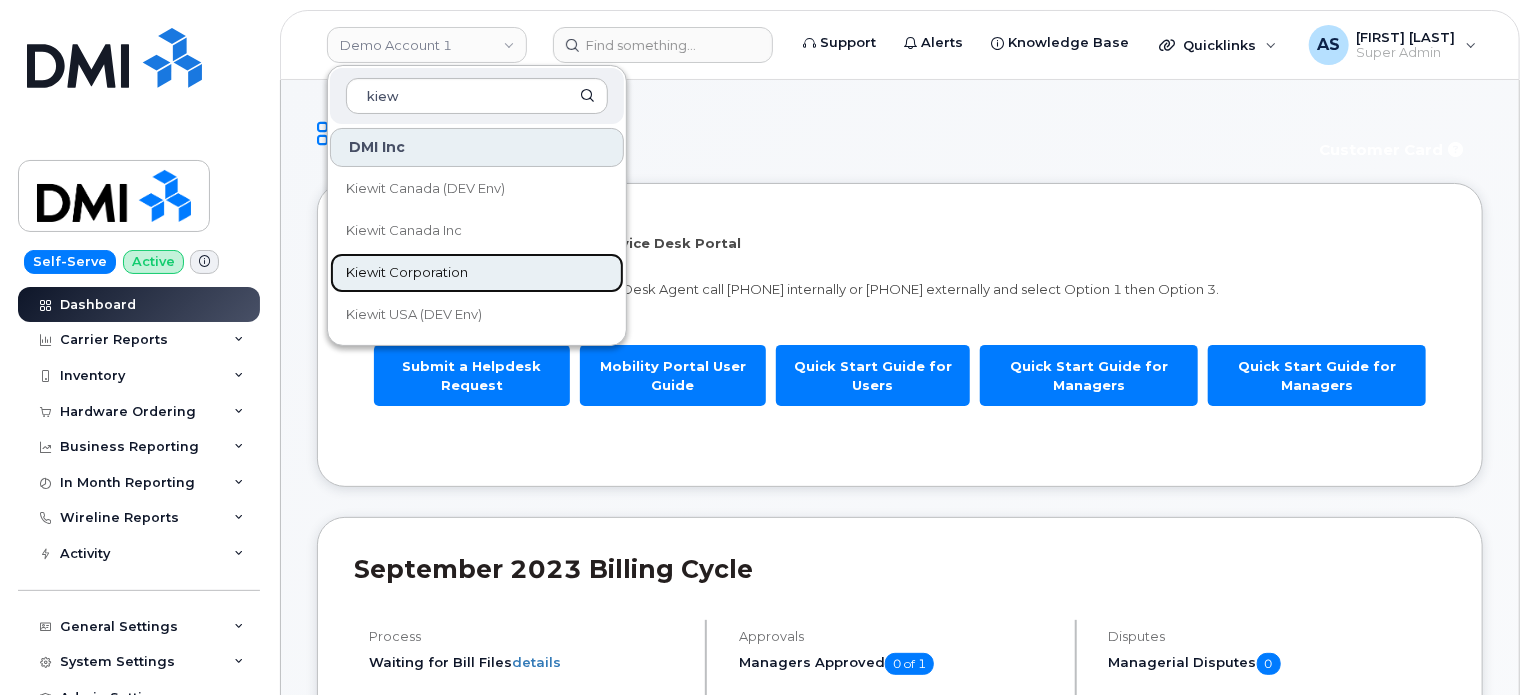 click on "Kiewit Corporation" 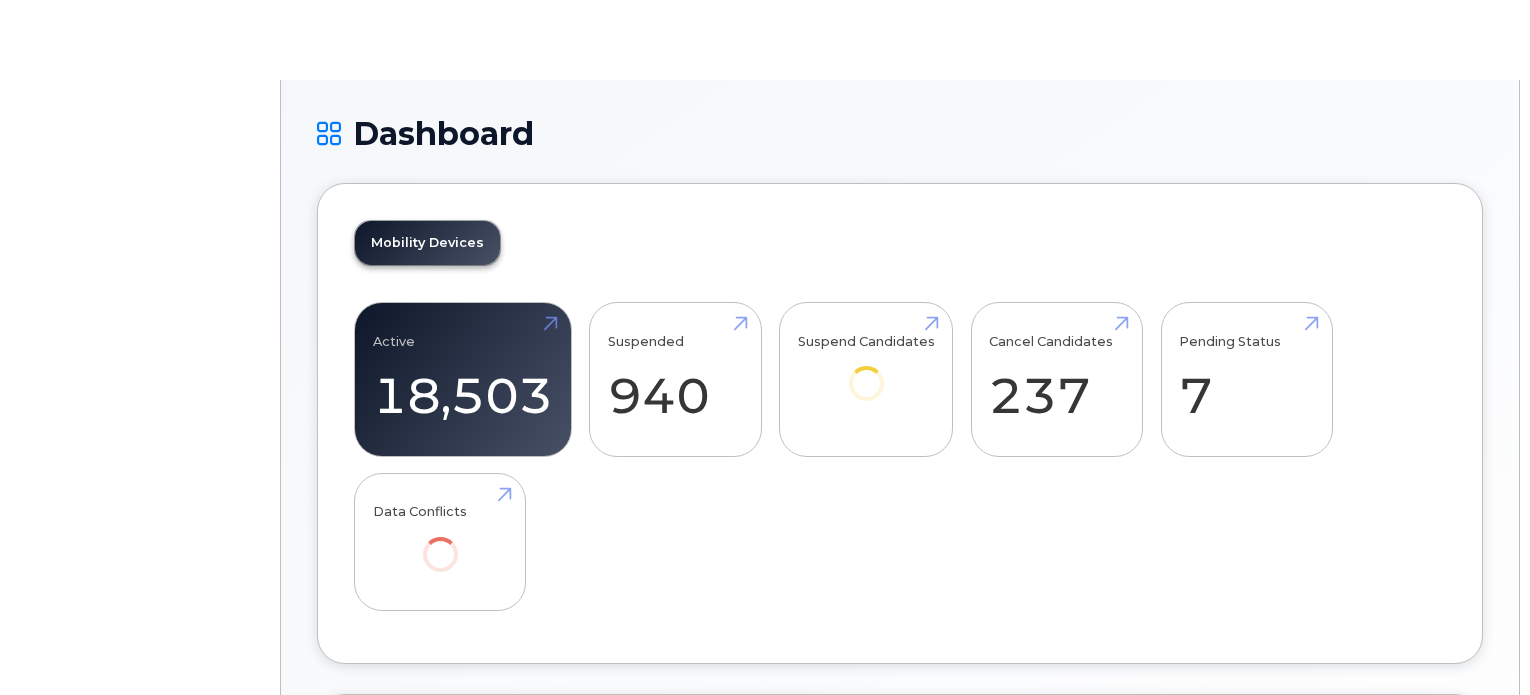 scroll, scrollTop: 0, scrollLeft: 0, axis: both 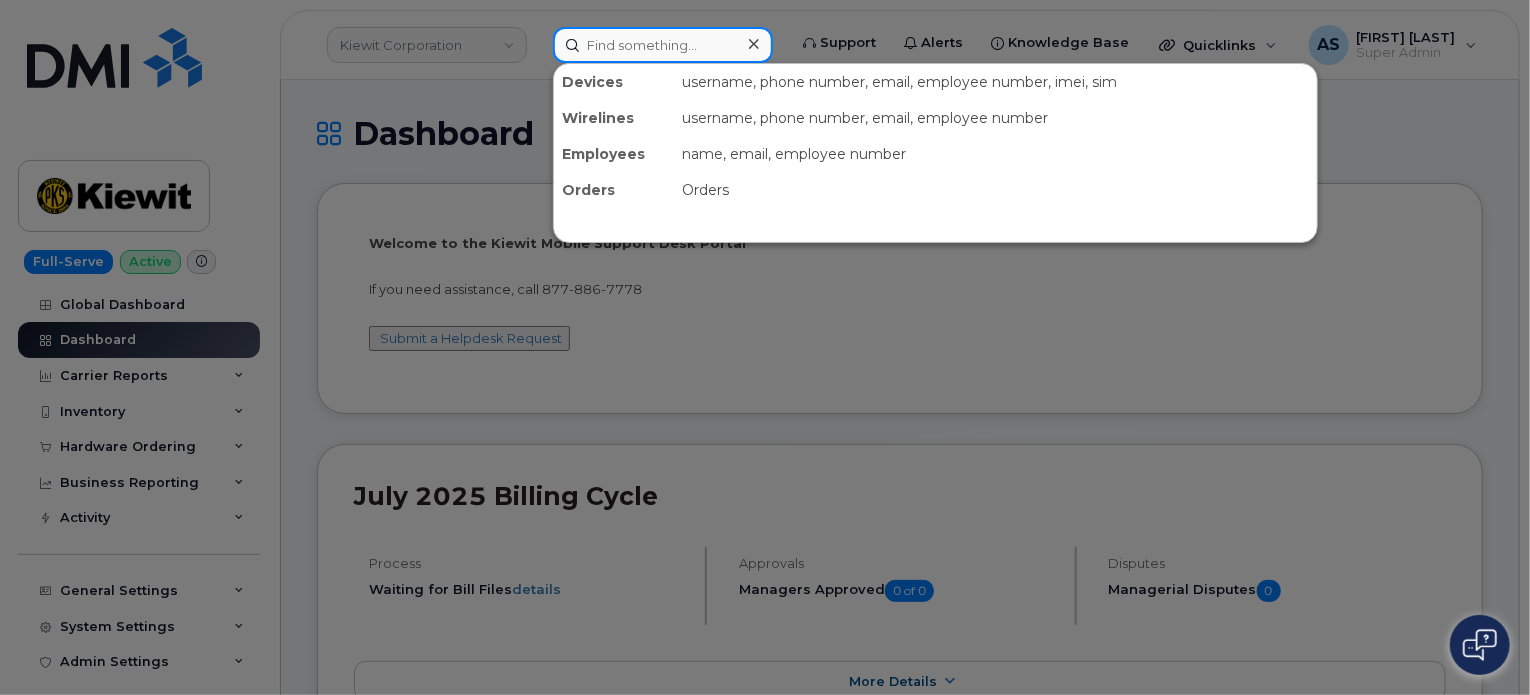 click at bounding box center [663, 45] 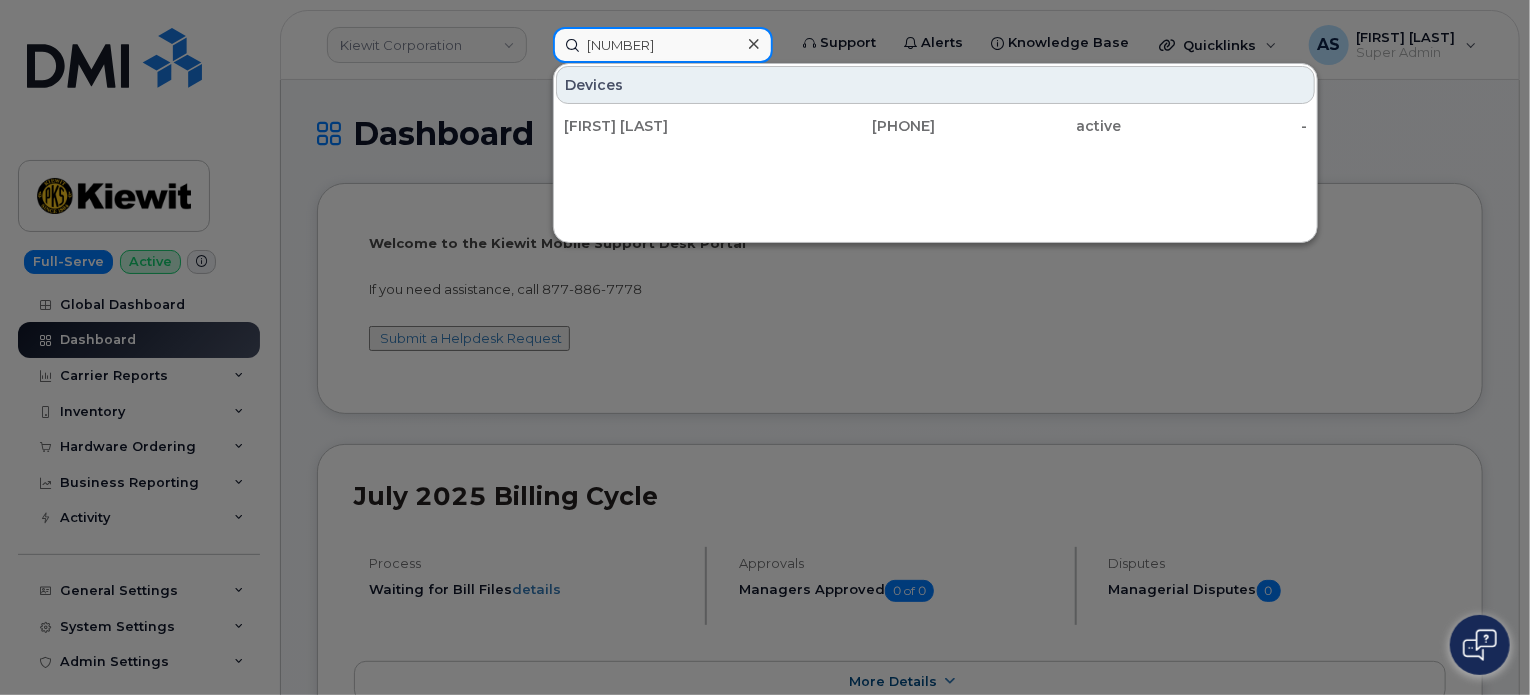 type on "[NUMBER]" 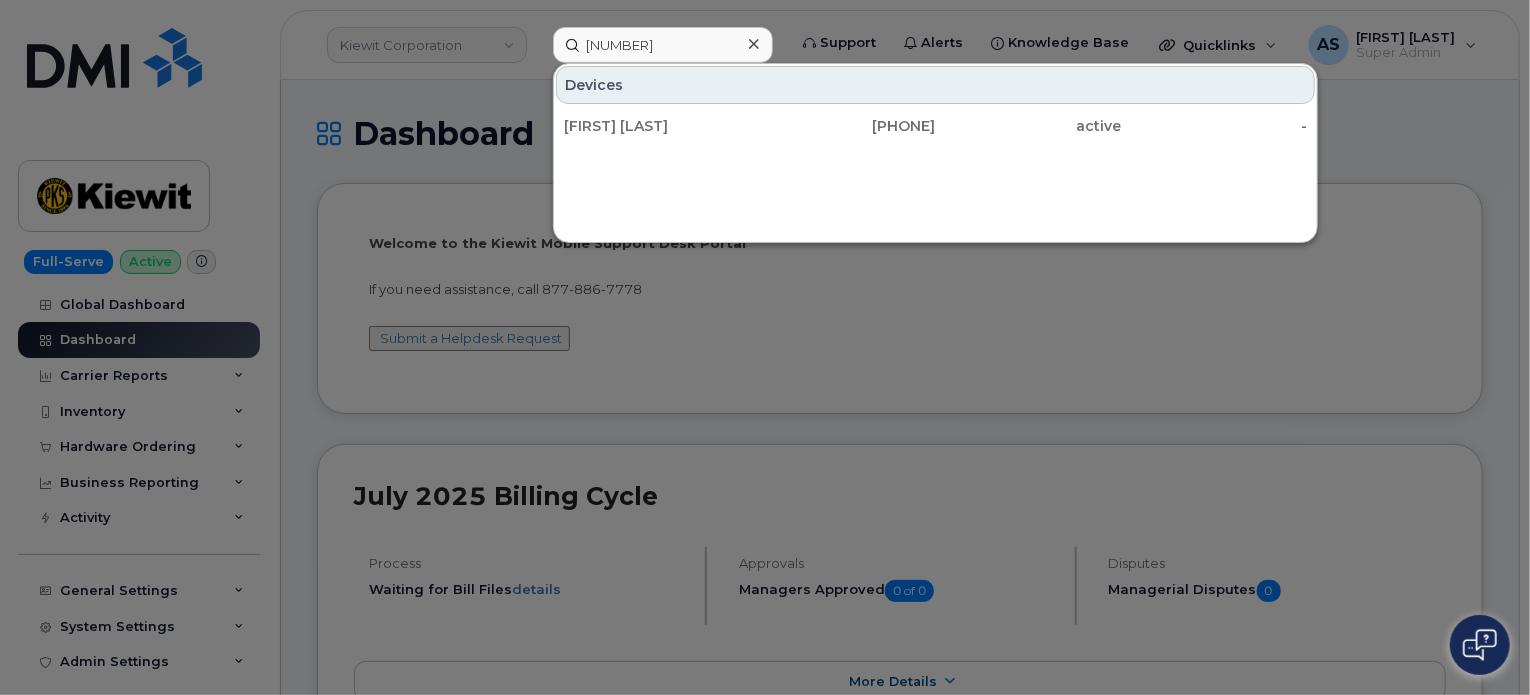 click at bounding box center [765, 347] 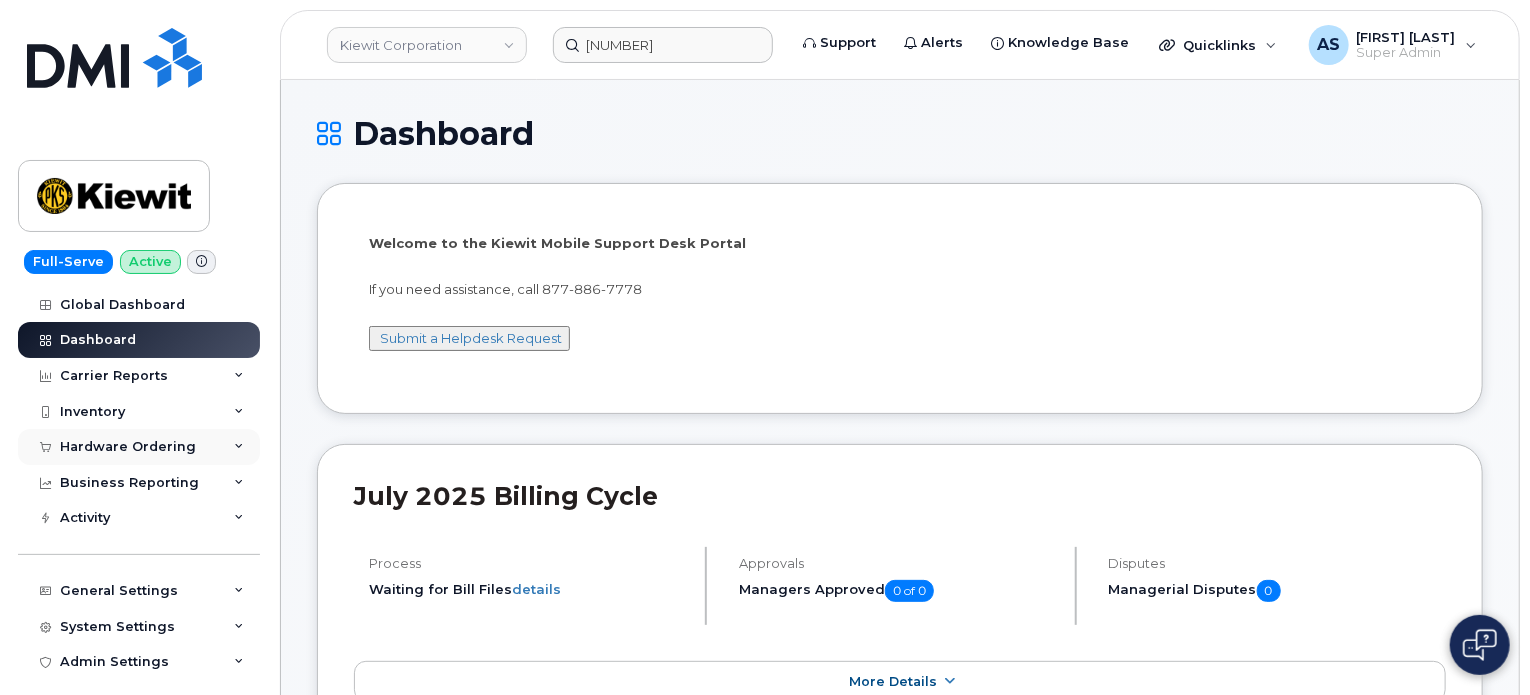 click on "Hardware Ordering" at bounding box center [128, 447] 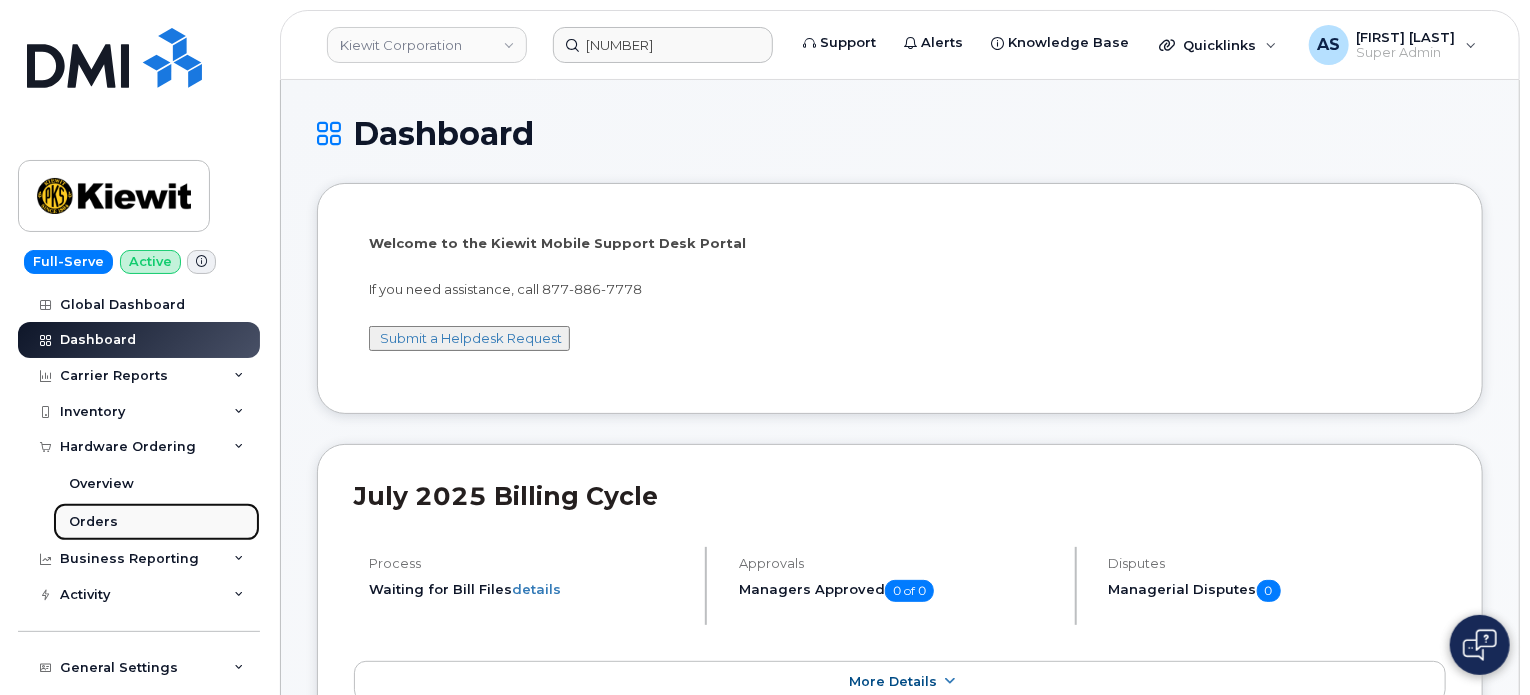 click on "Orders" at bounding box center (93, 522) 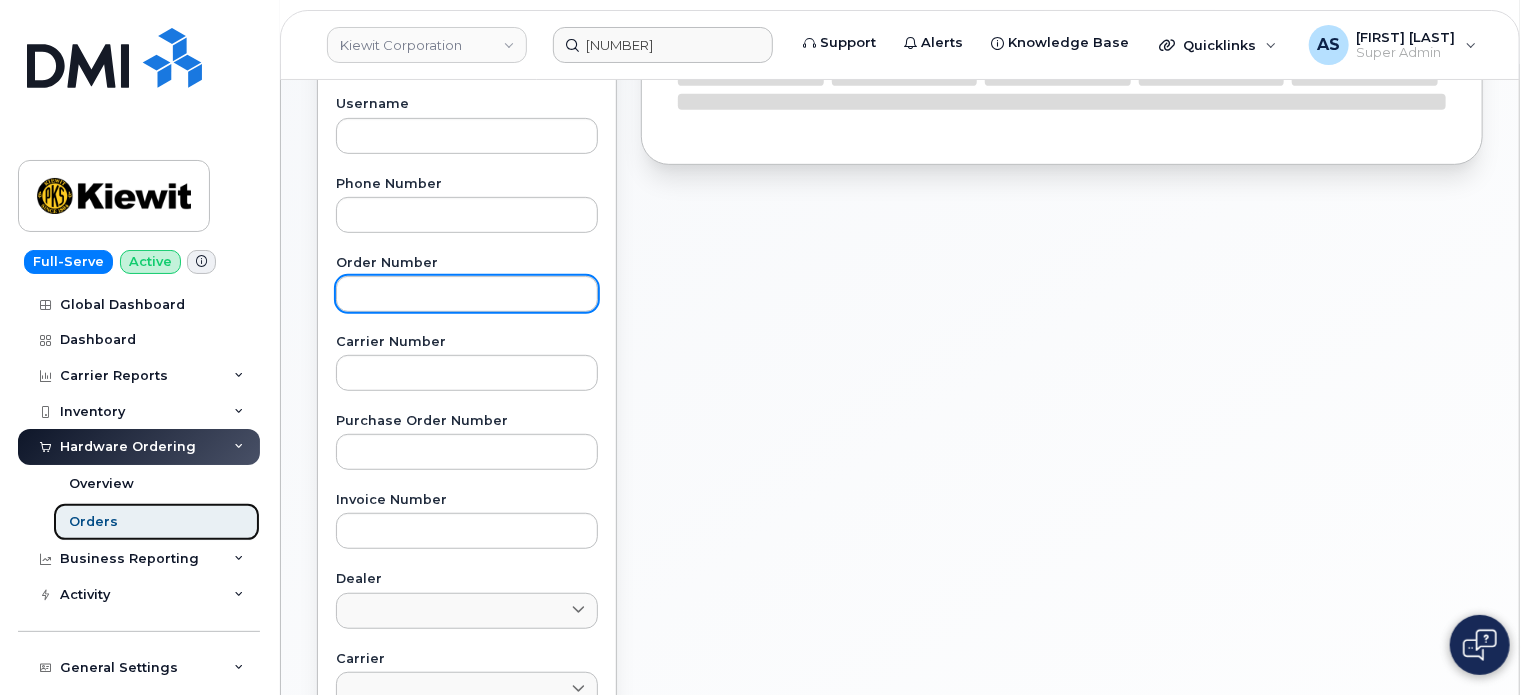 scroll, scrollTop: 400, scrollLeft: 0, axis: vertical 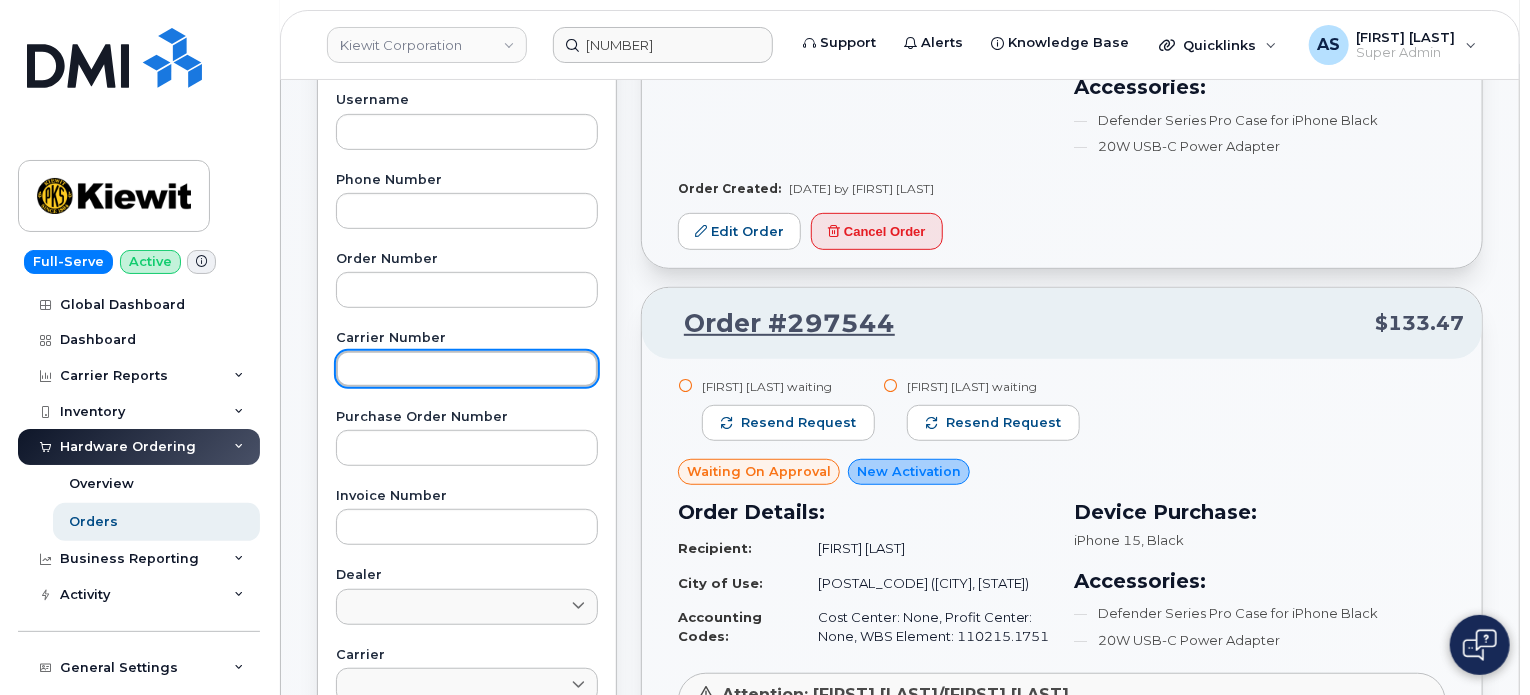 click at bounding box center [467, 369] 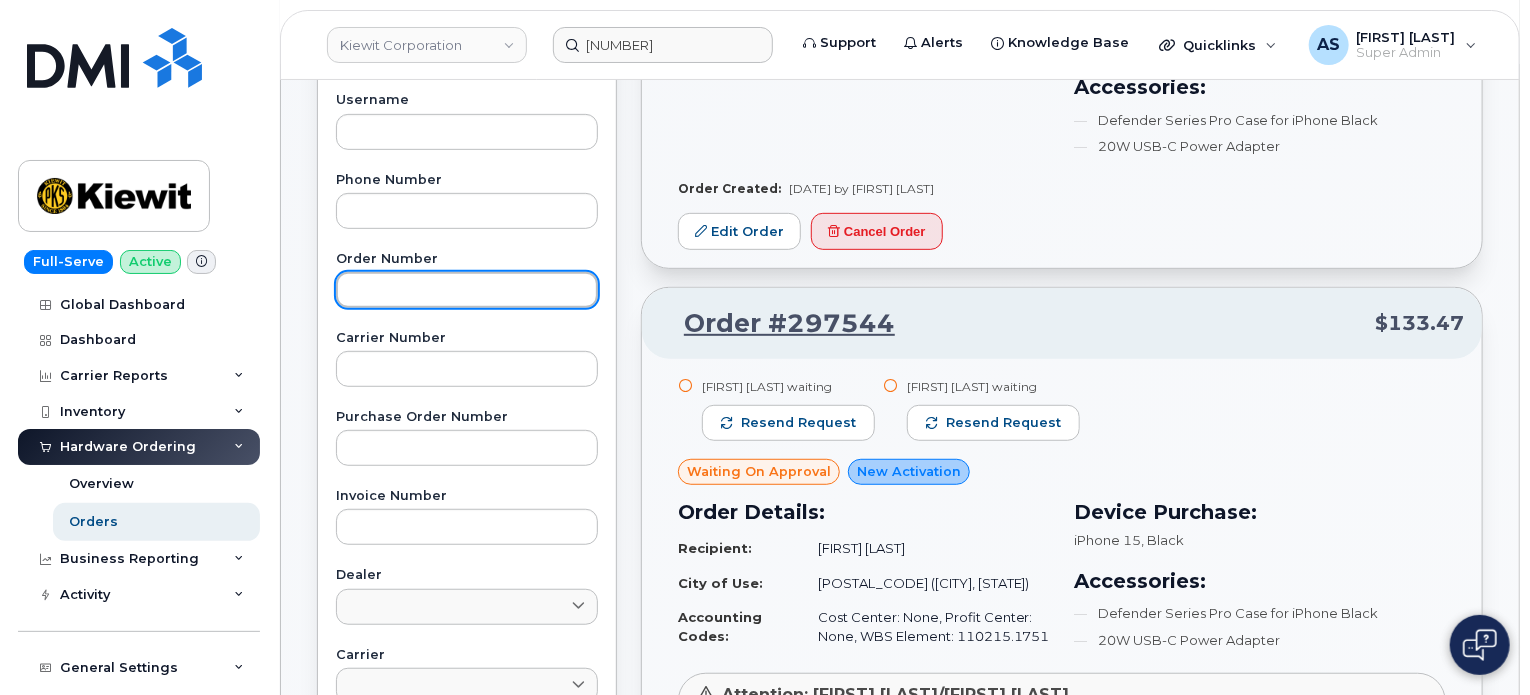 click at bounding box center (467, 290) 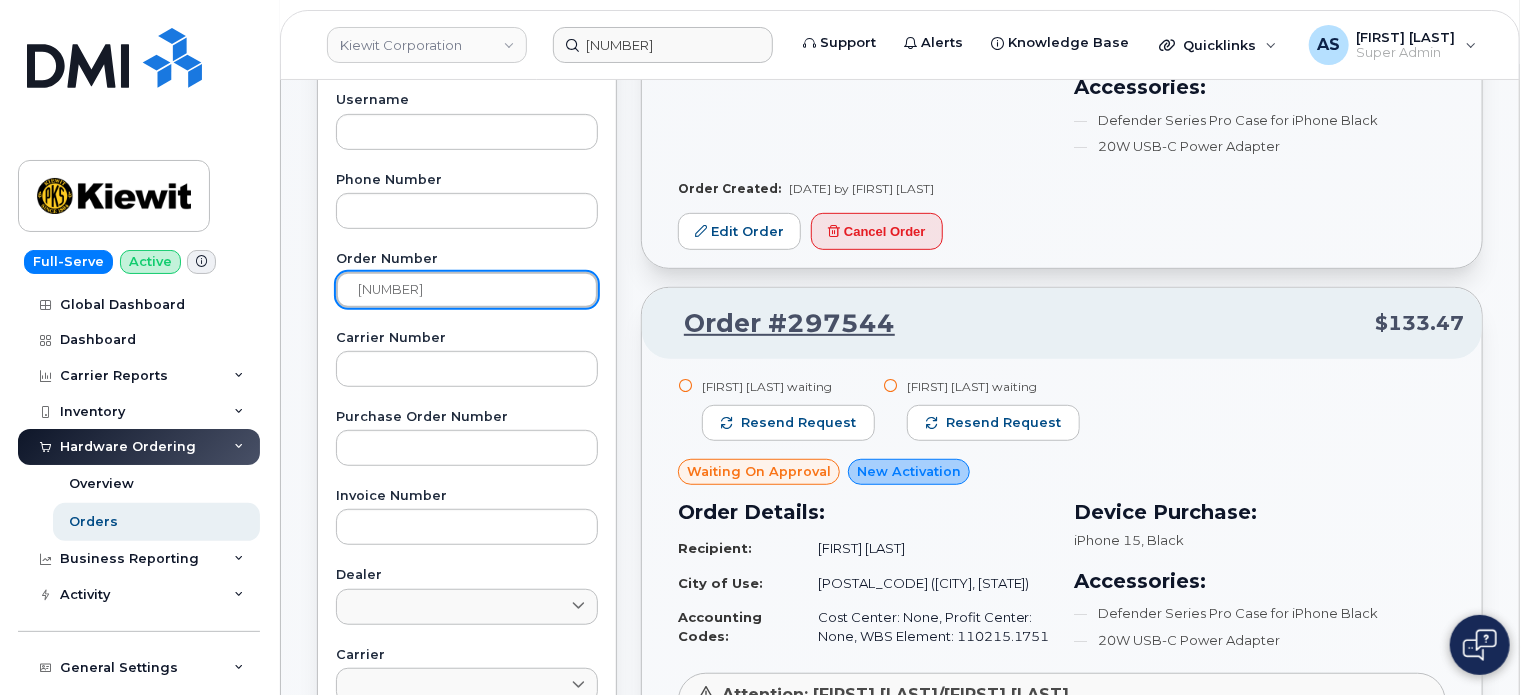 type on "[NUMBER]" 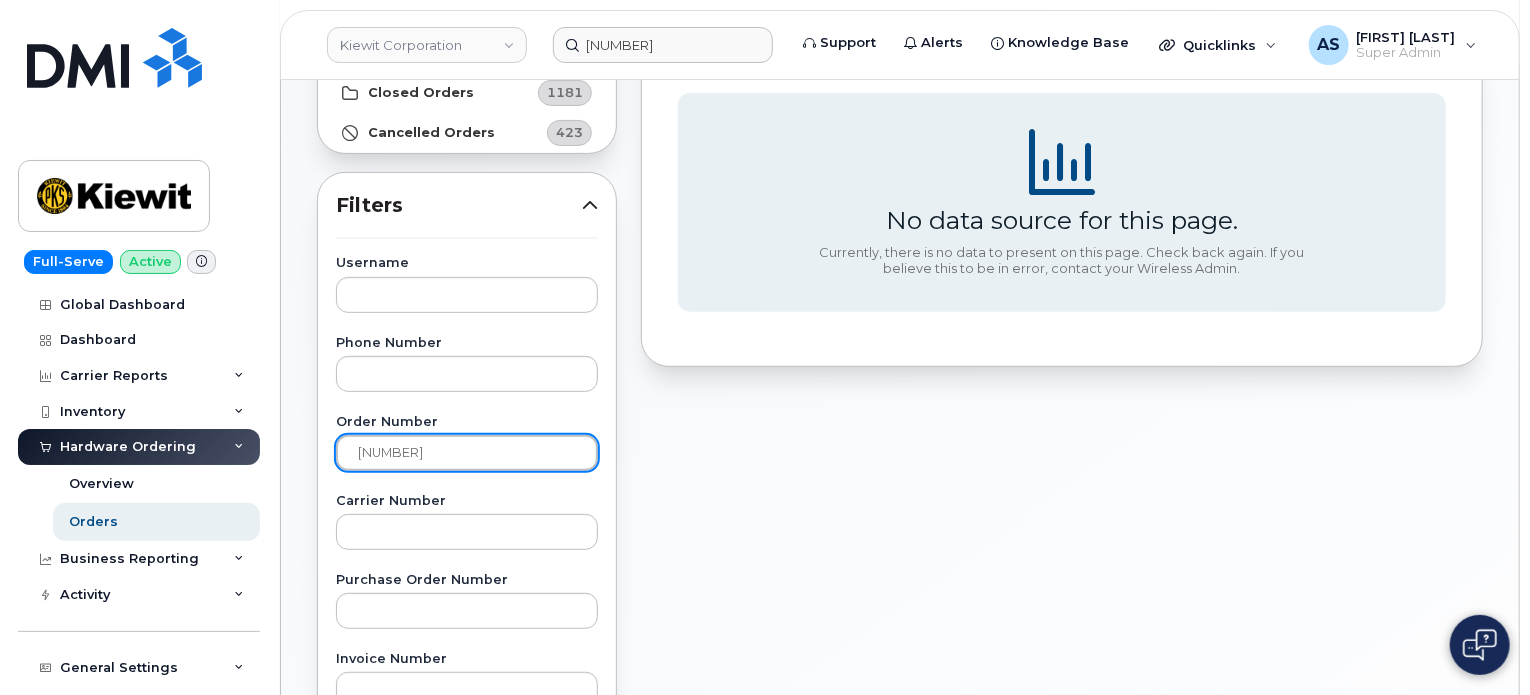 scroll, scrollTop: 0, scrollLeft: 0, axis: both 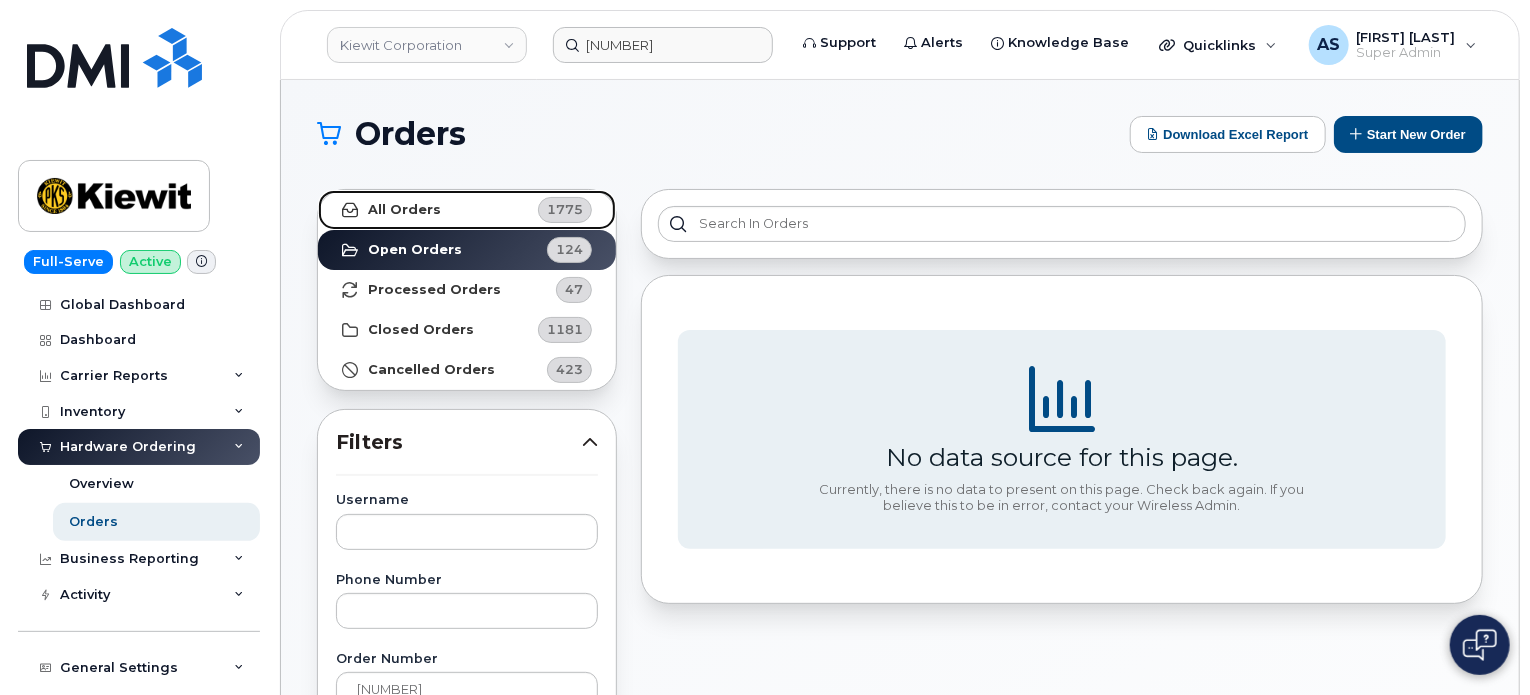 click on "All Orders 1775" at bounding box center (467, 210) 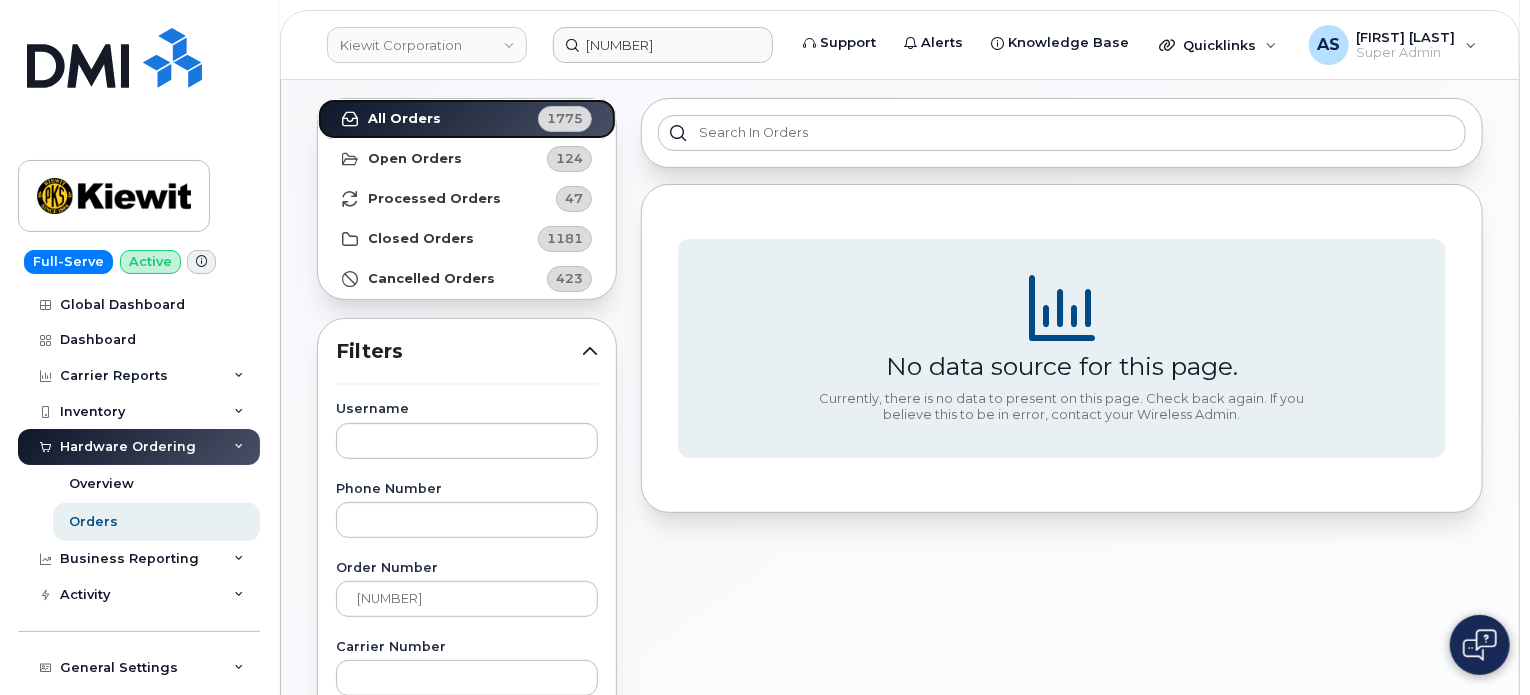 scroll, scrollTop: 200, scrollLeft: 0, axis: vertical 